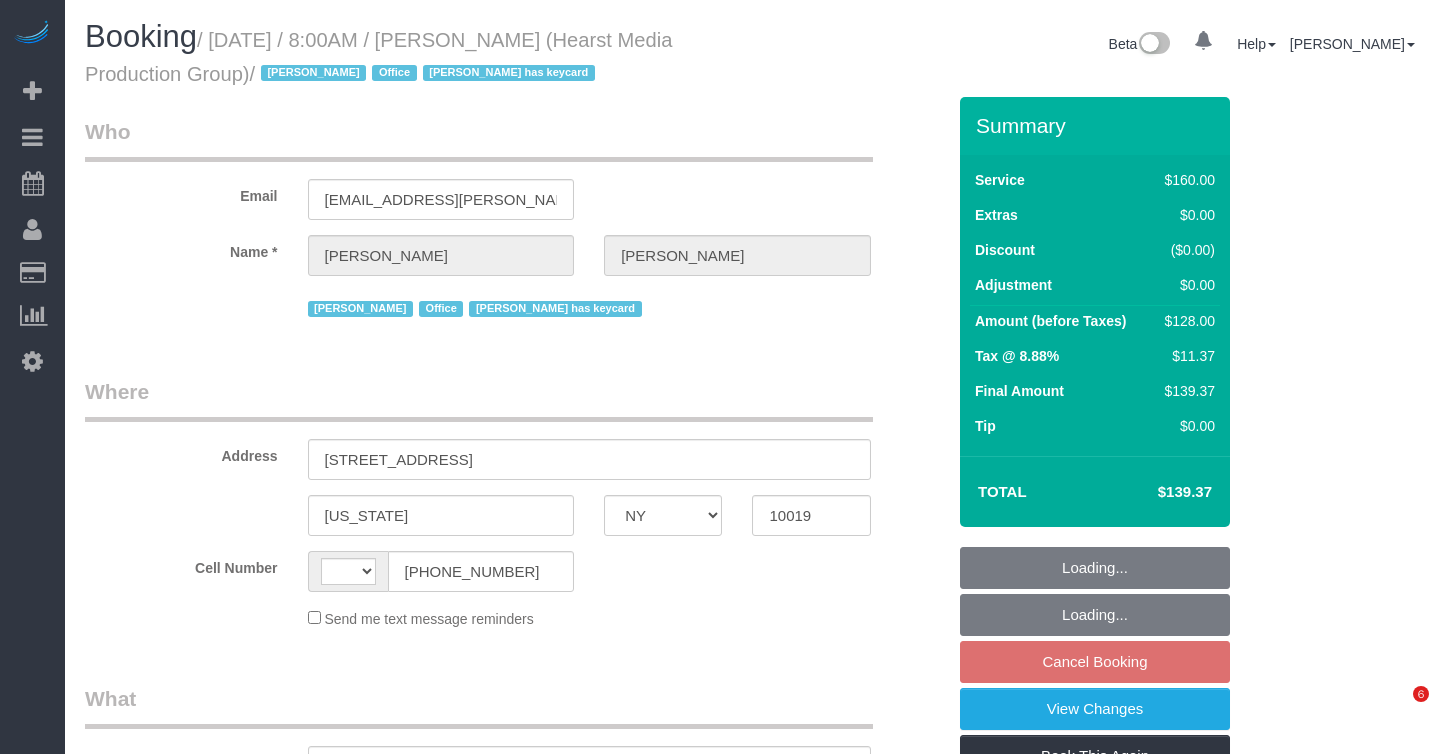 select on "NY" 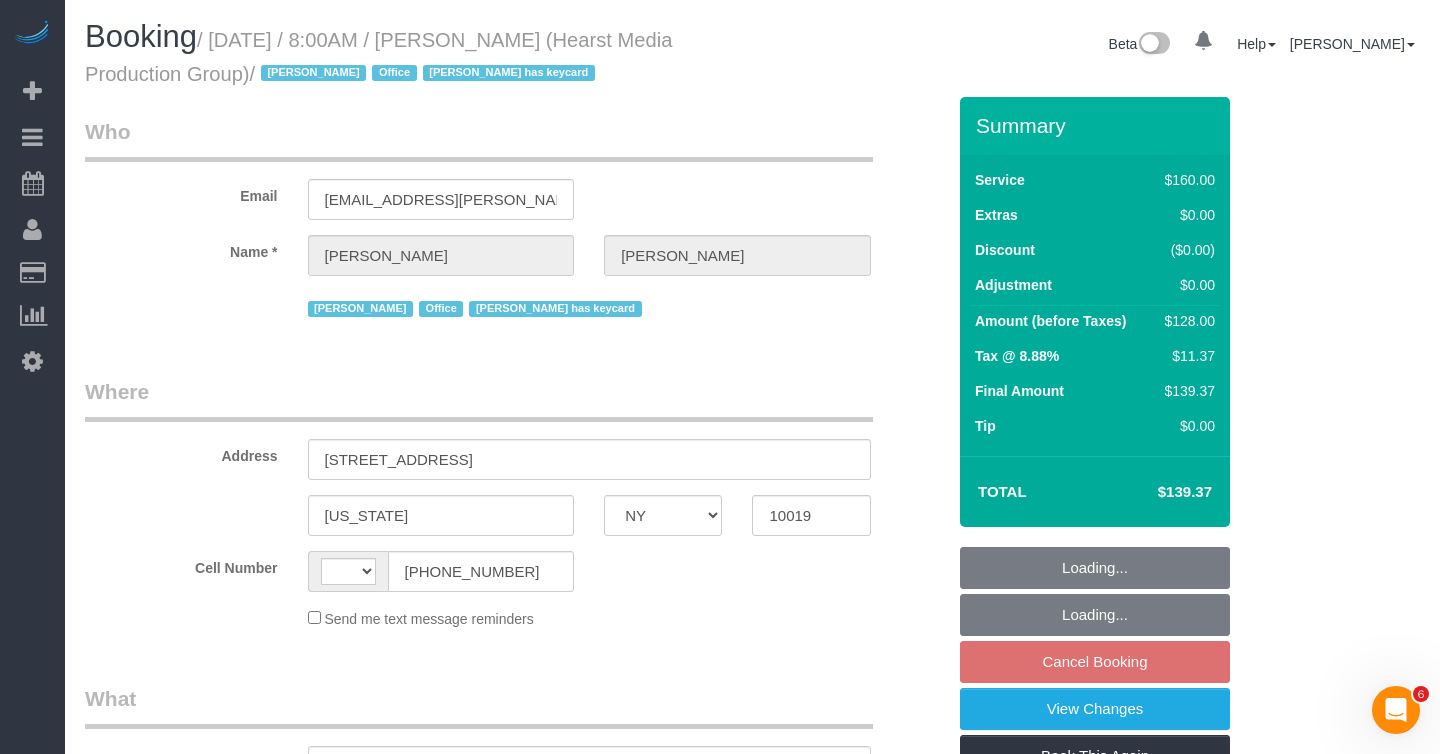 scroll, scrollTop: 0, scrollLeft: 0, axis: both 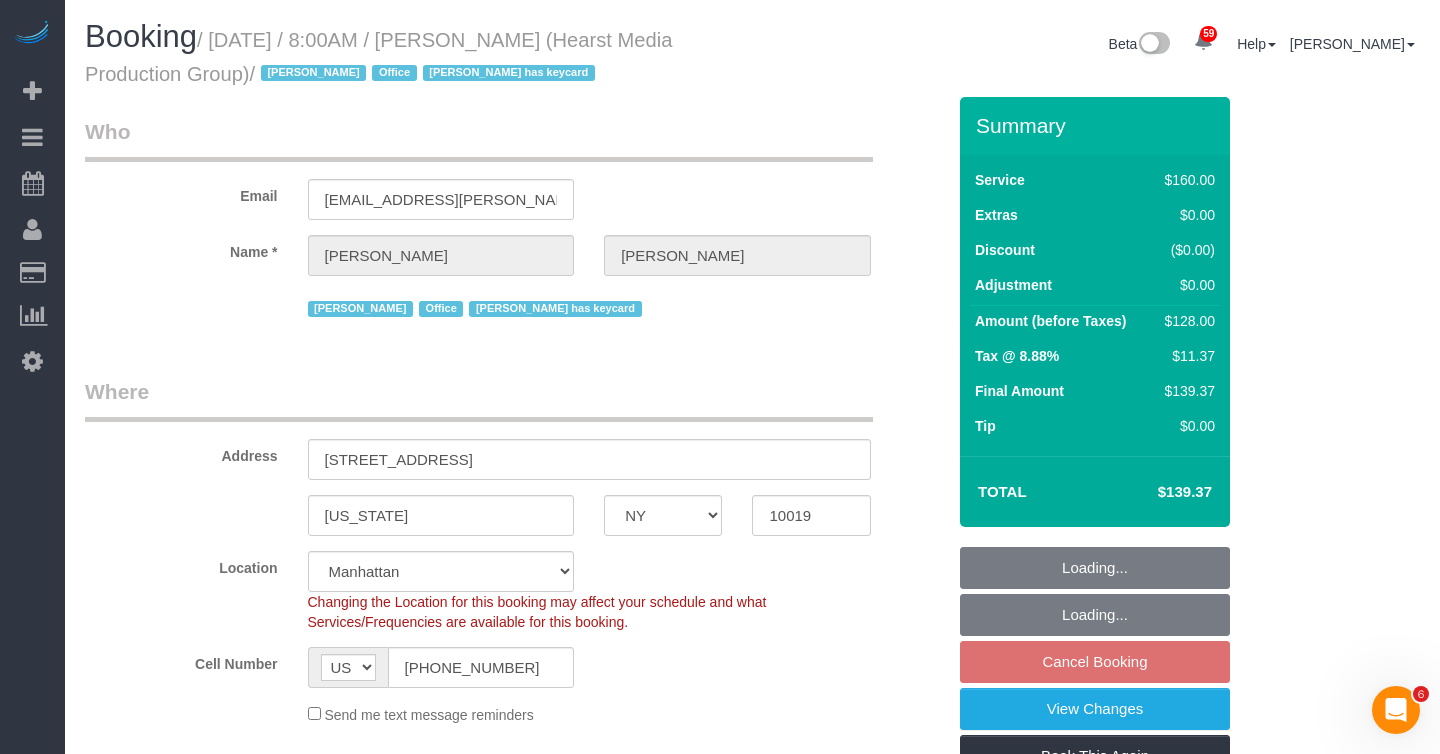 select on "number:89" 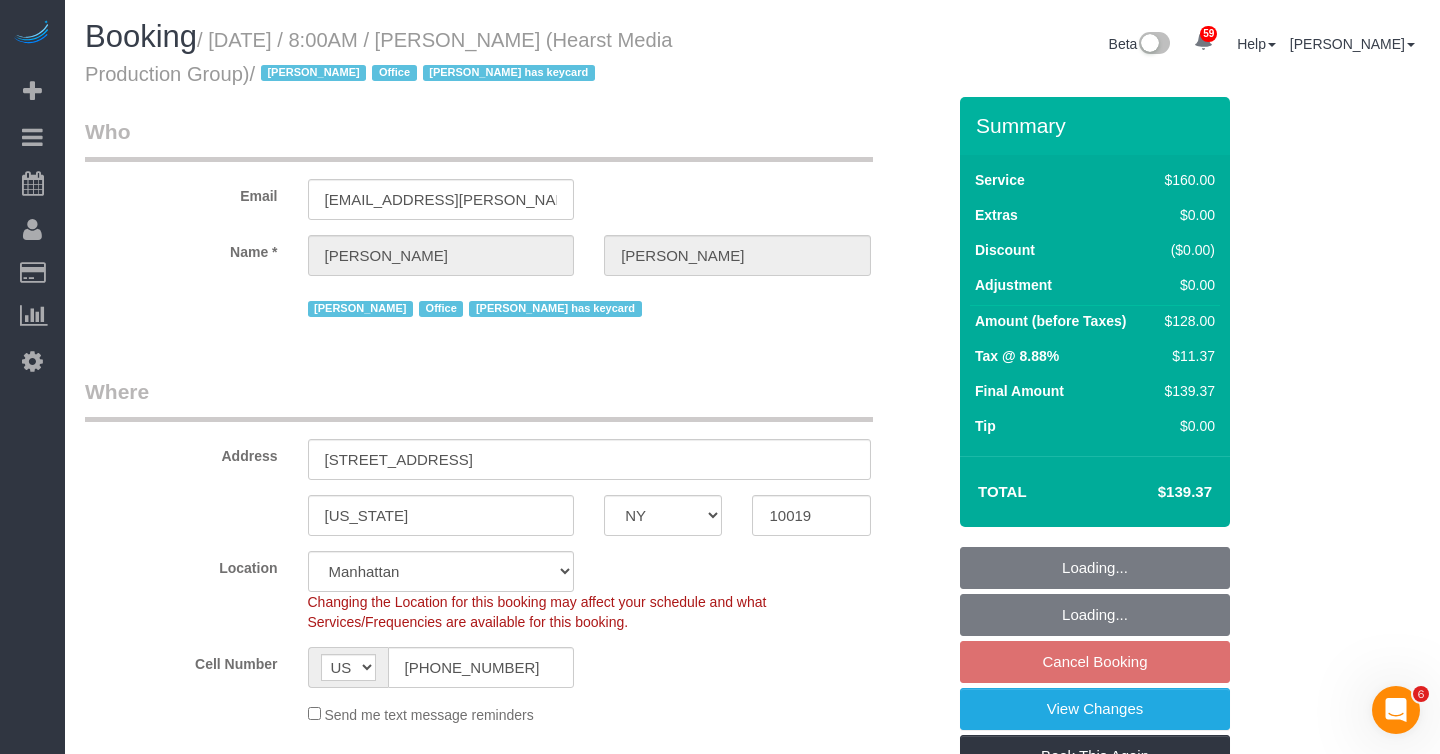 select on "number:90" 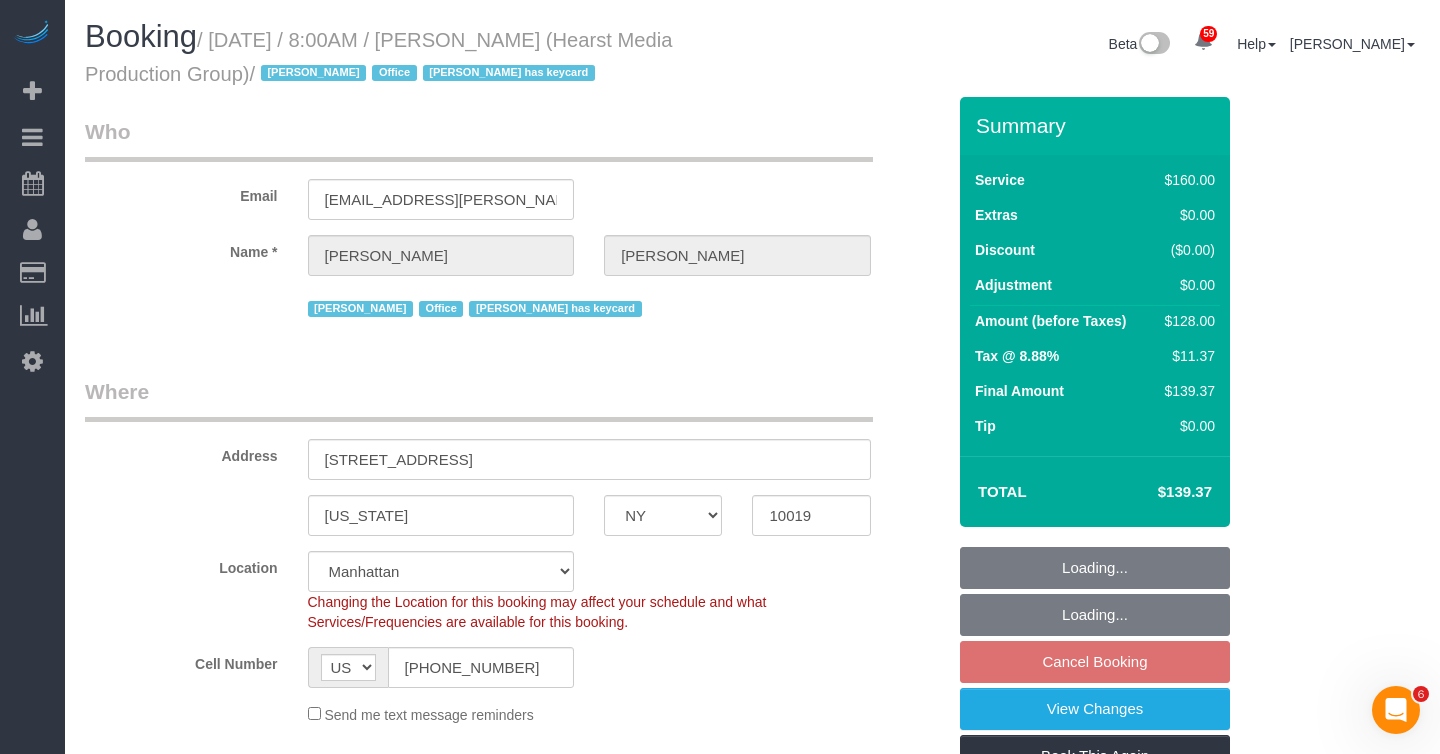 select on "object:1054" 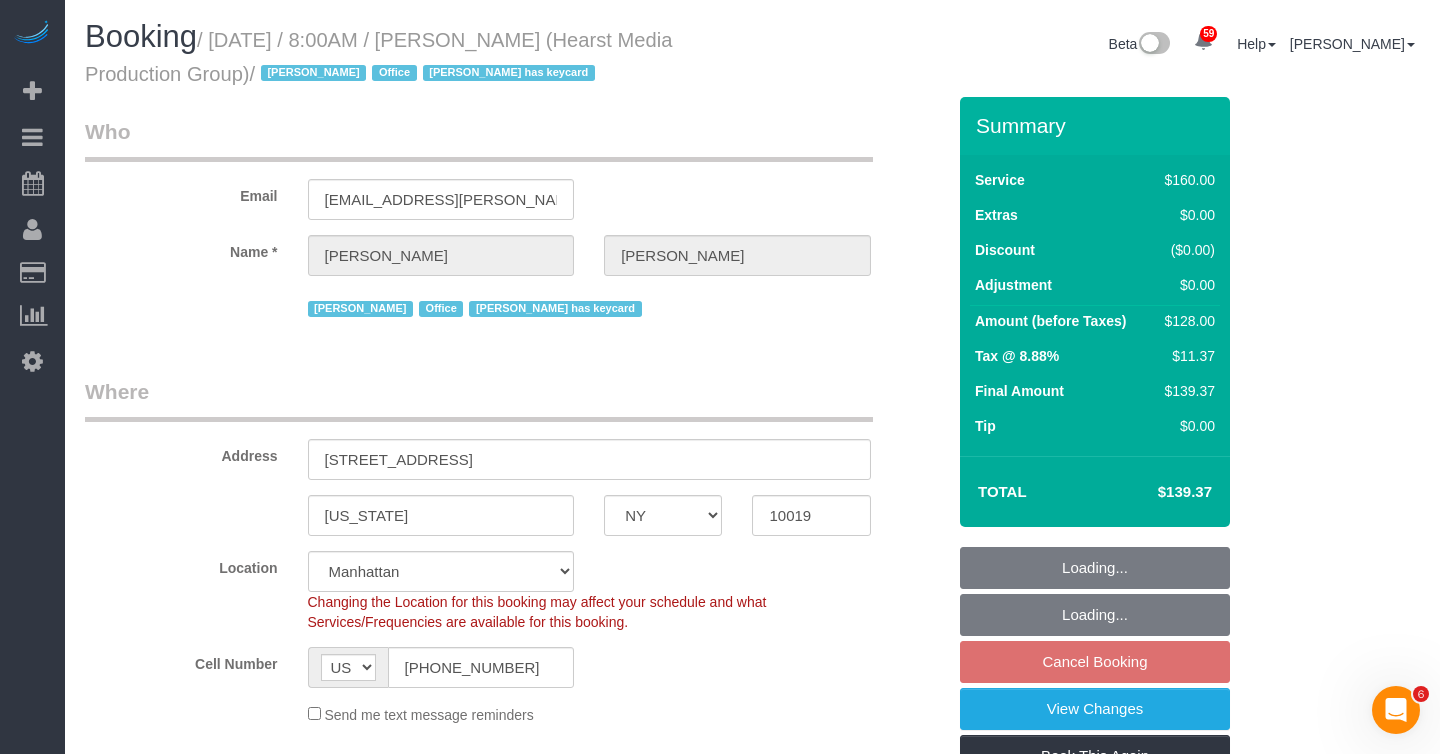 select on "spot1" 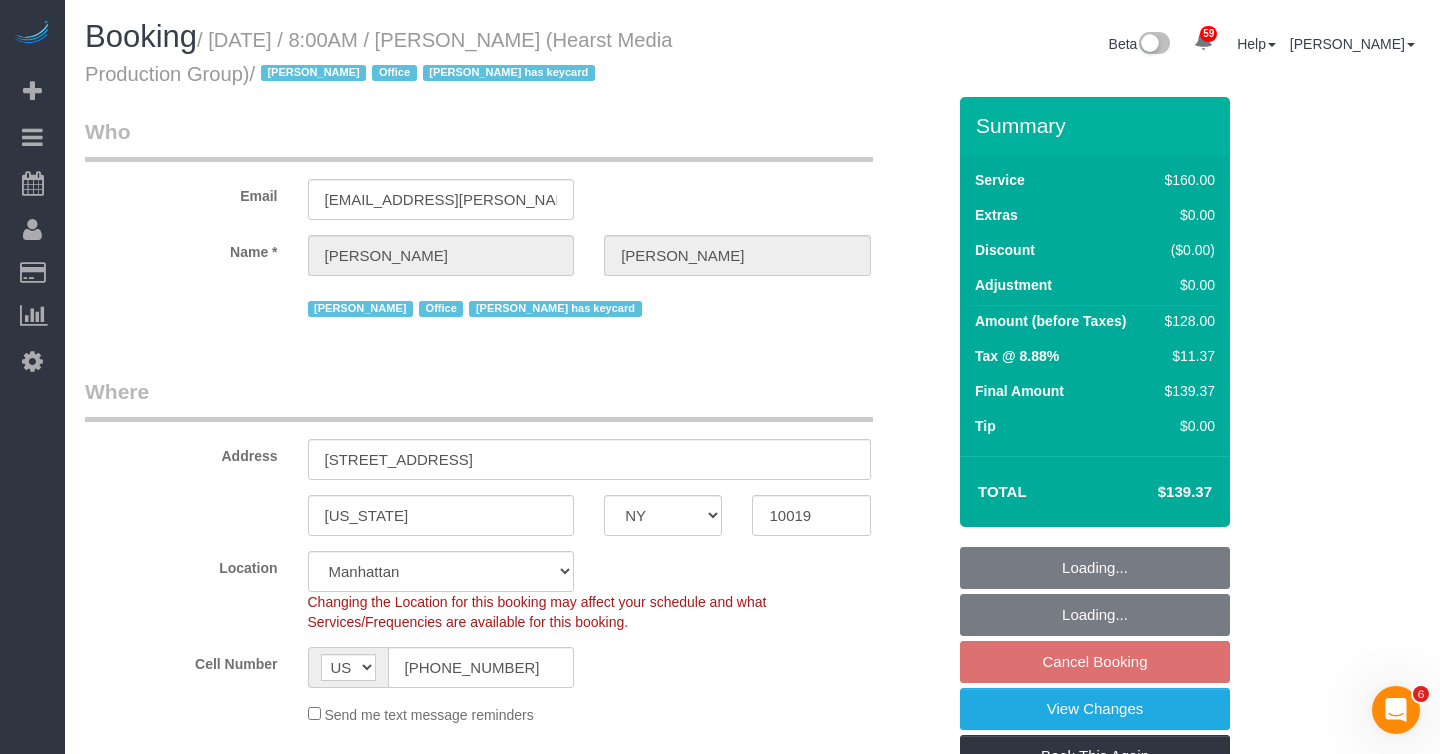 select on "string:stripe-pm_1POn4N4VGloSiKo7I2MIPr2I" 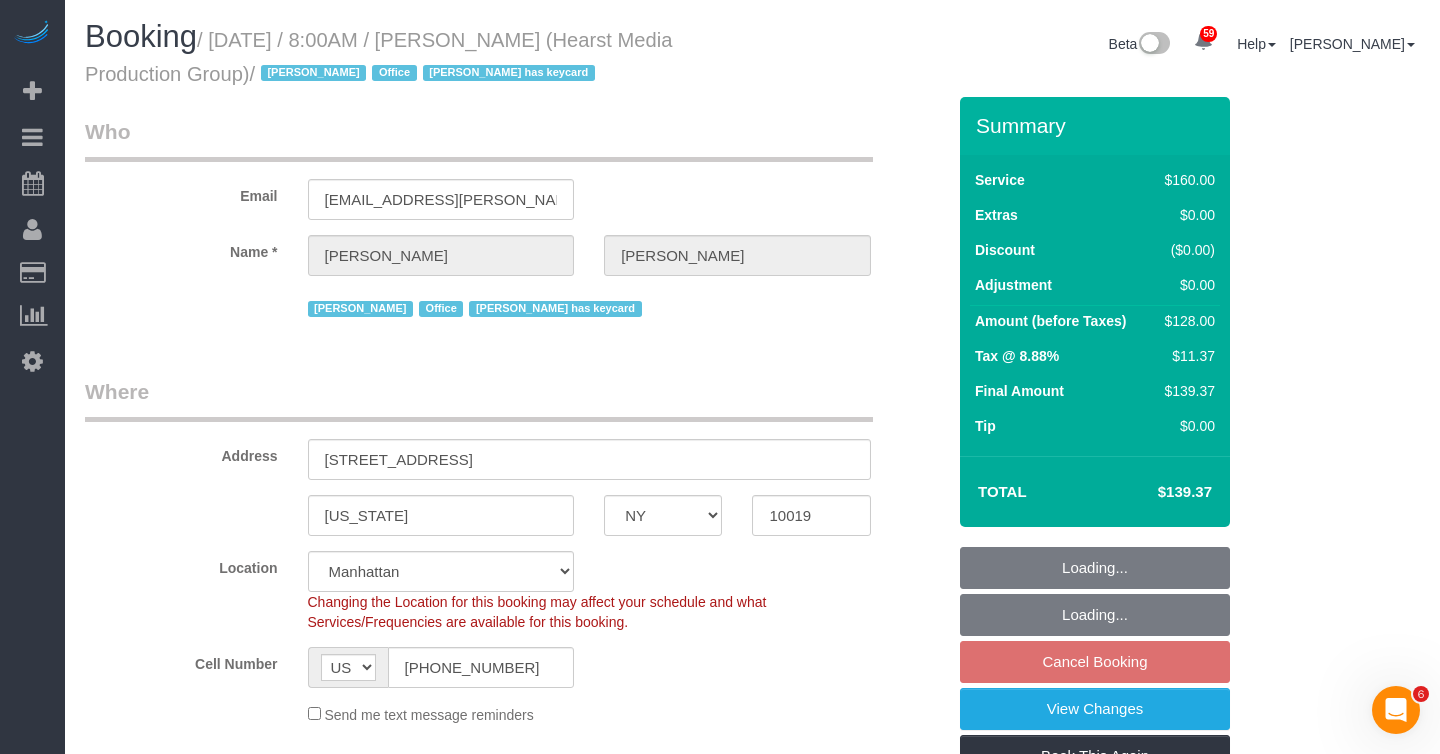 select on "object:1063" 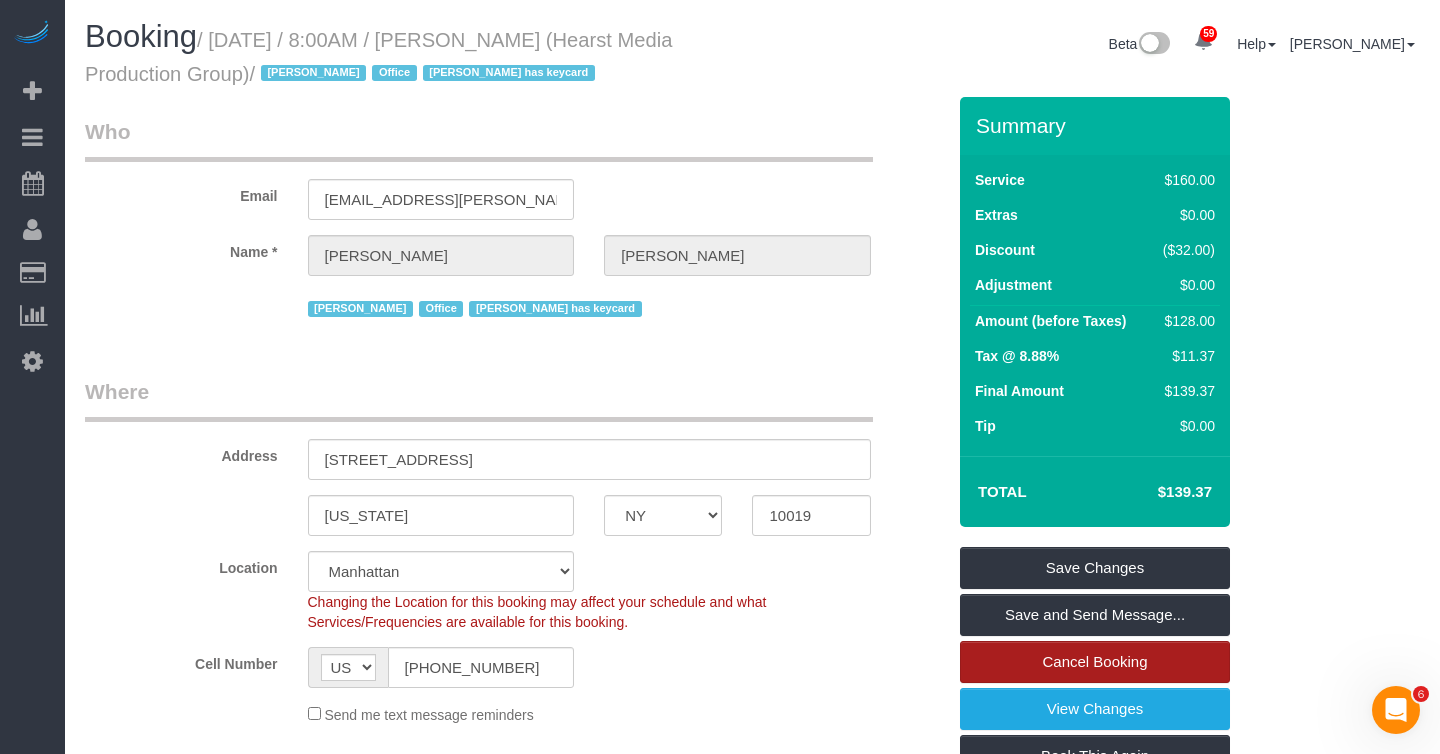 click on "Cancel Booking" at bounding box center (1095, 662) 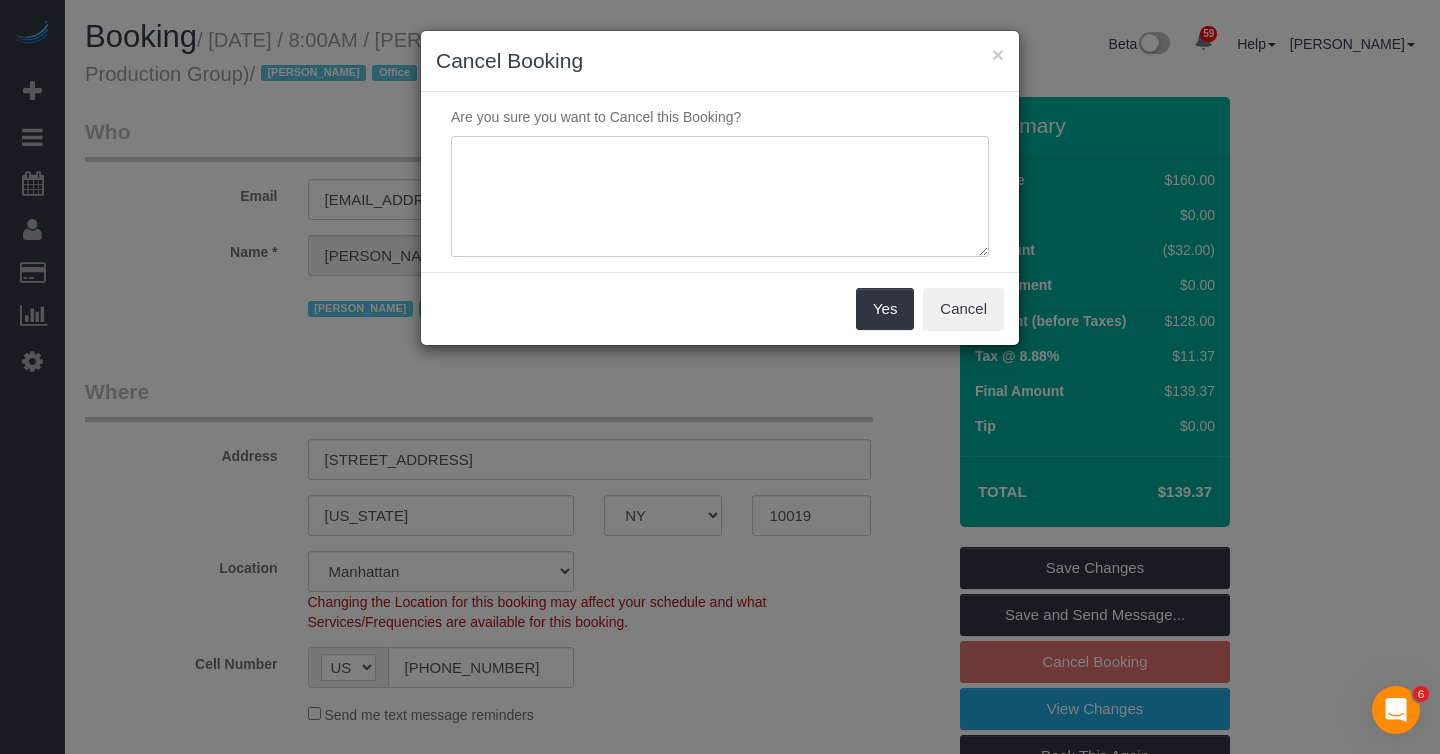 click at bounding box center (720, 197) 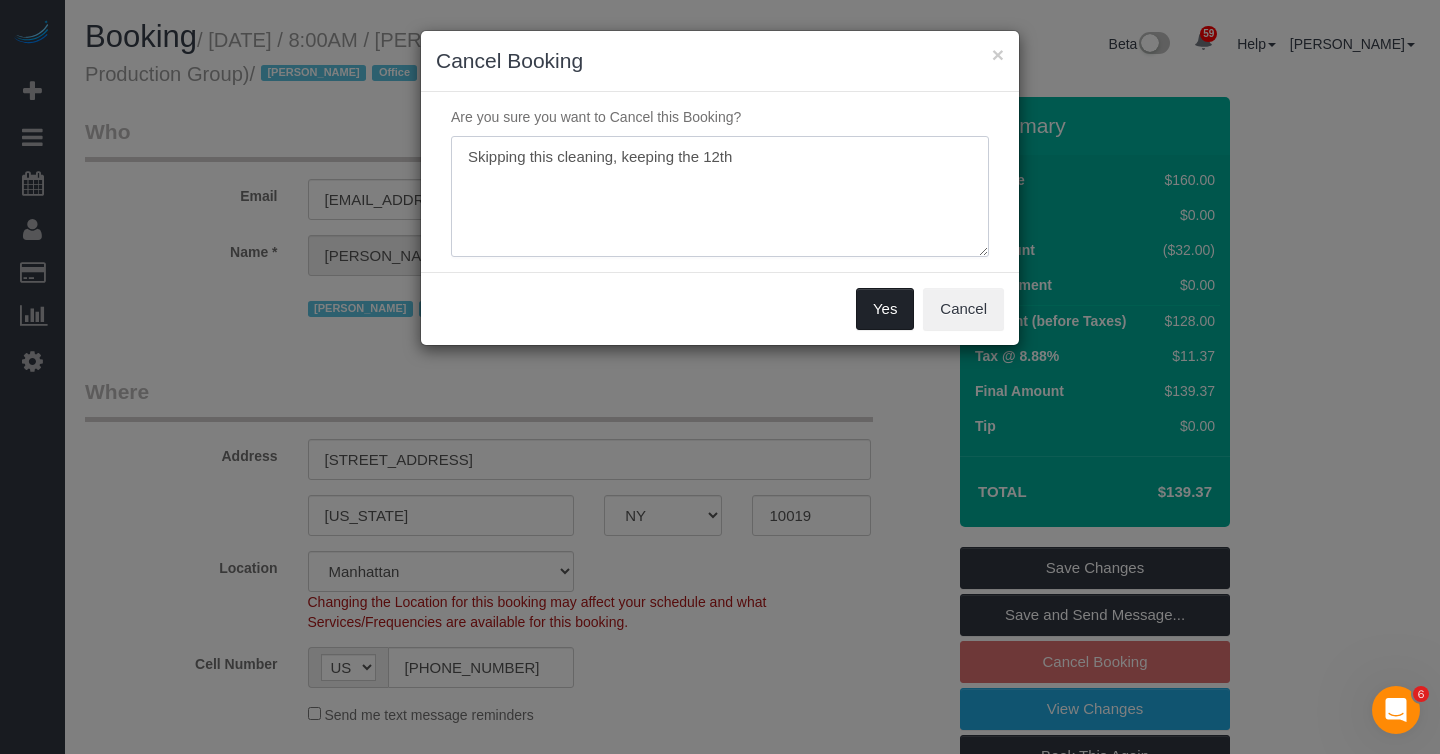 type on "Skipping this cleaning, keeping the 12th" 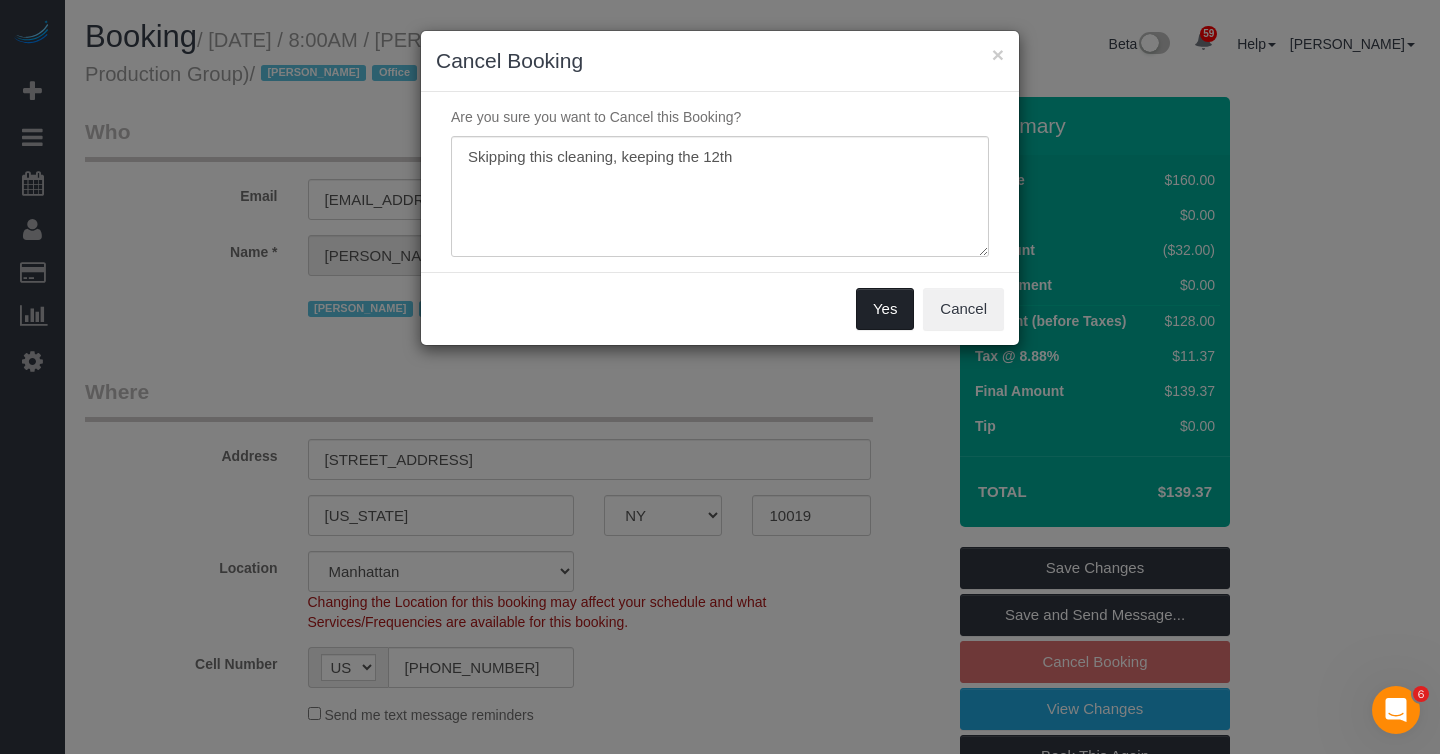 click on "Yes" at bounding box center (885, 309) 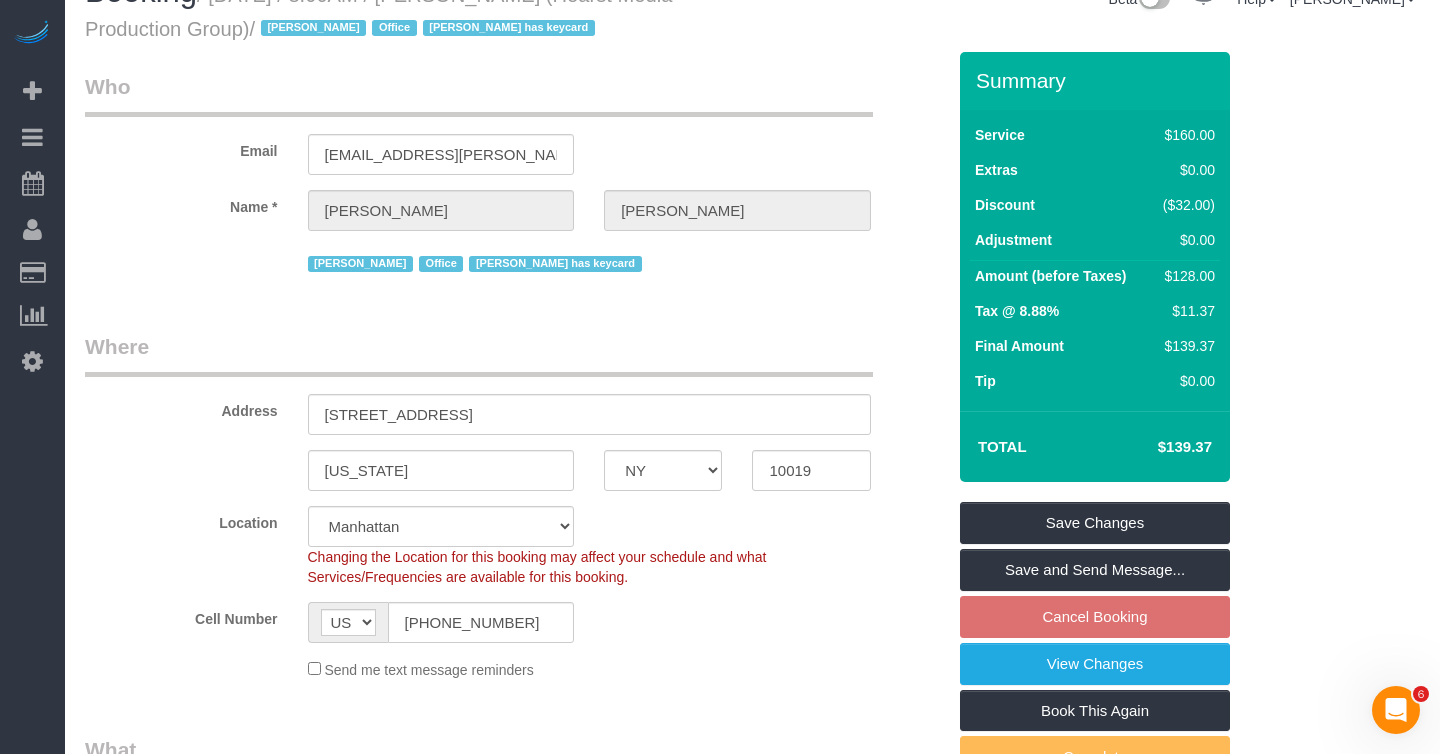 scroll, scrollTop: 0, scrollLeft: 0, axis: both 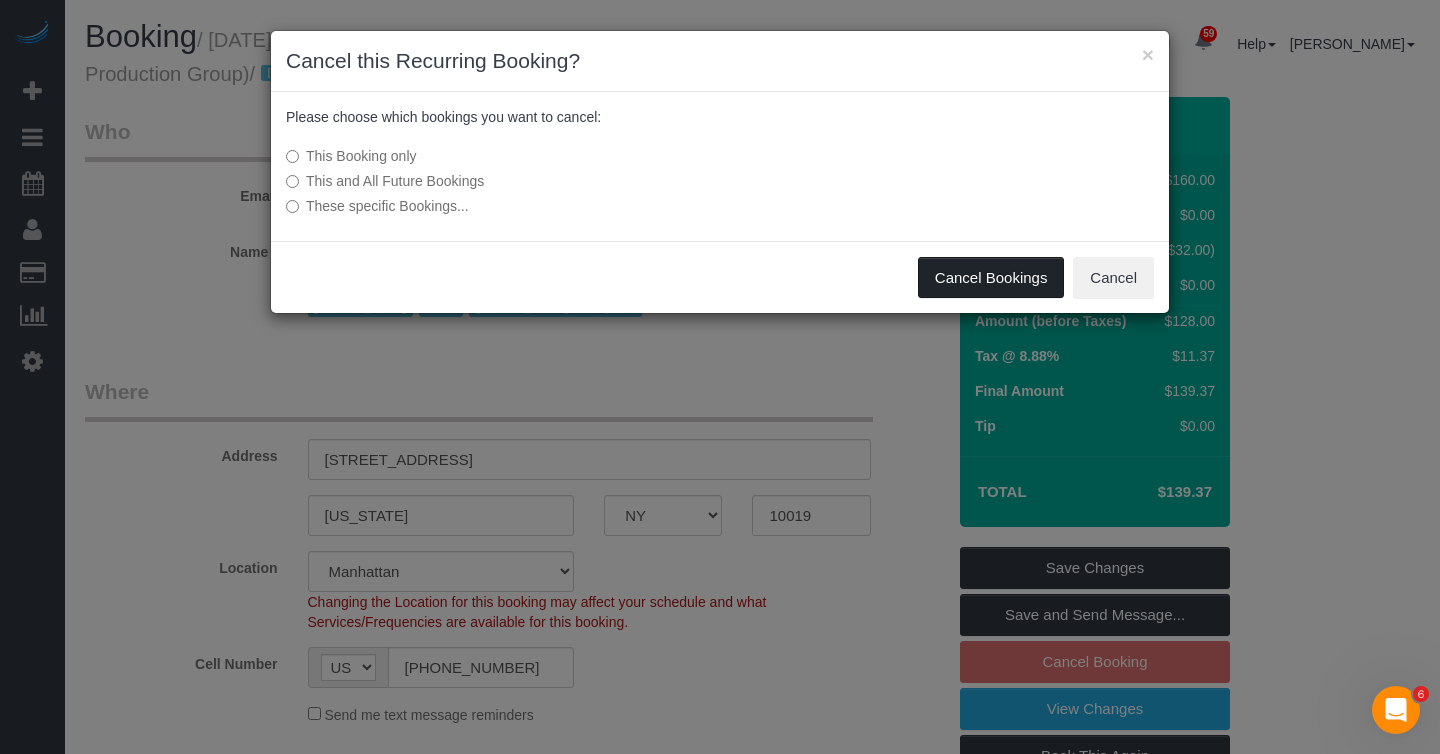 click on "Cancel Bookings" at bounding box center (991, 278) 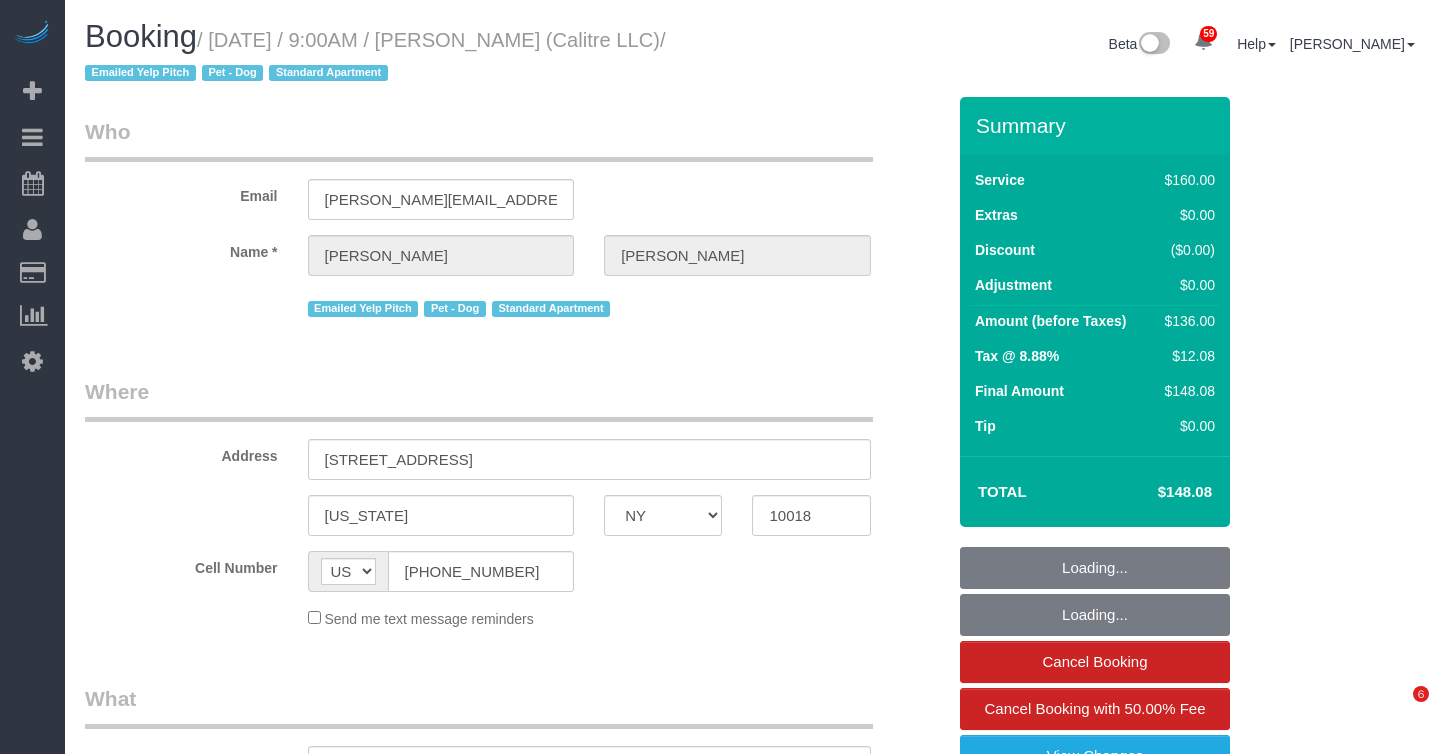 select on "NY" 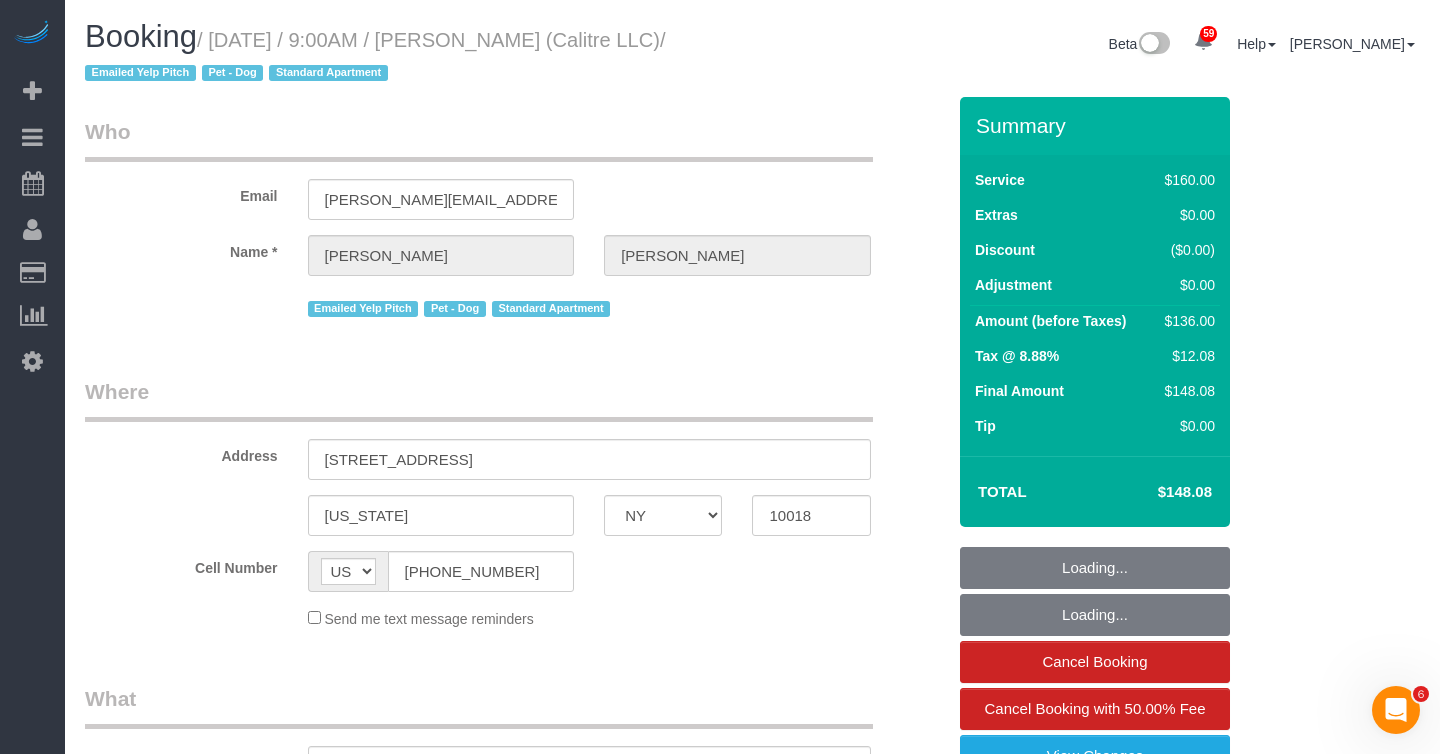 scroll, scrollTop: 0, scrollLeft: 0, axis: both 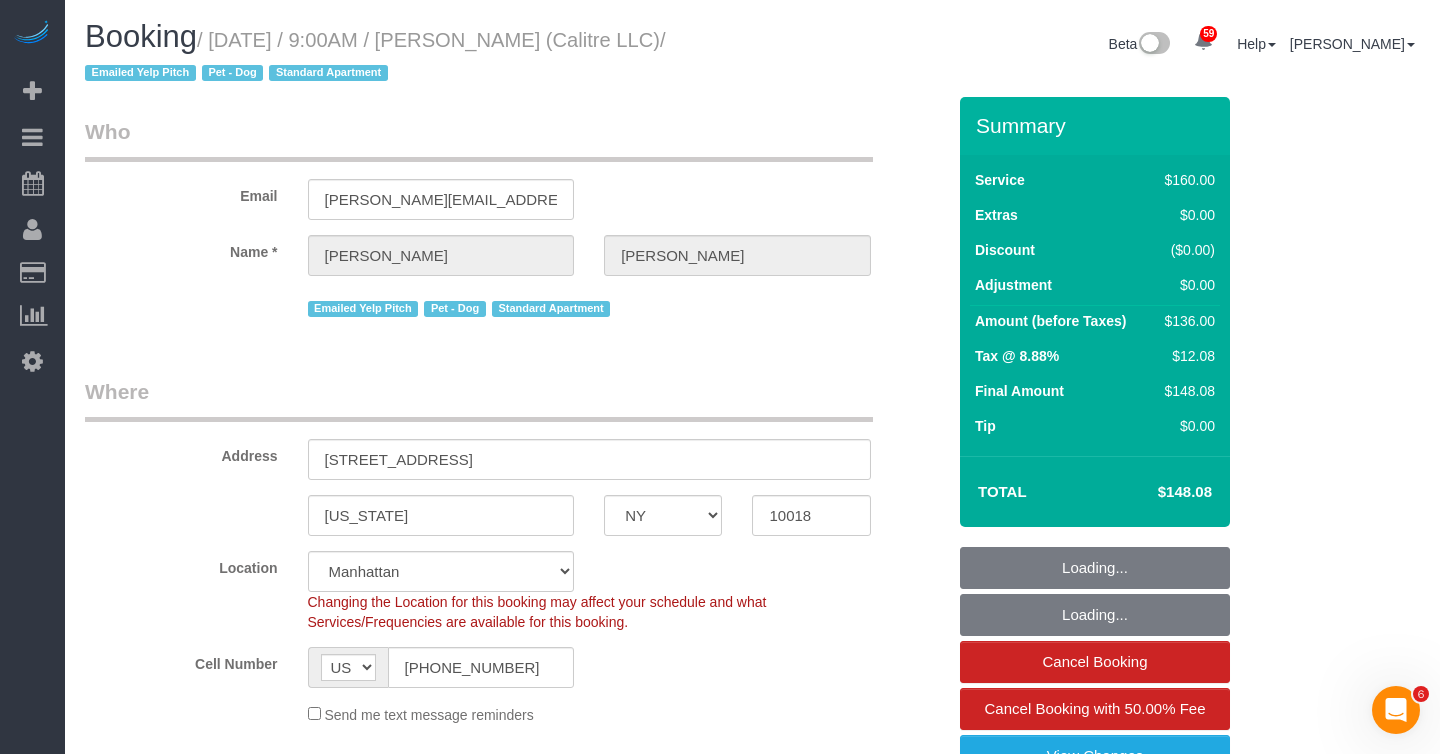 select on "object:829" 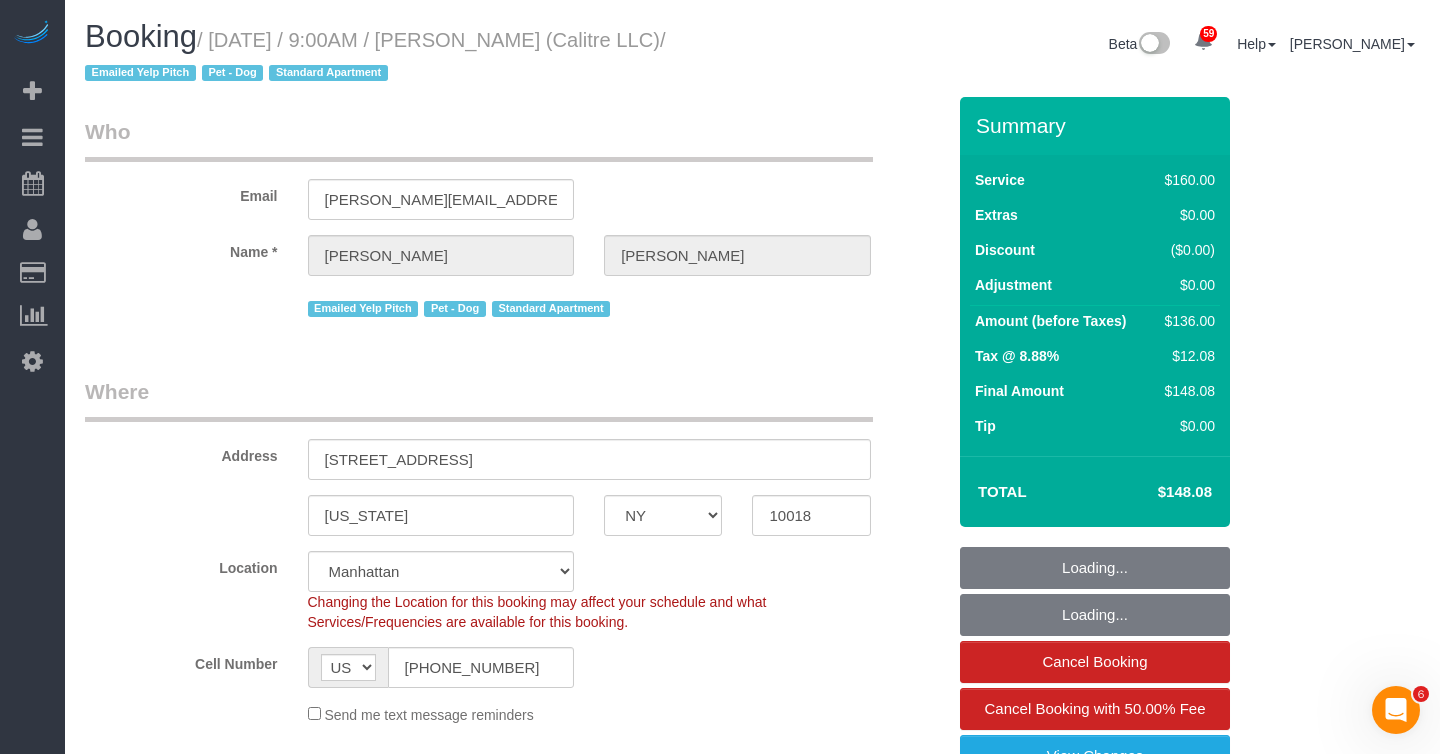 select on "string:stripe-pm_1Qmg0G4VGloSiKo7r9f1vLui" 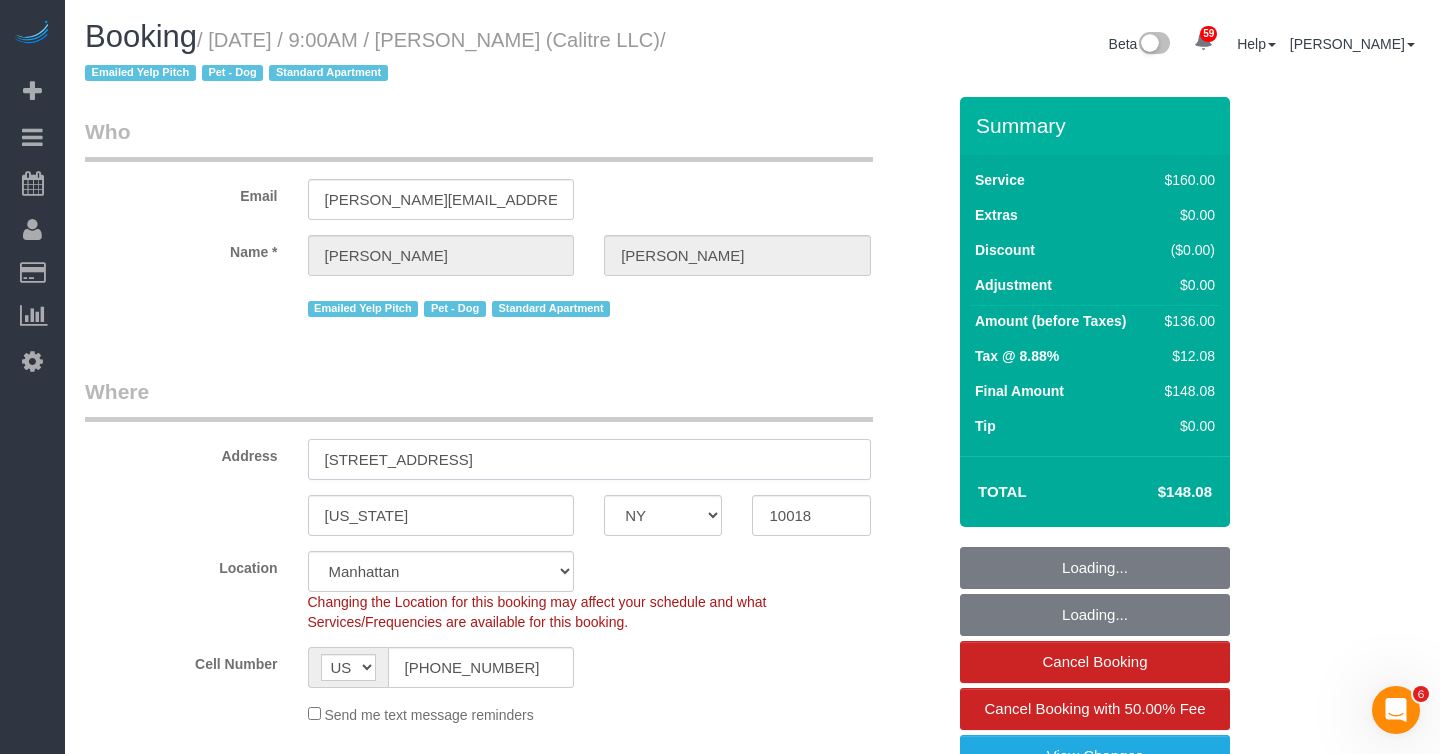 click on "400 West 37th Street, 7R" at bounding box center [589, 459] 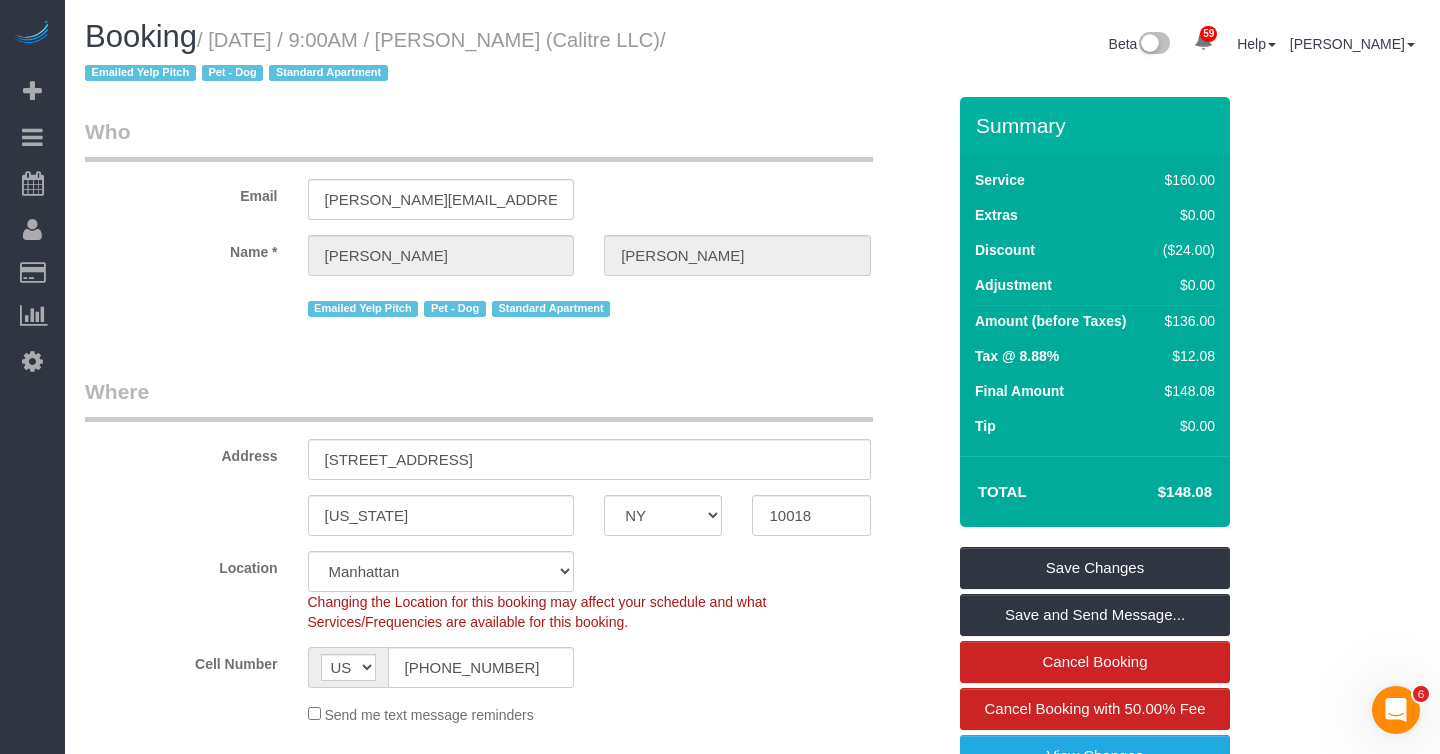 click on "Address
400 West 37th Street, 7R" at bounding box center [515, 428] 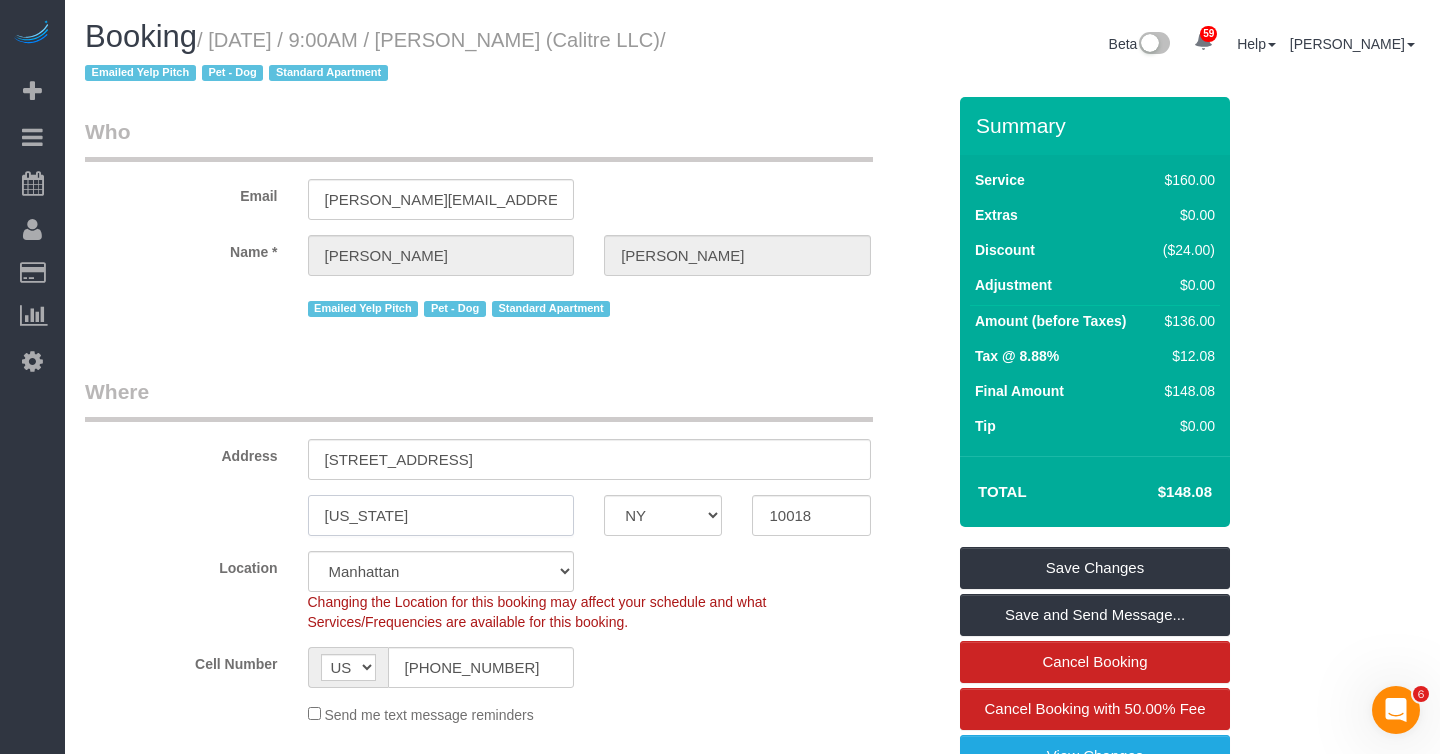 click on "[US_STATE]" at bounding box center [441, 515] 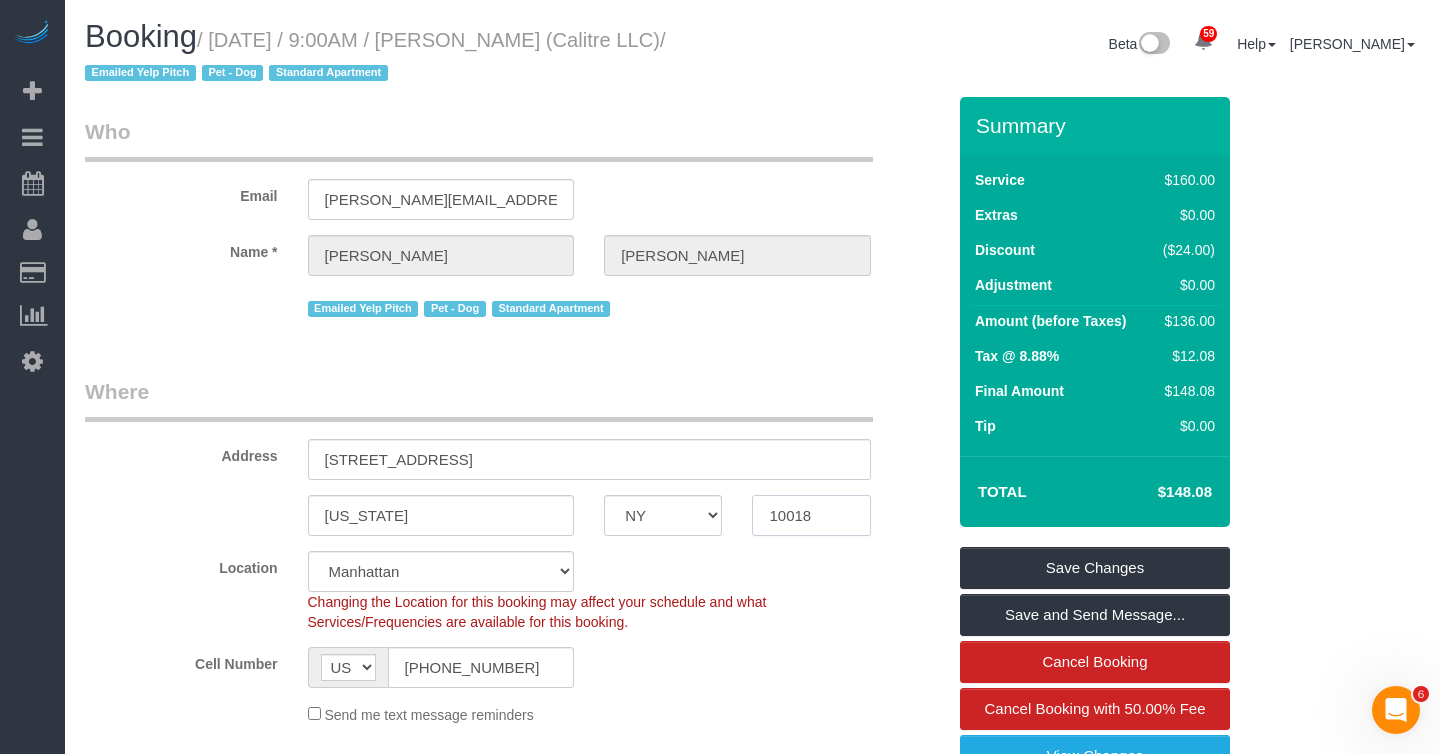 click on "10018" at bounding box center (811, 515) 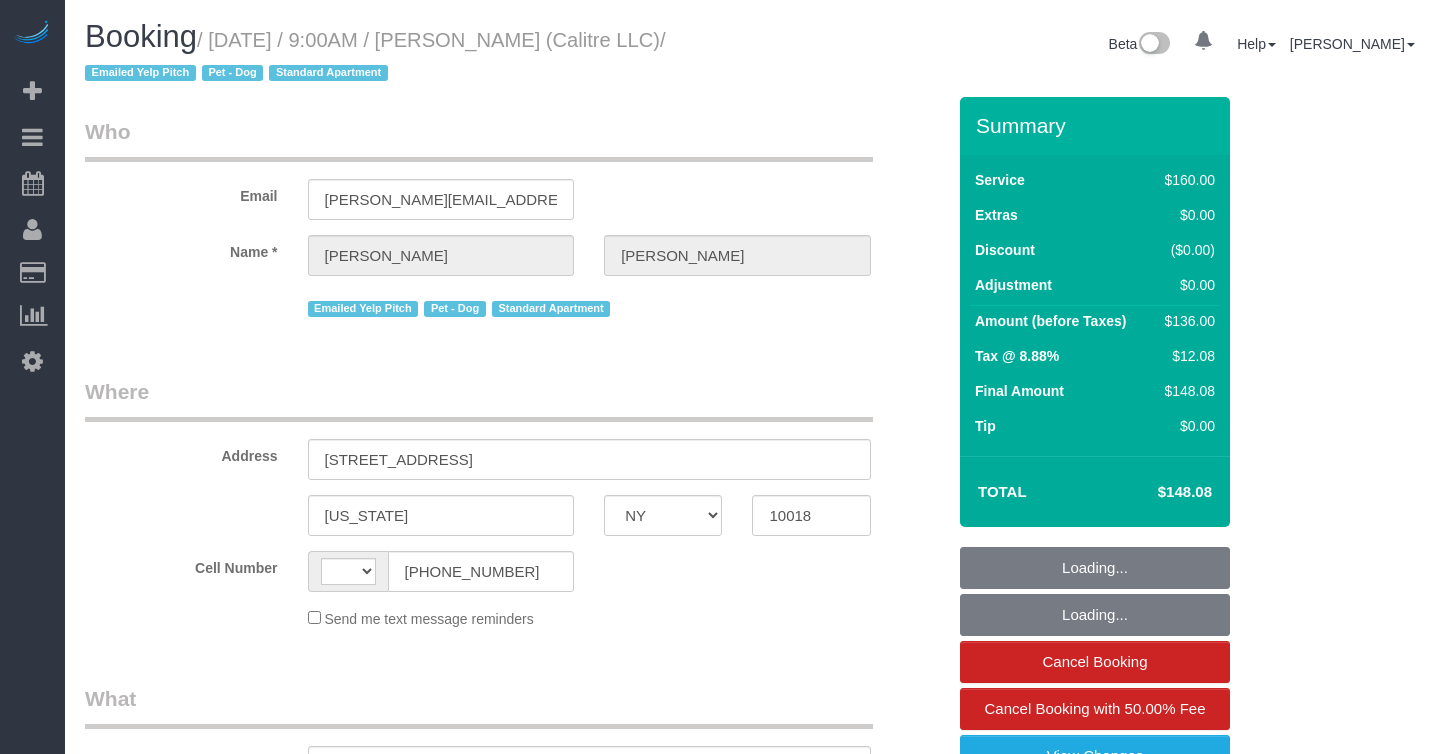 select on "NY" 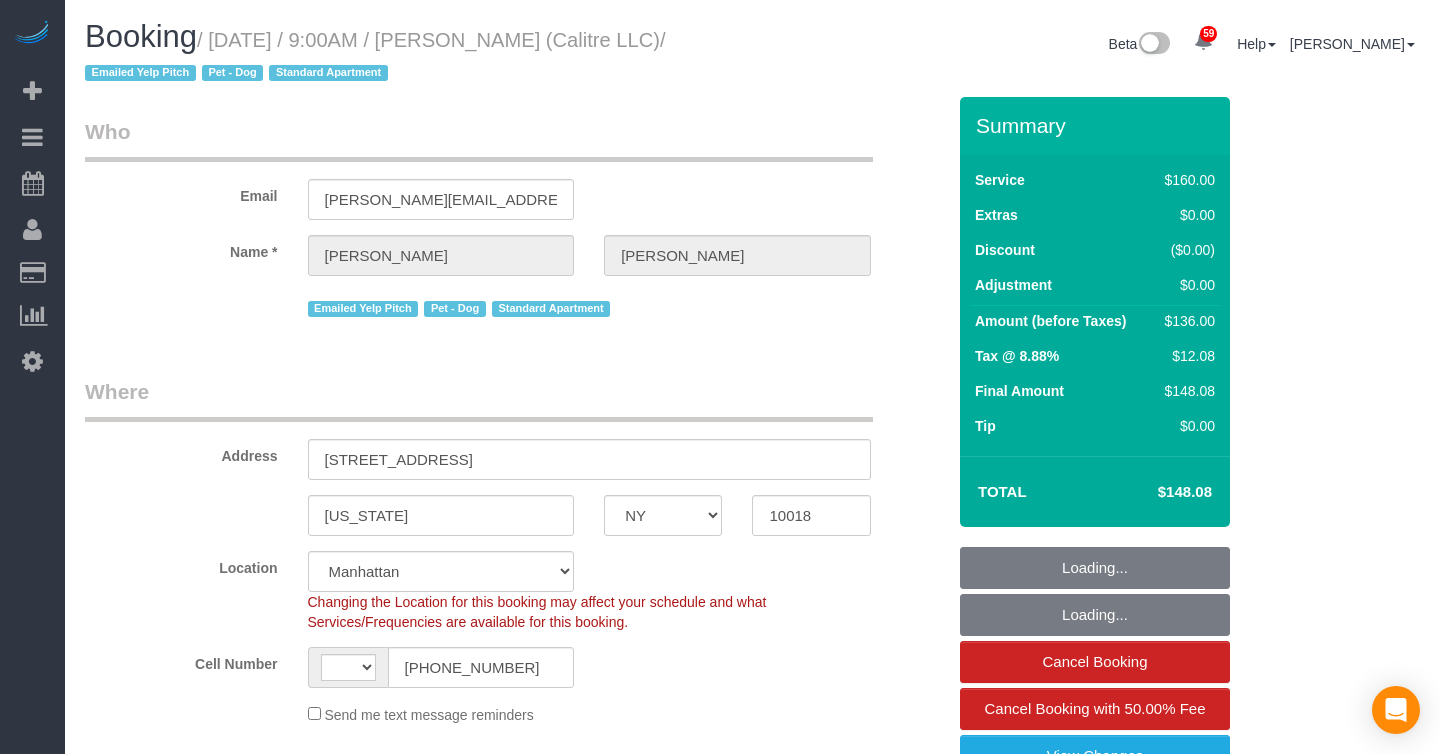select on "object:864" 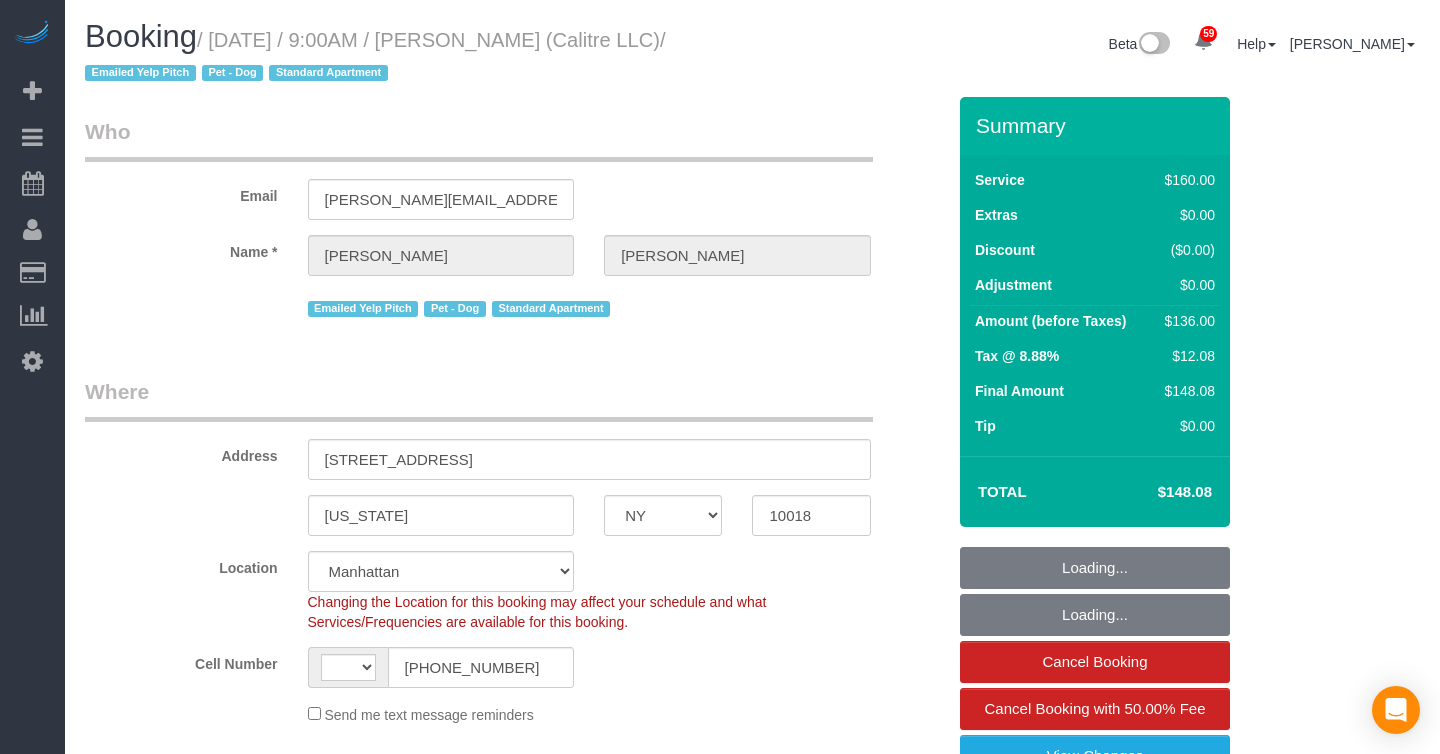 select on "string:[GEOGRAPHIC_DATA]" 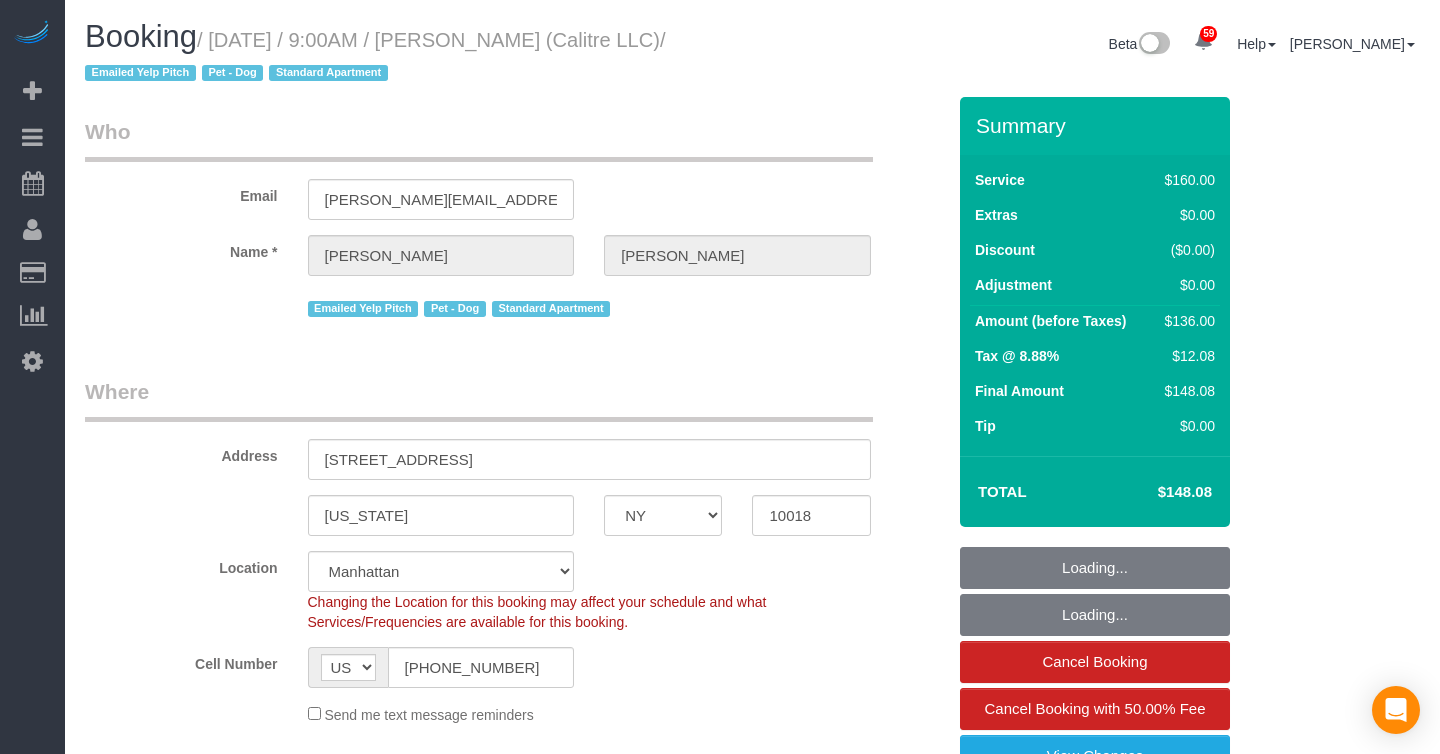 select on "spot1" 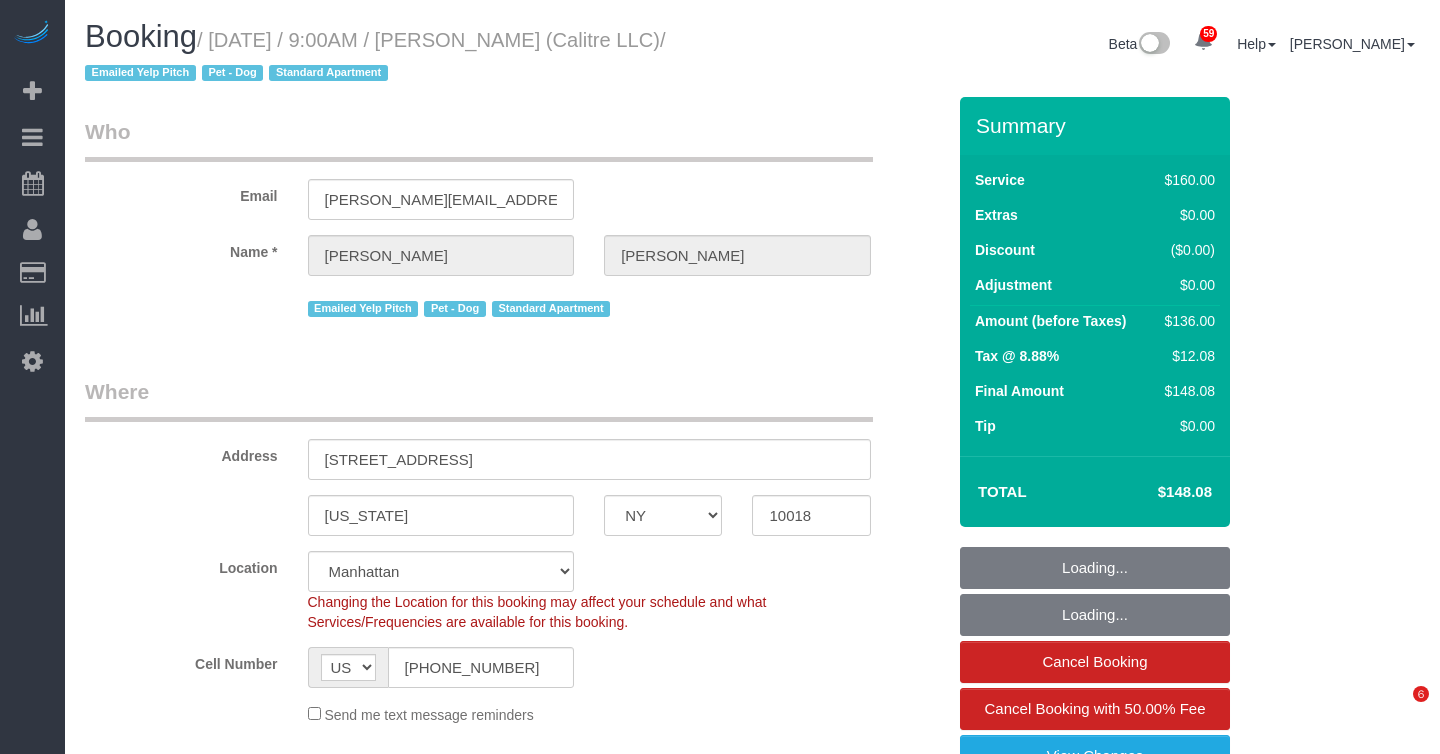 scroll, scrollTop: 45, scrollLeft: 0, axis: vertical 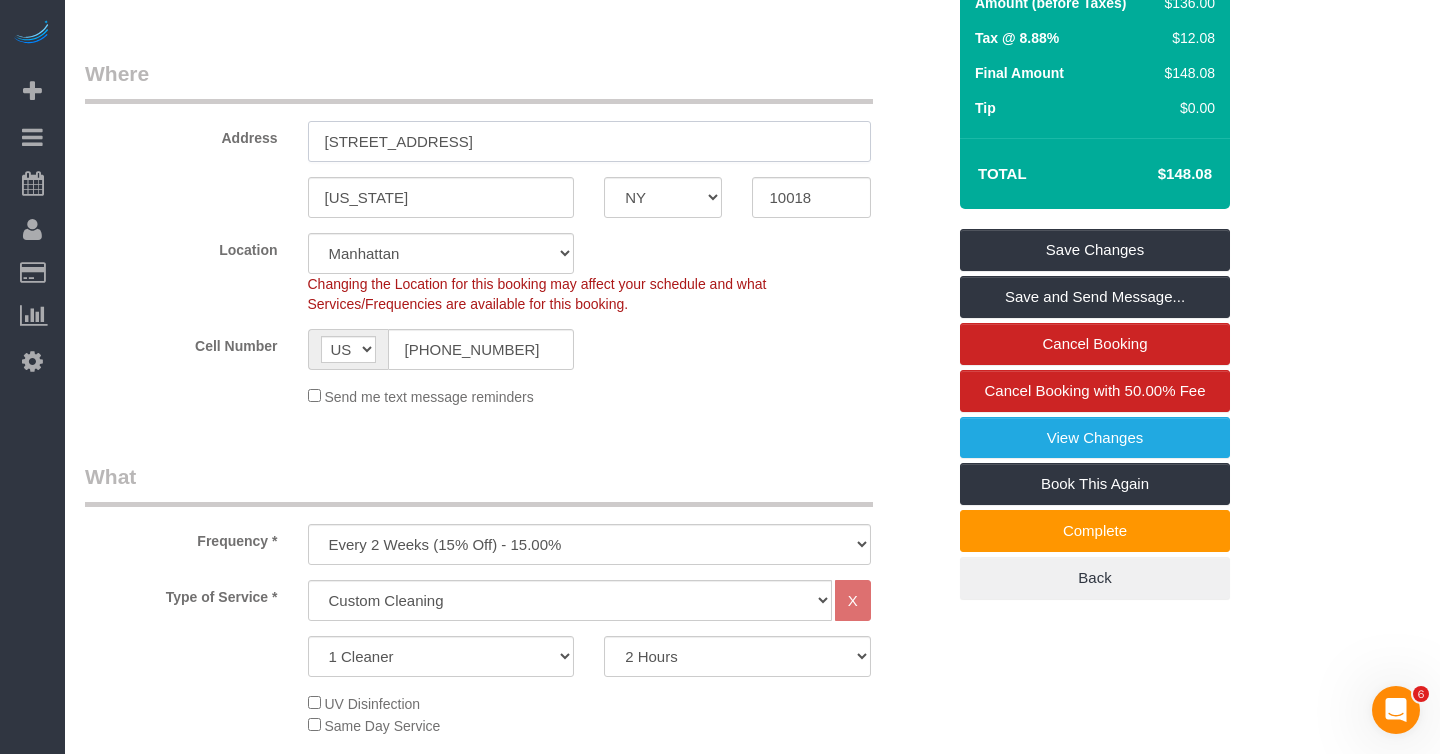 click on "400 West 37th Street, 7R" at bounding box center (589, 141) 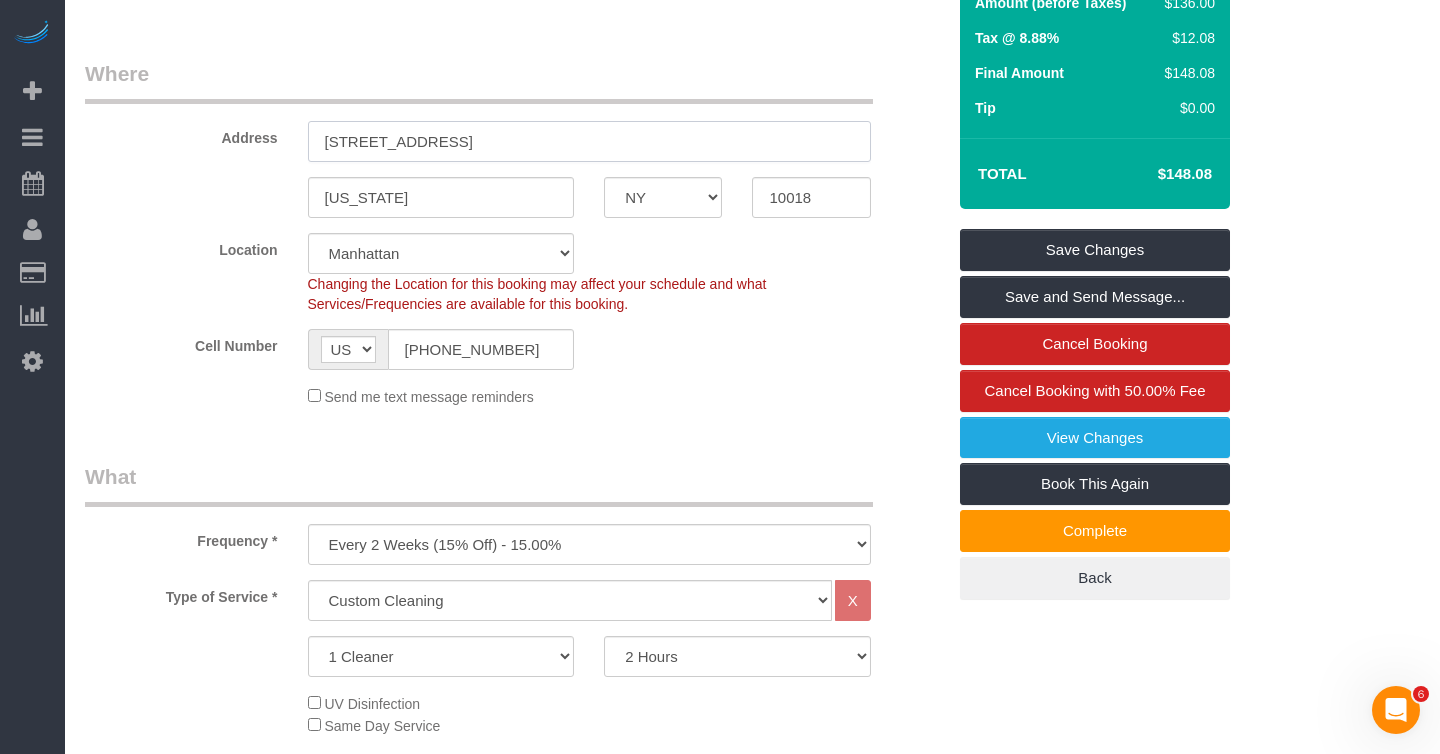 click on "[STREET_ADDRESS]" at bounding box center (589, 141) 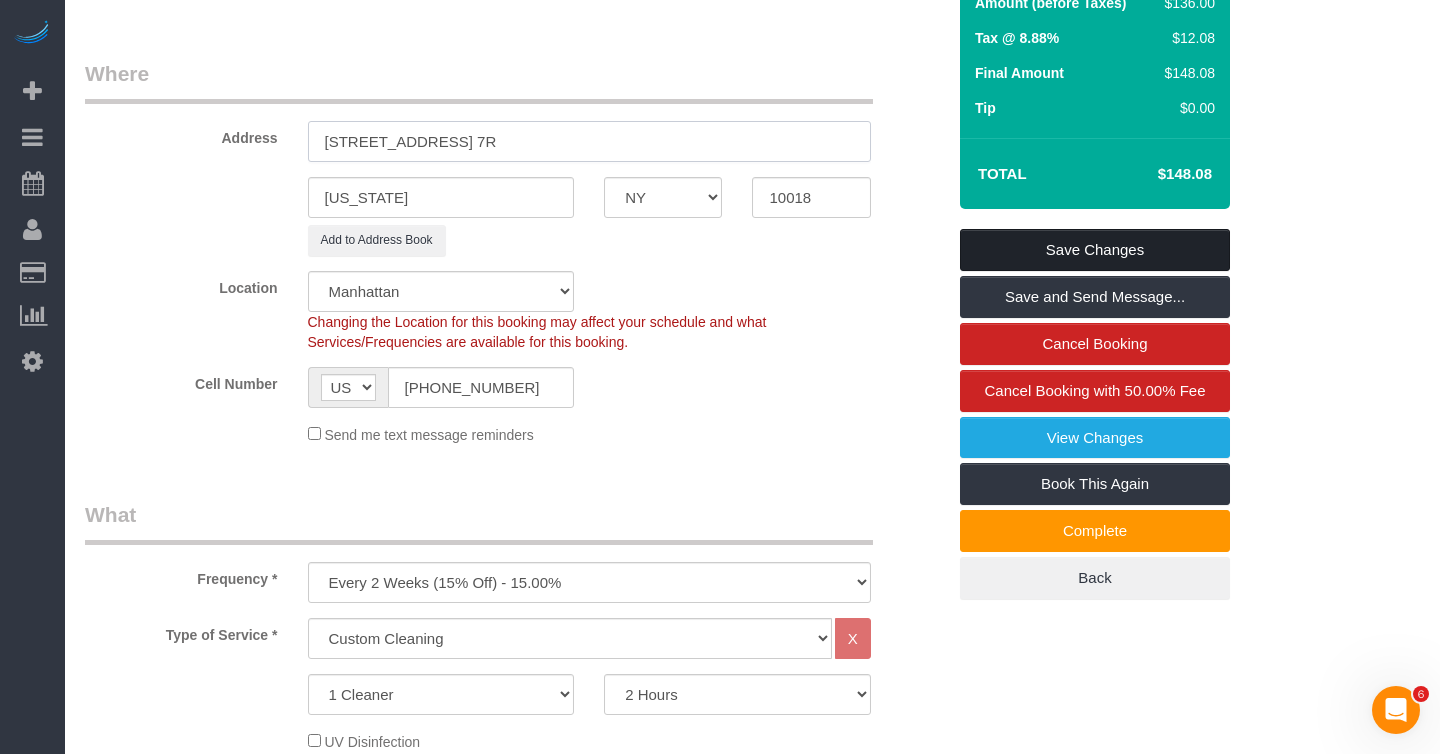 type on "400 West 37th Street, Apt. 7R" 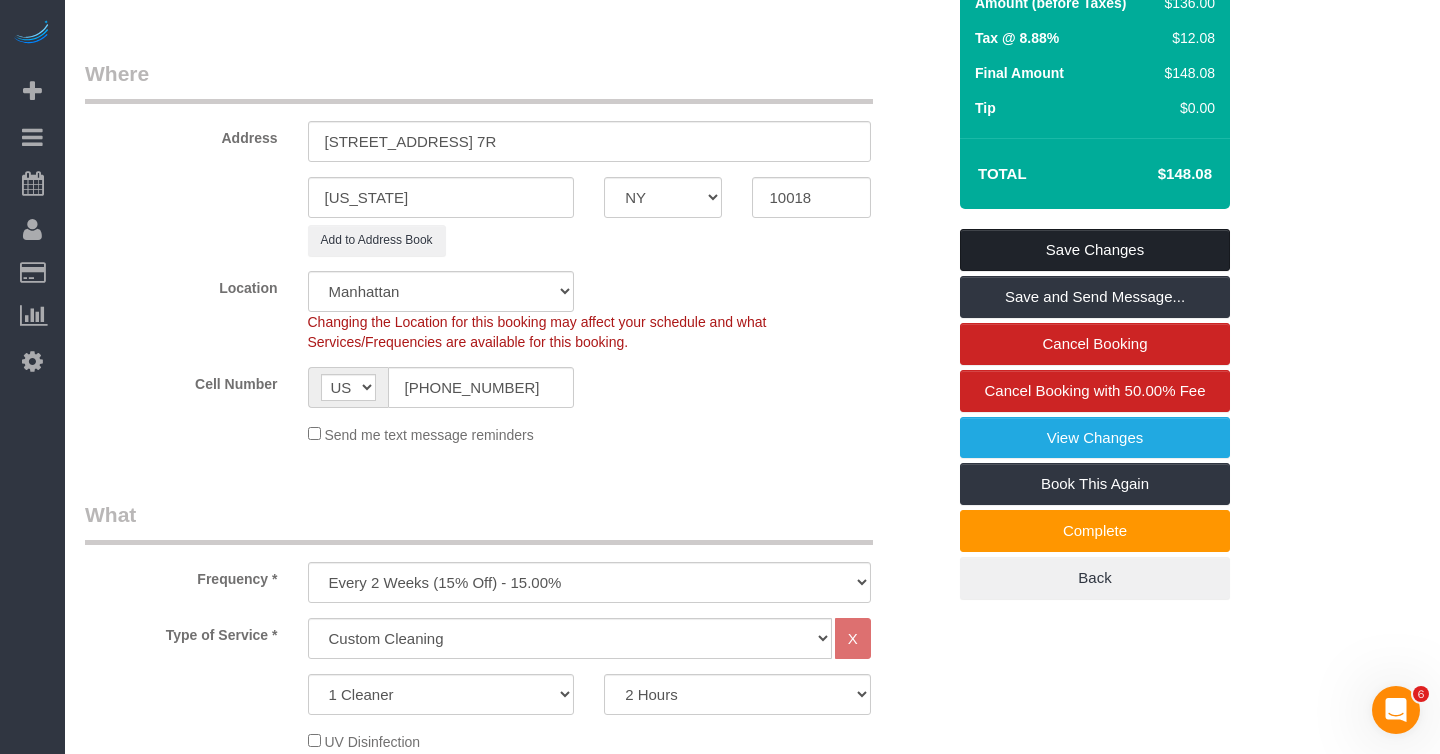 click on "Save Changes" at bounding box center (1095, 250) 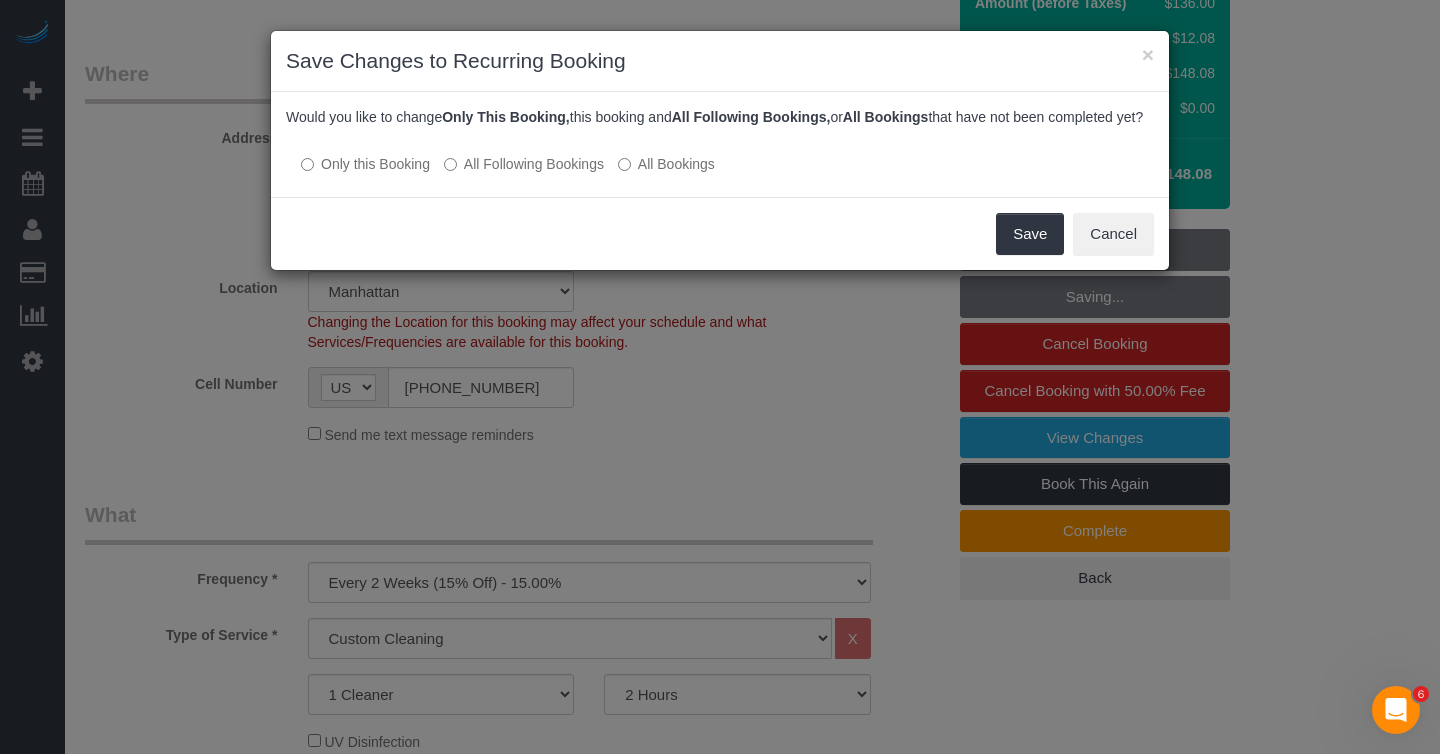 click on "All Following Bookings" at bounding box center (524, 164) 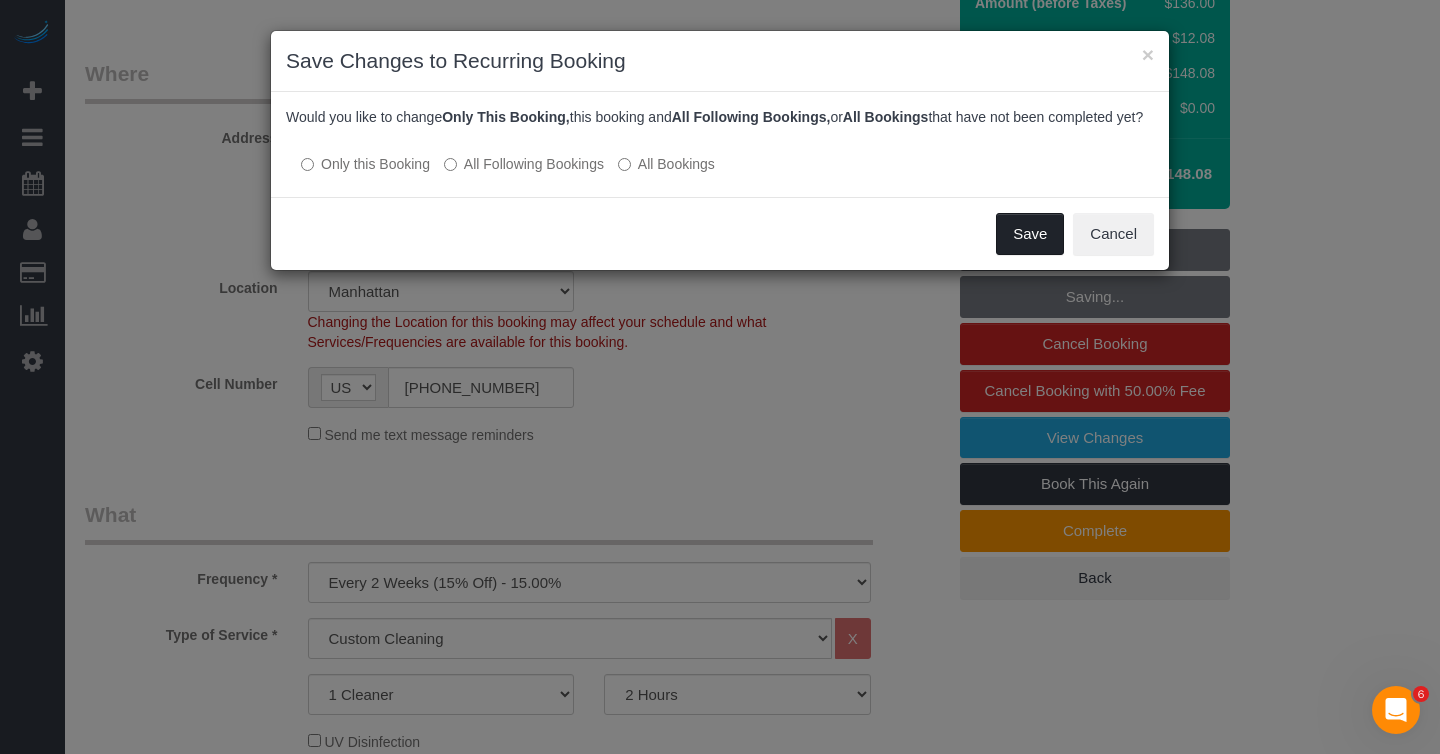 click on "Save" at bounding box center (1030, 234) 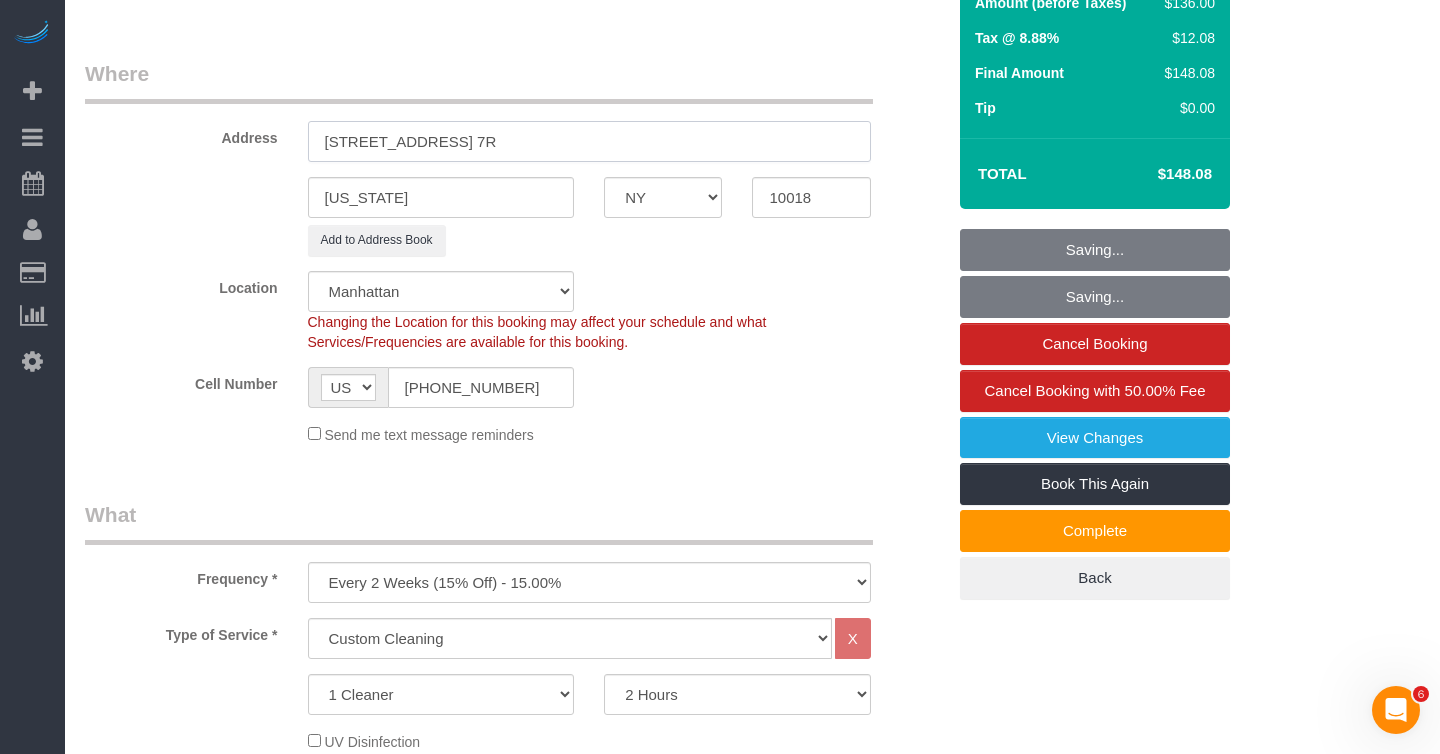 click on "400 West 37th Street, Apt. 7R" at bounding box center (589, 141) 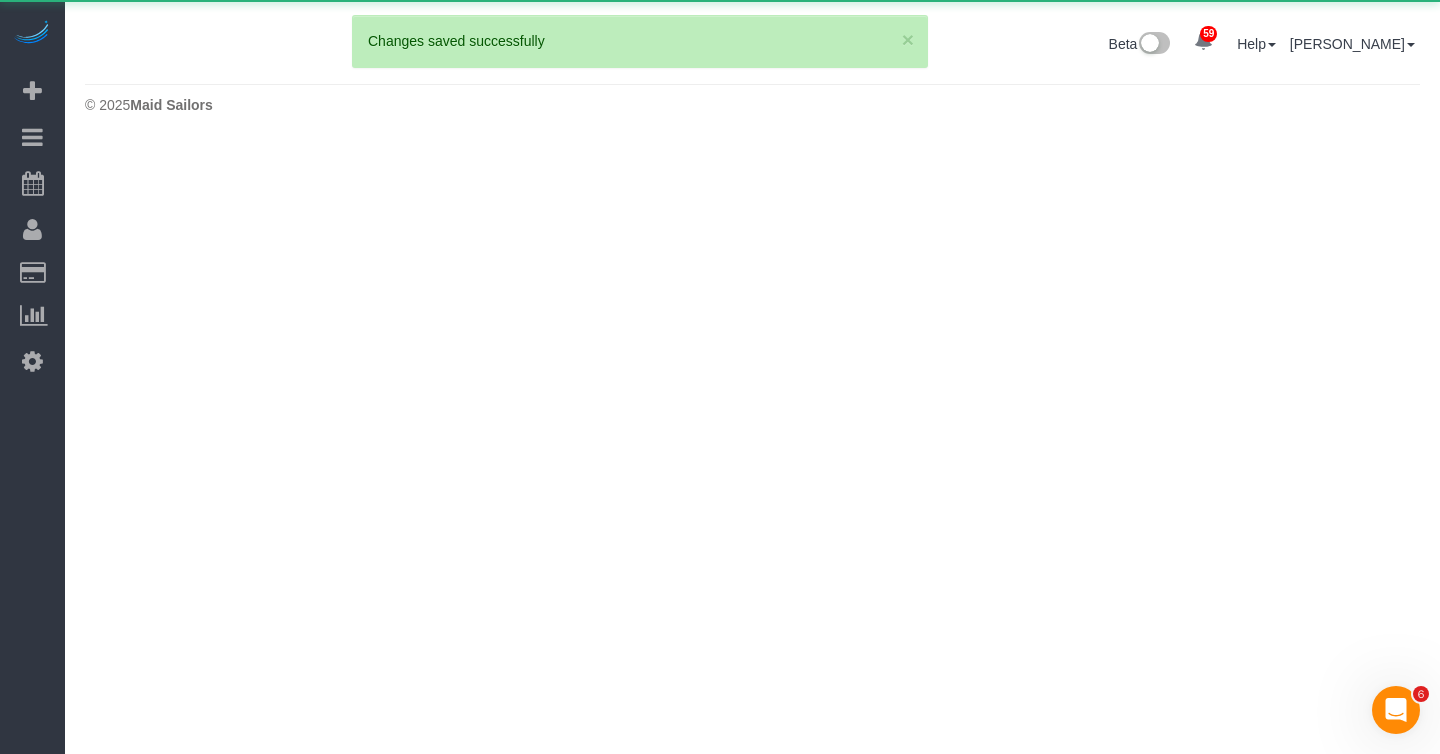 scroll, scrollTop: 0, scrollLeft: 0, axis: both 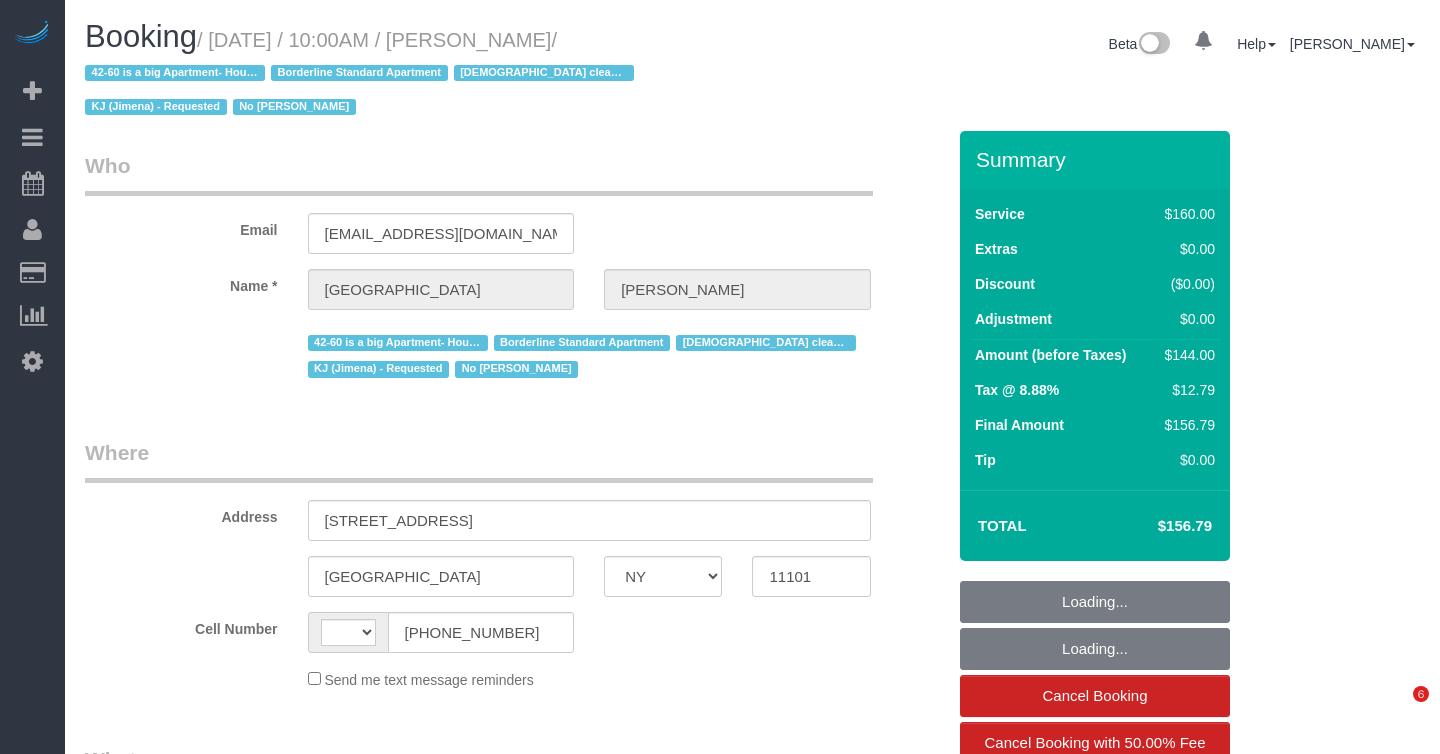 select on "NY" 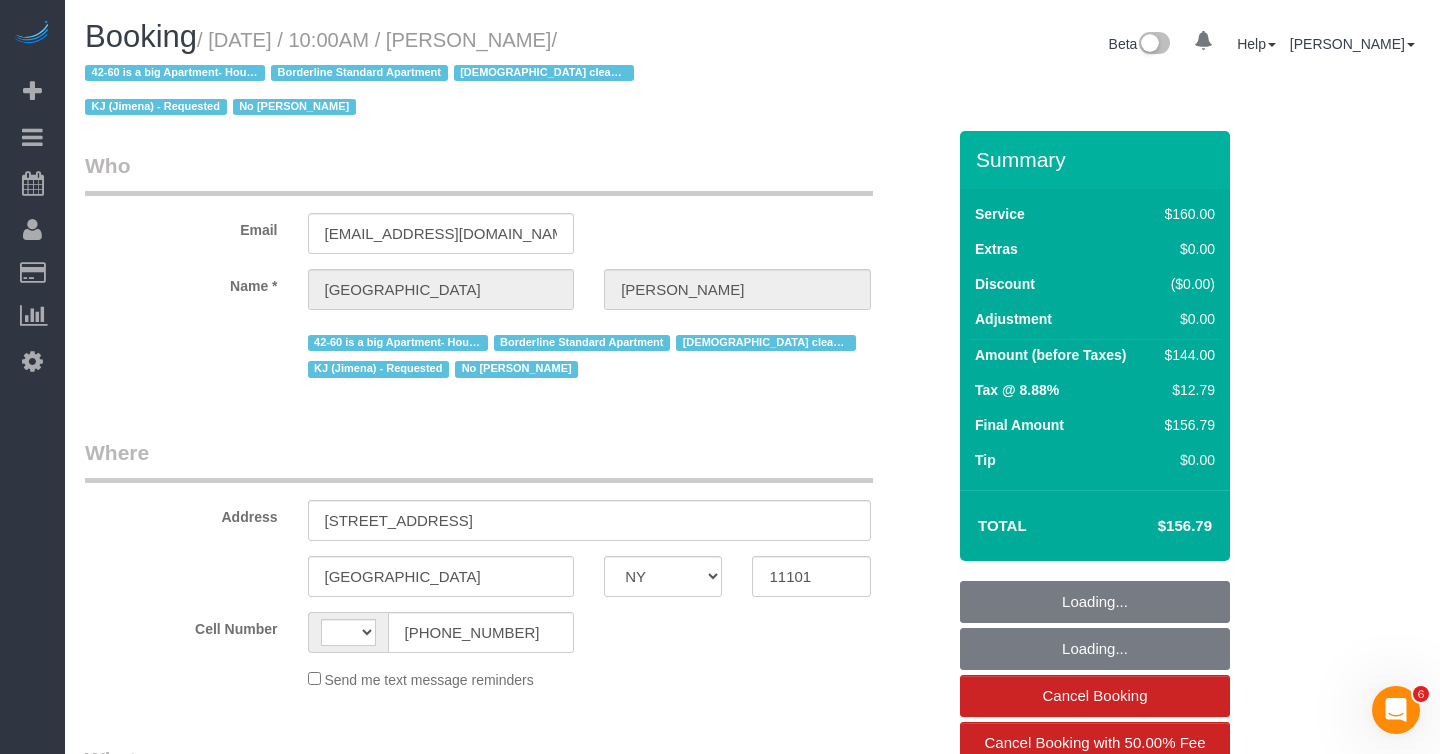 scroll, scrollTop: 0, scrollLeft: 0, axis: both 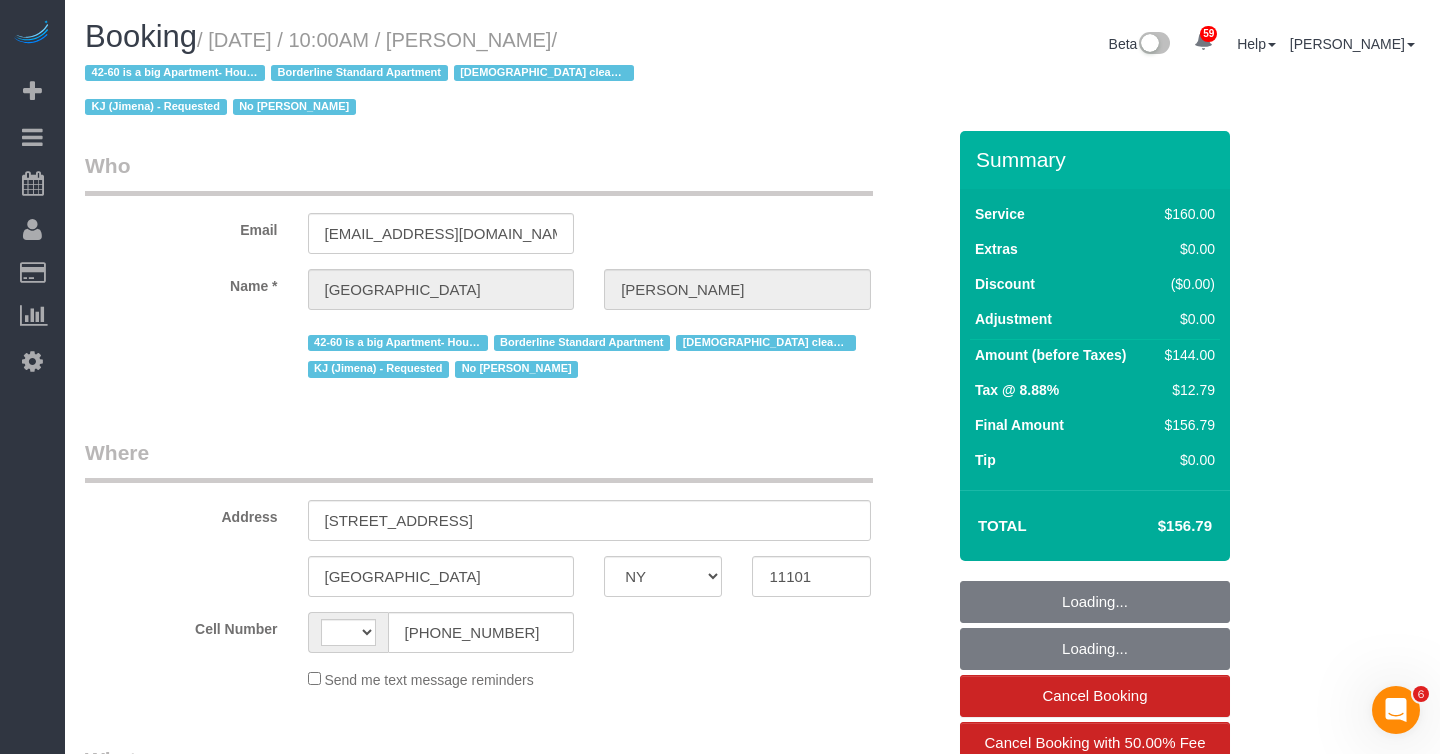 select on "string:[GEOGRAPHIC_DATA]" 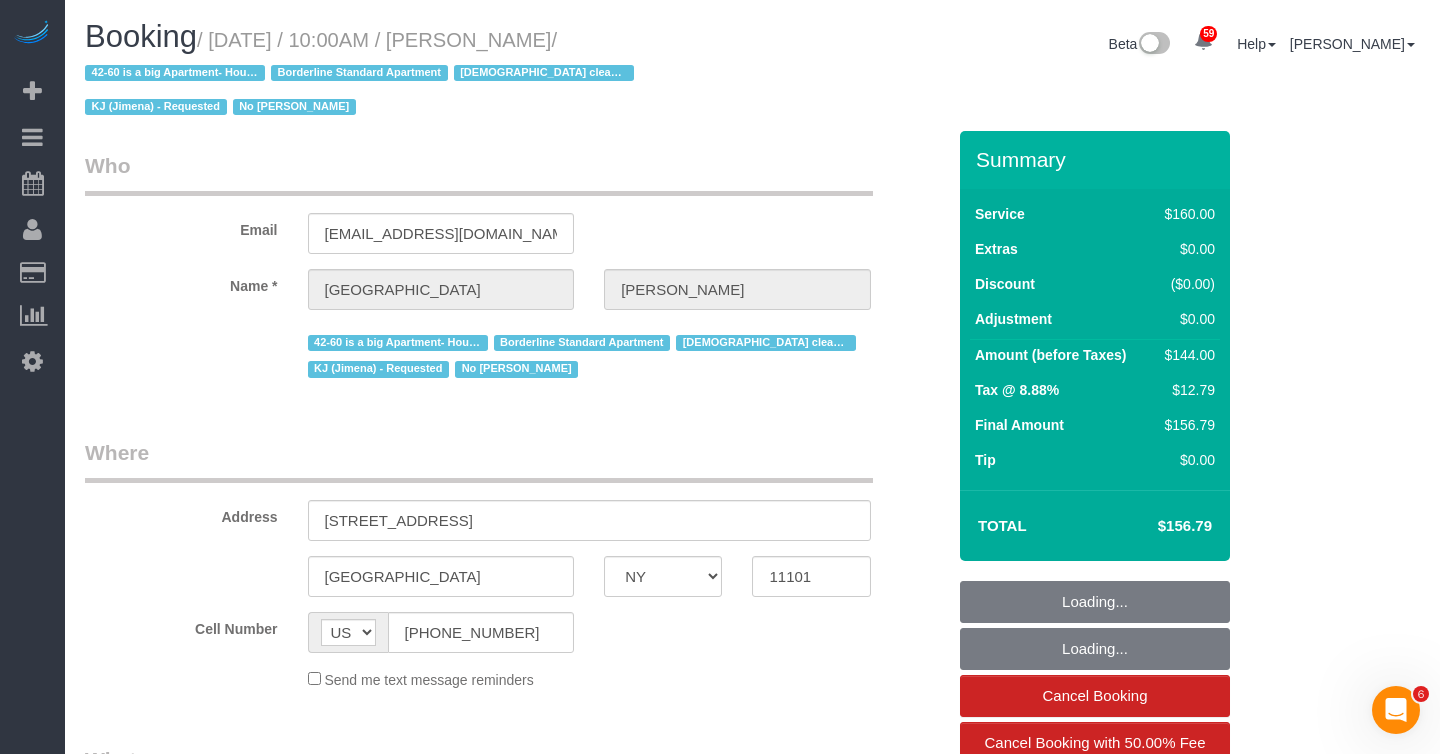 select on "object:916" 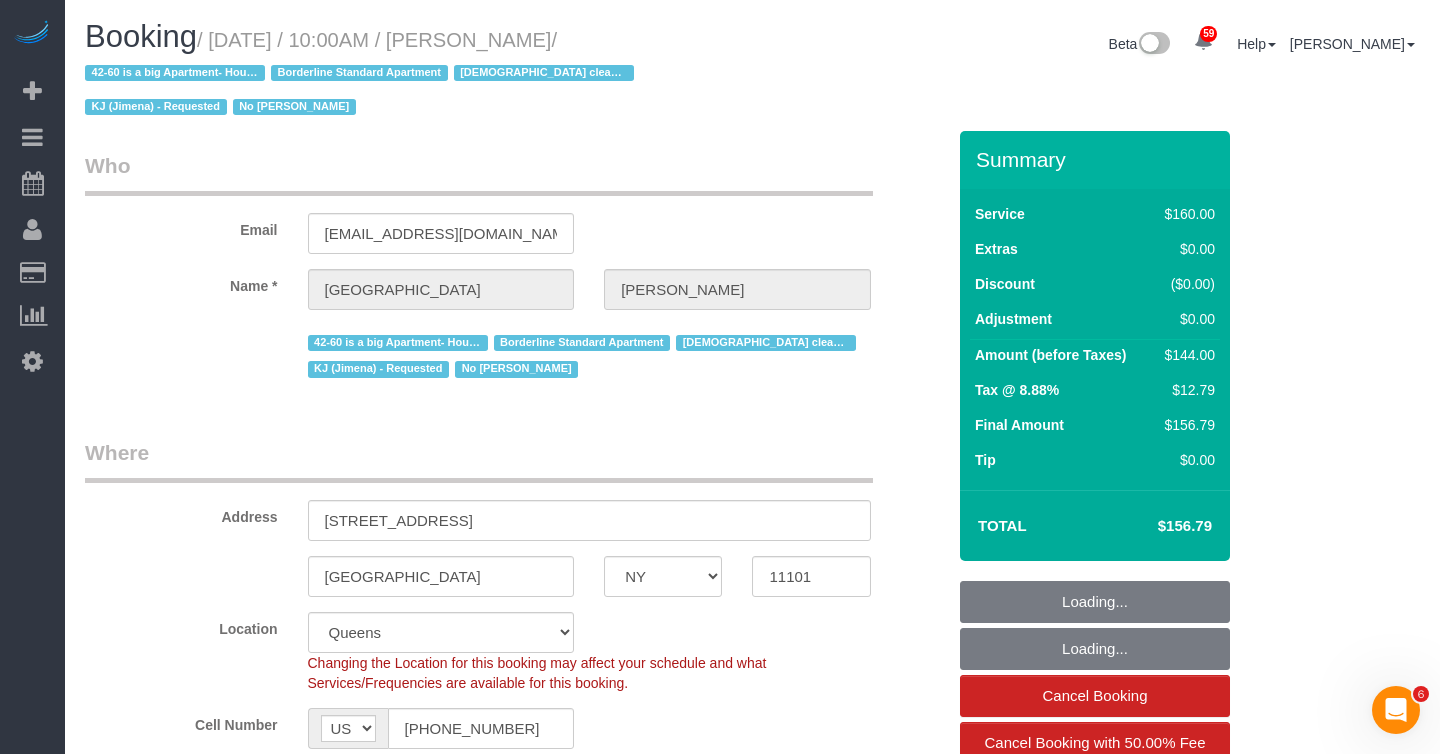 select on "object:1408" 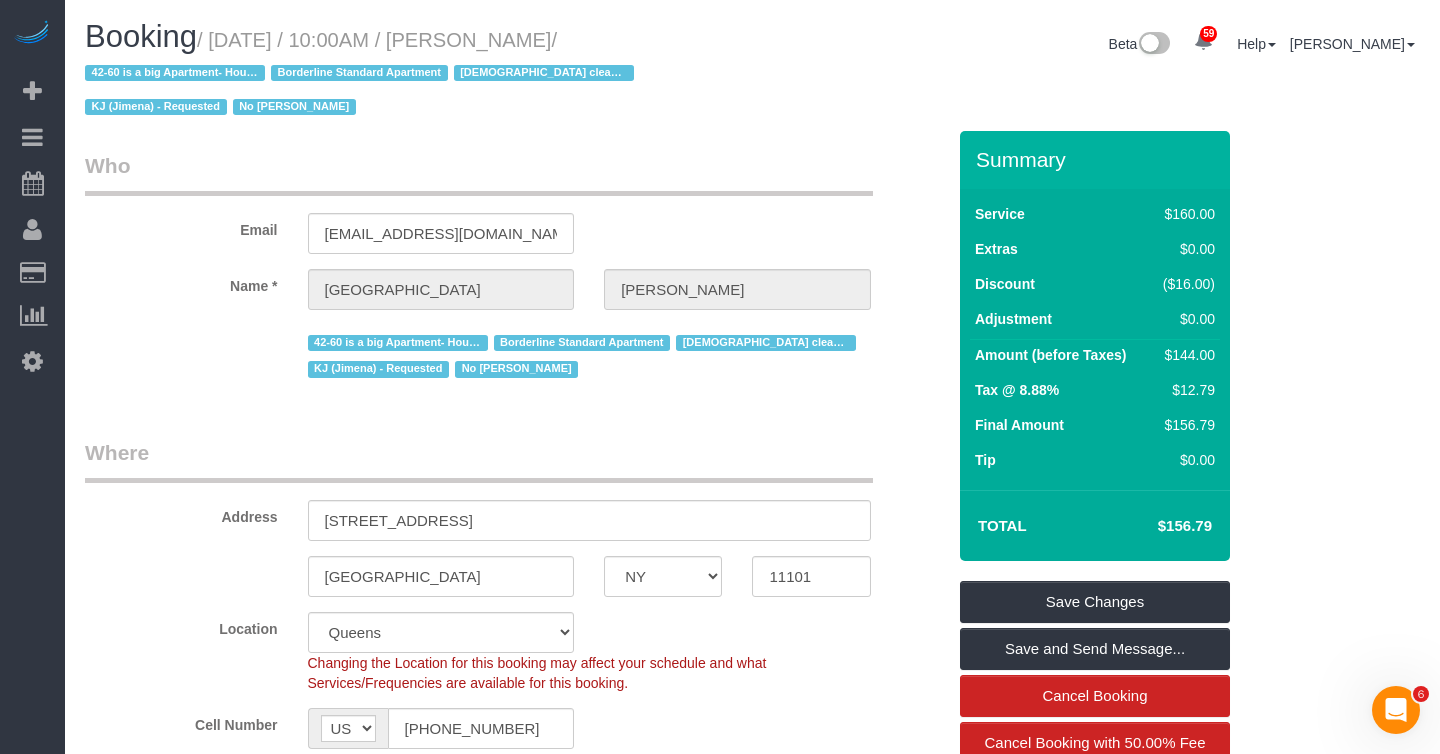 drag, startPoint x: 224, startPoint y: 44, endPoint x: 584, endPoint y: 50, distance: 360.05 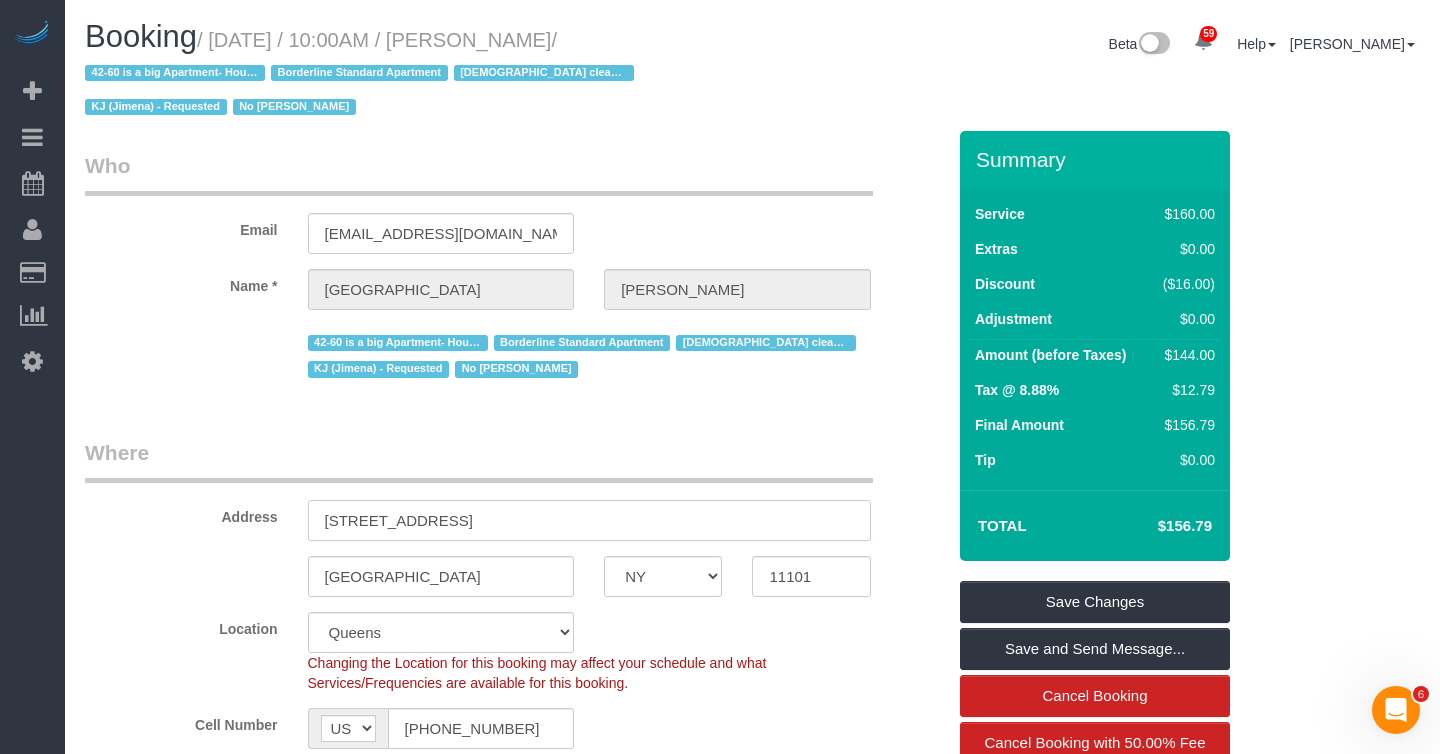 click on "42-60 Crescent Street, Apt 8D" at bounding box center [589, 520] 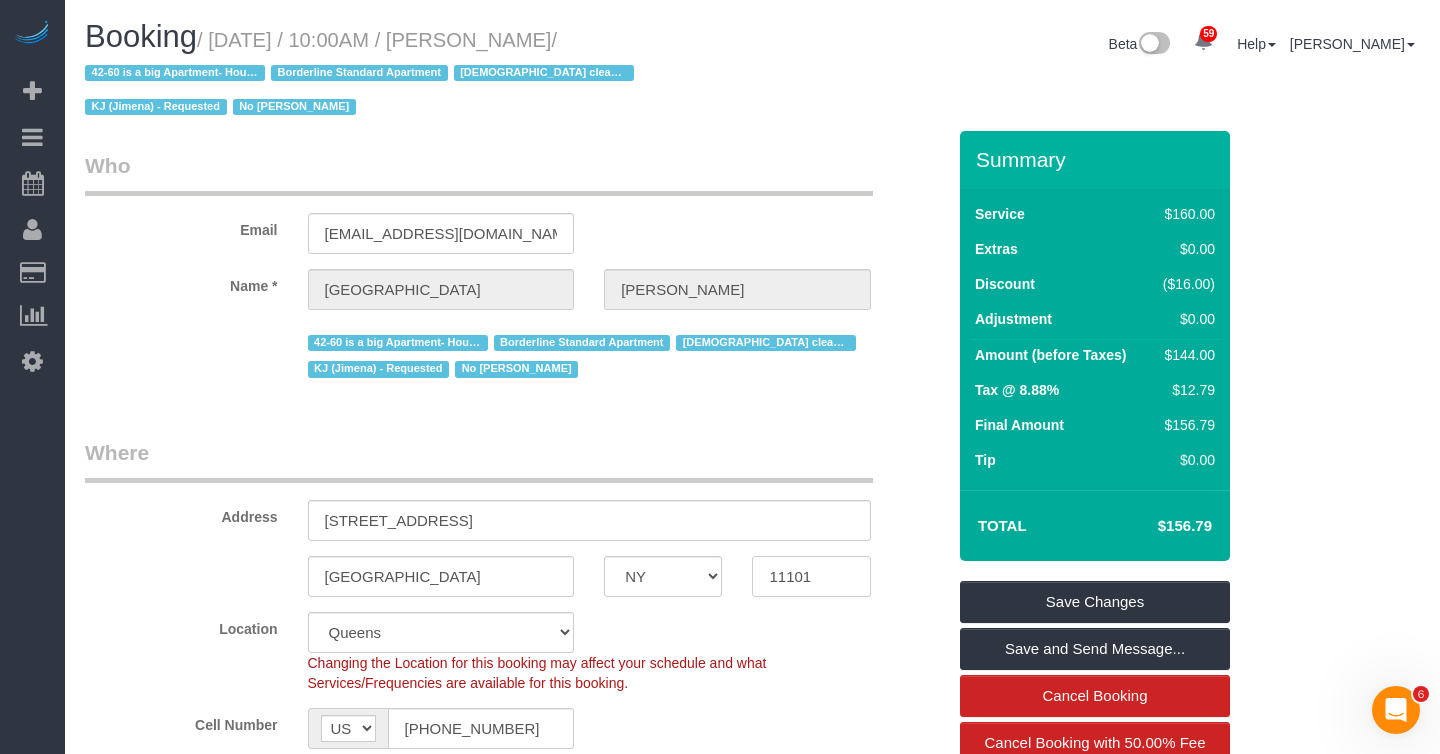 click on "11101" at bounding box center [811, 576] 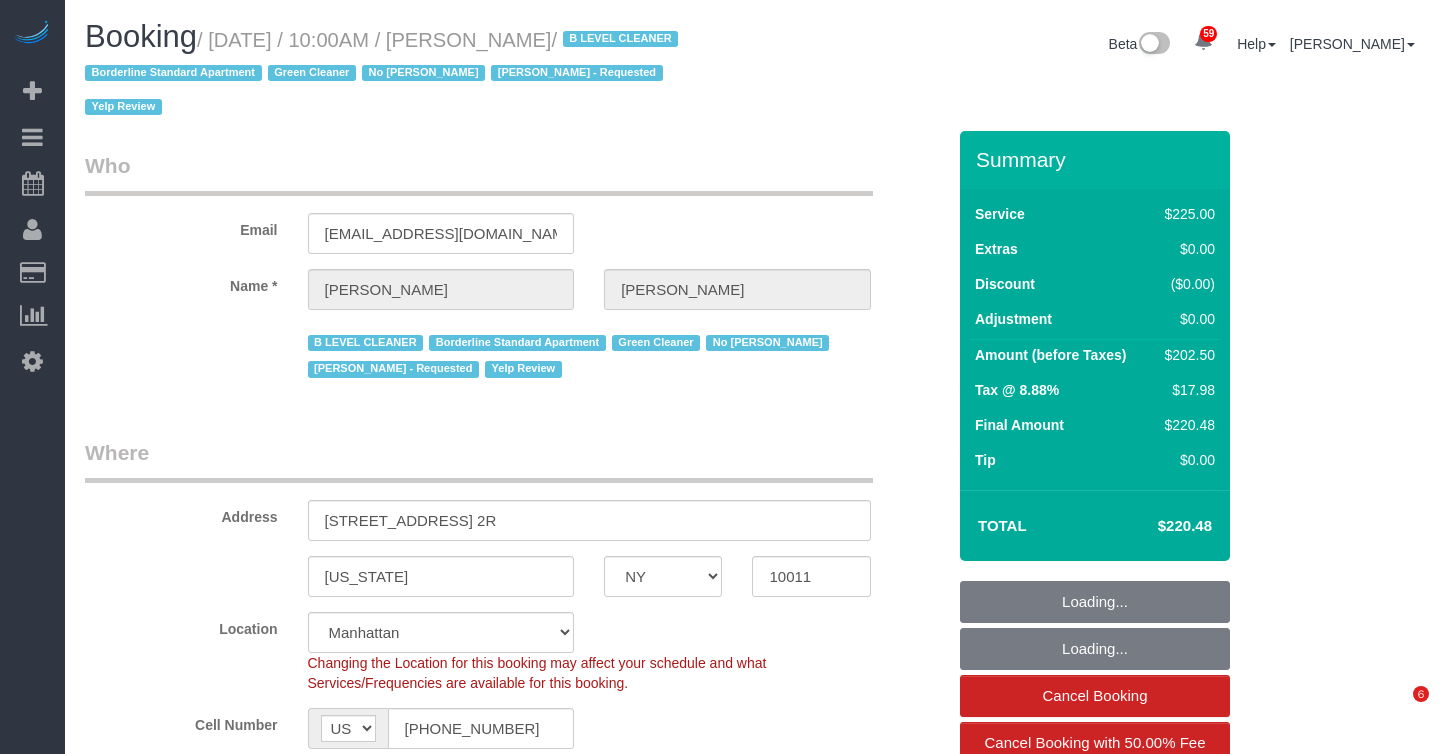 select on "NY" 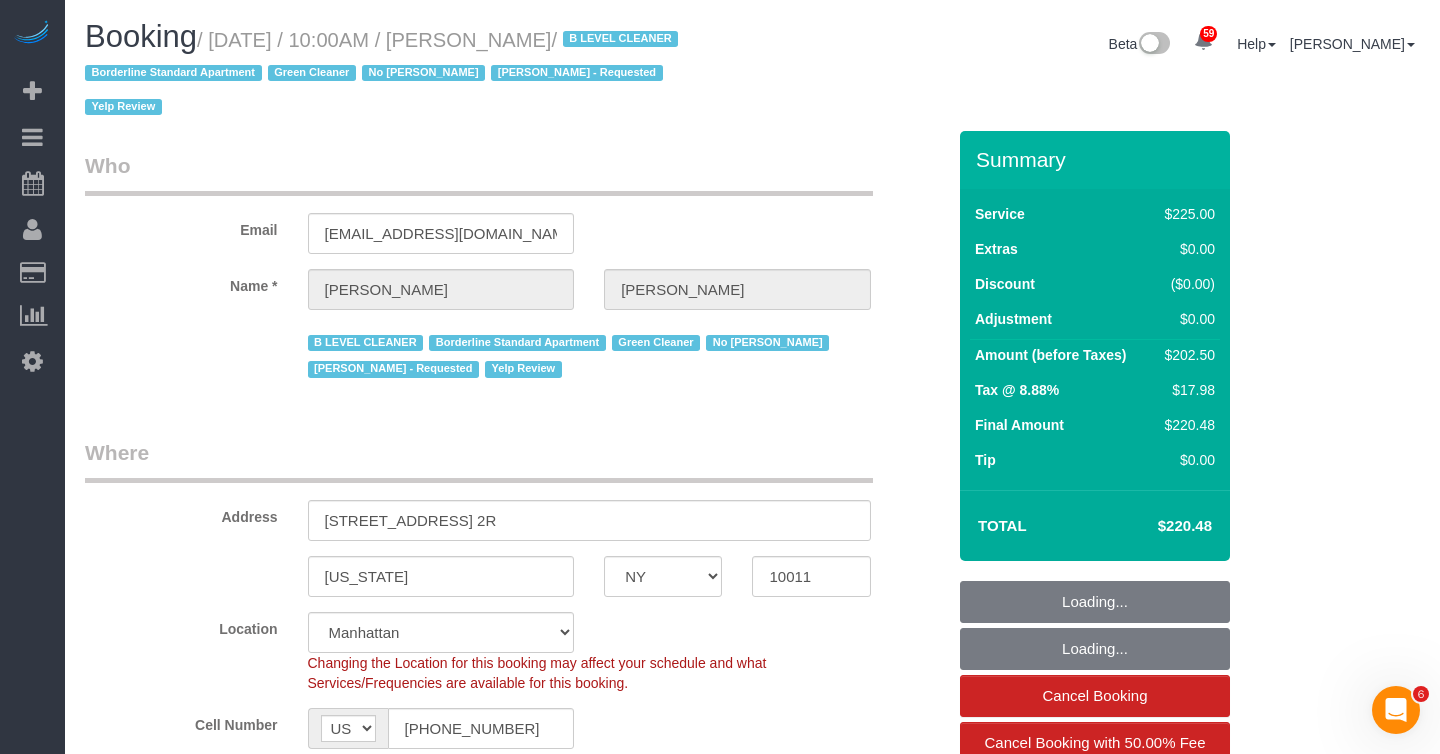 scroll, scrollTop: 0, scrollLeft: 0, axis: both 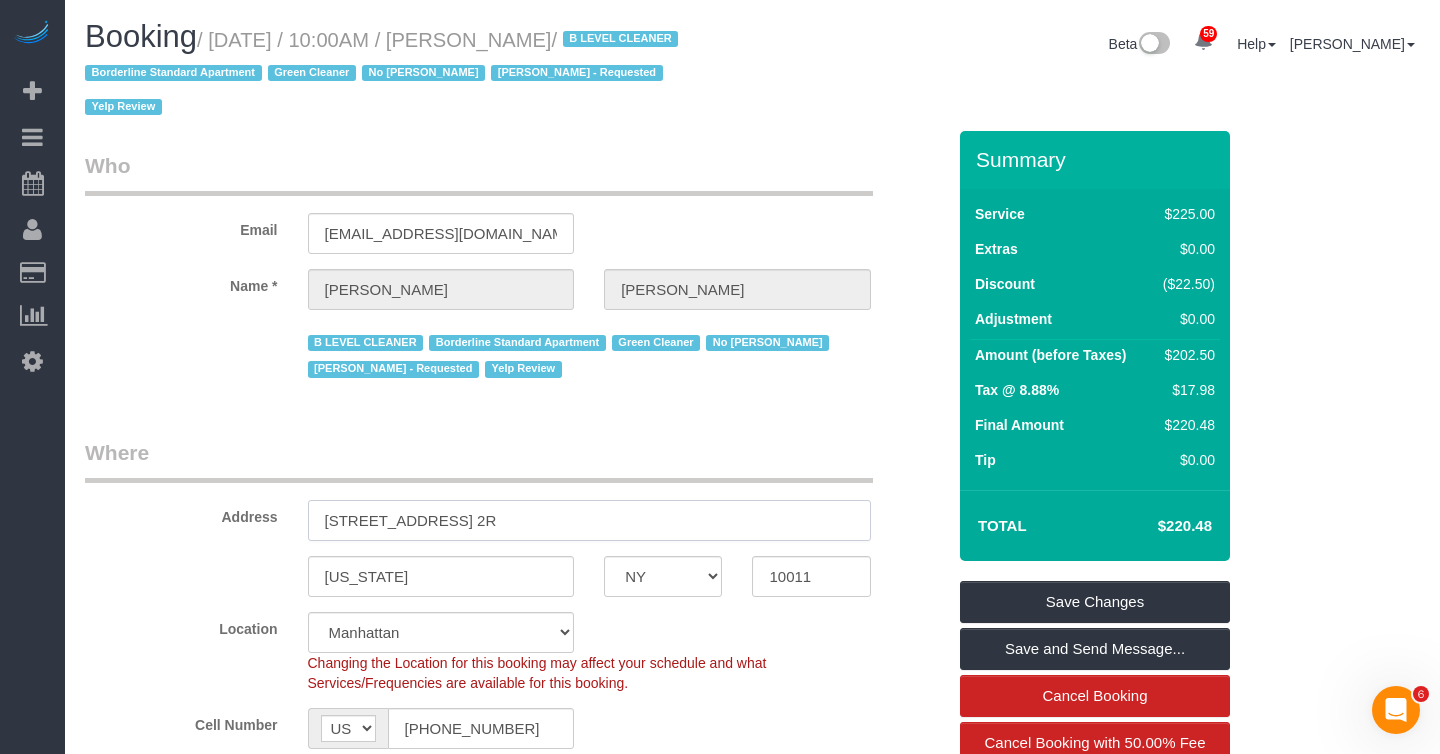 click on "226 West 21st Street, Apt. 2R" at bounding box center (589, 520) 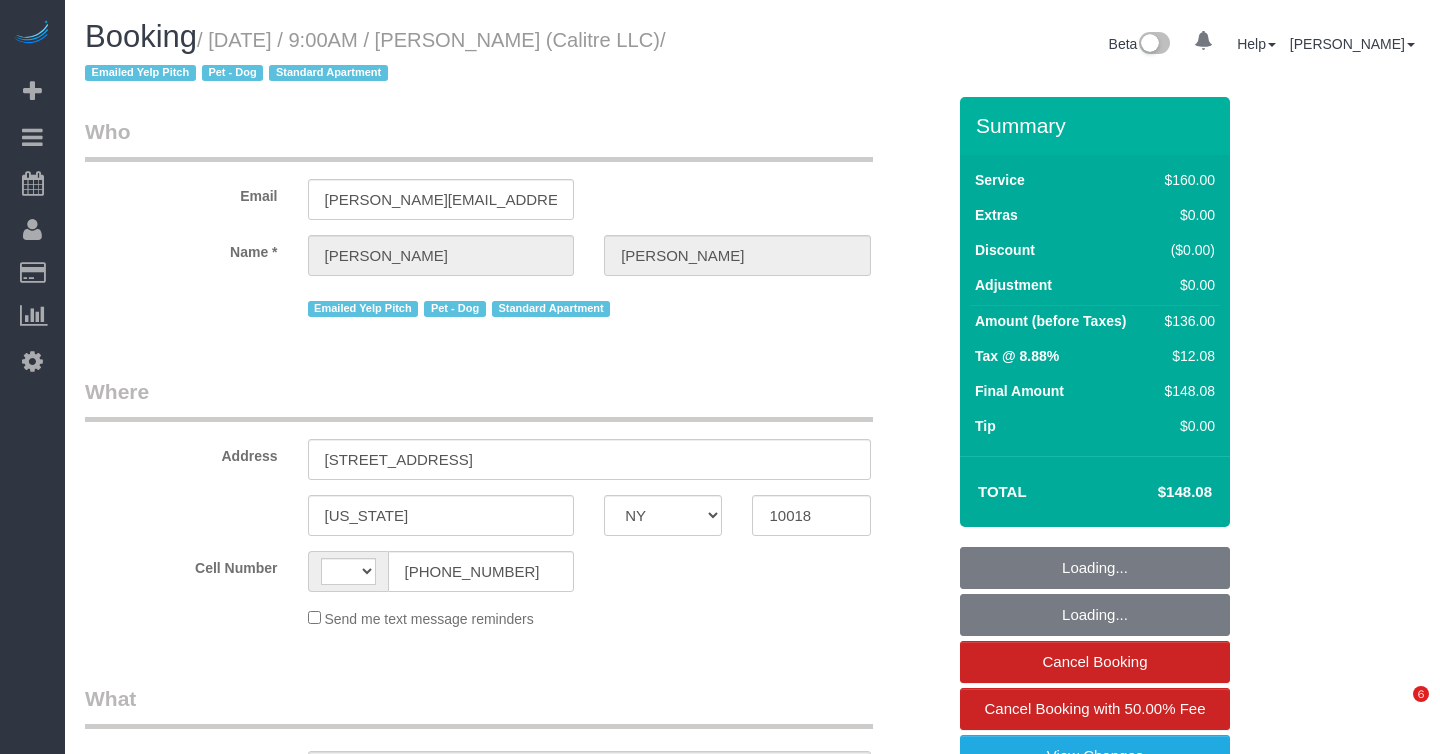 select on "NY" 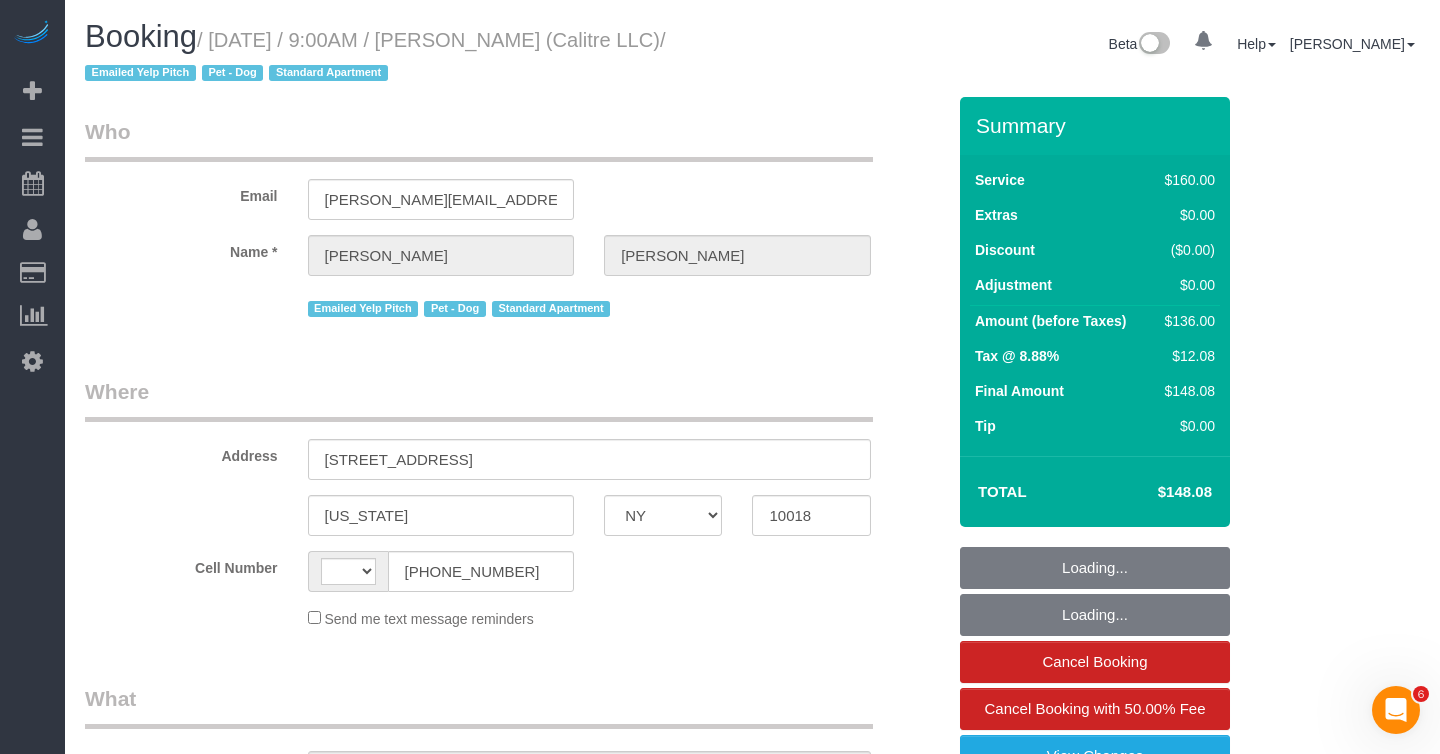 scroll, scrollTop: 0, scrollLeft: 0, axis: both 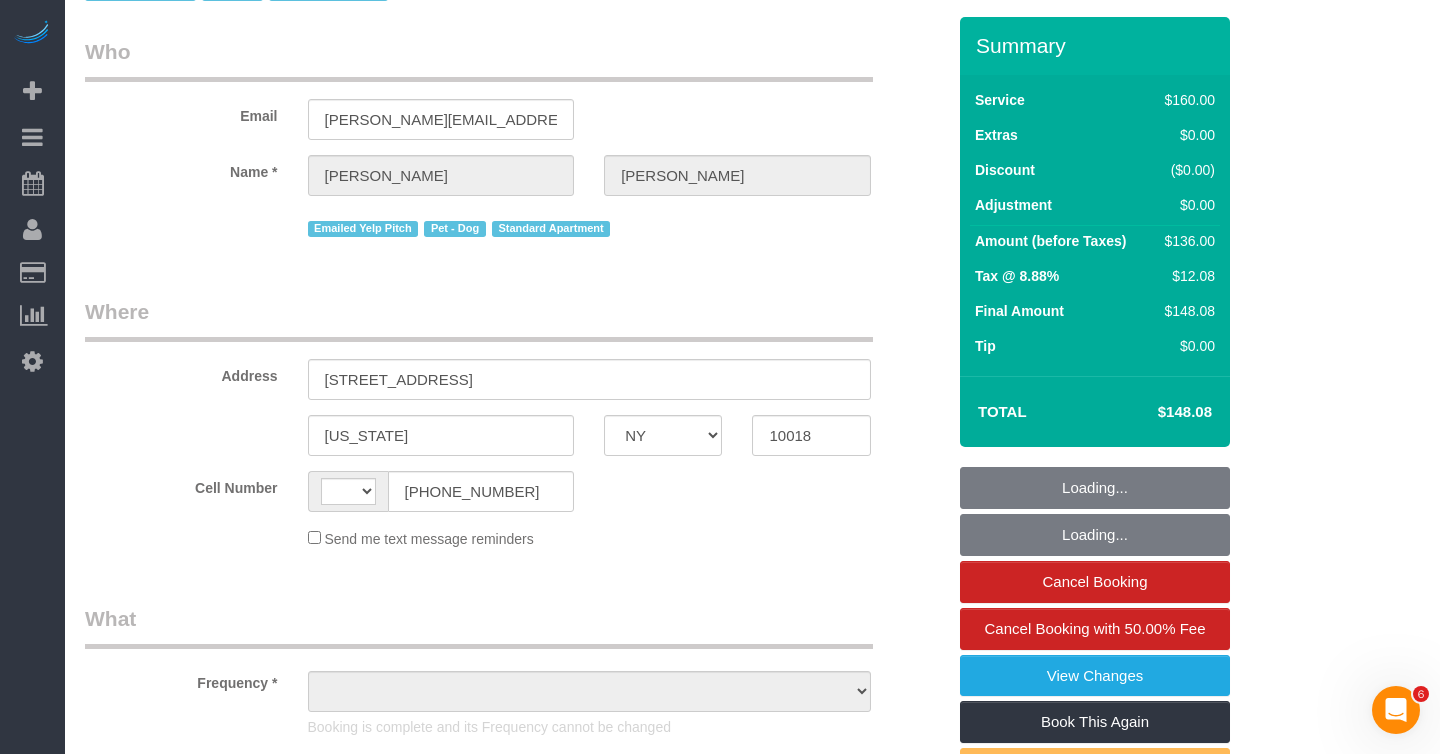 select on "string:[GEOGRAPHIC_DATA]" 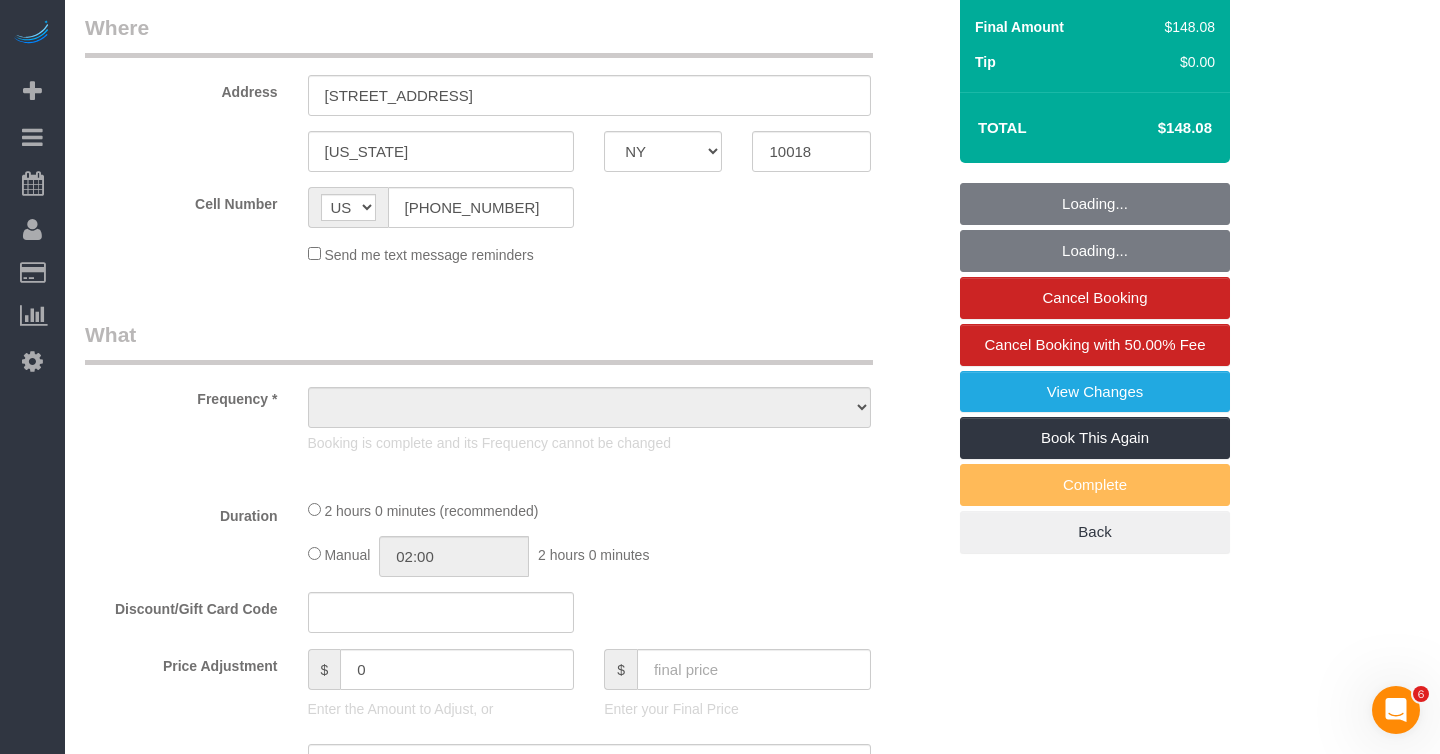 select on "object:832" 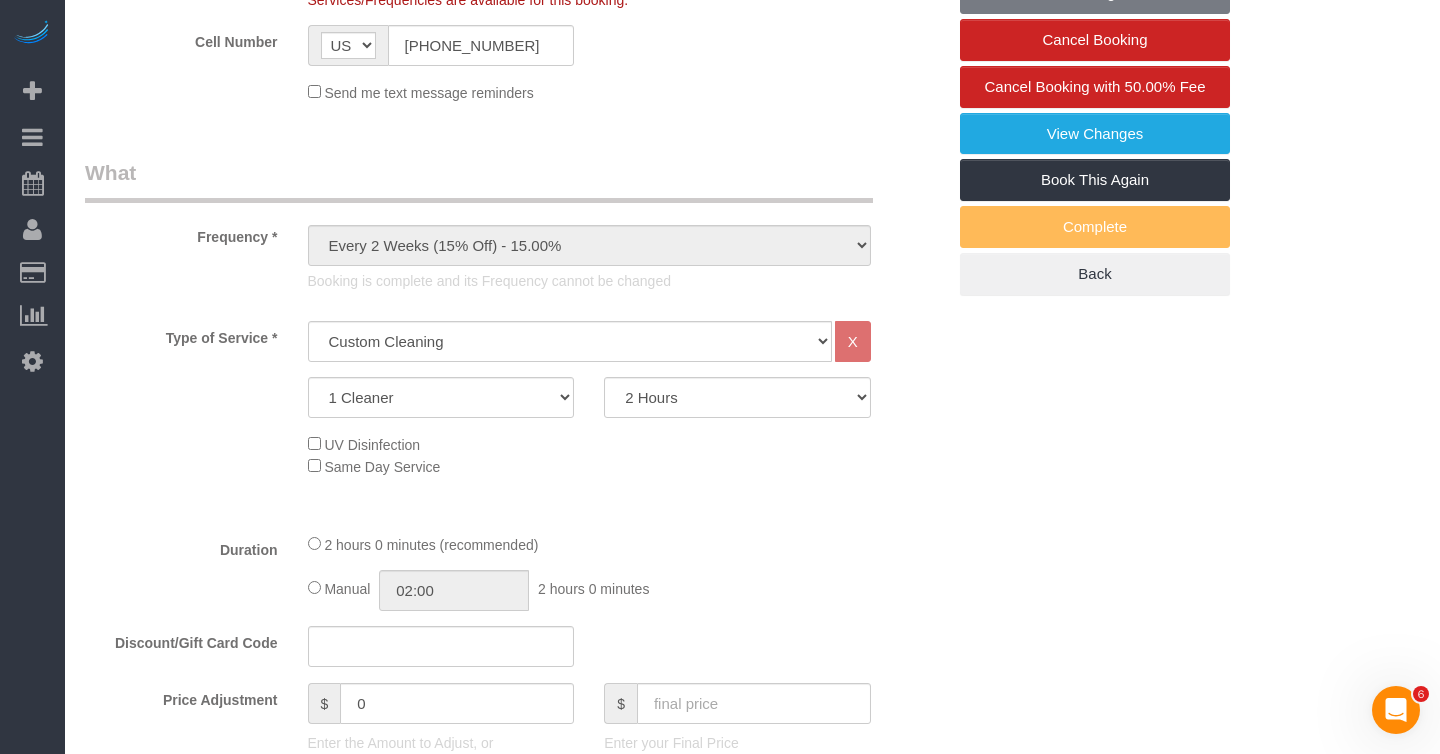 select on "object:1488" 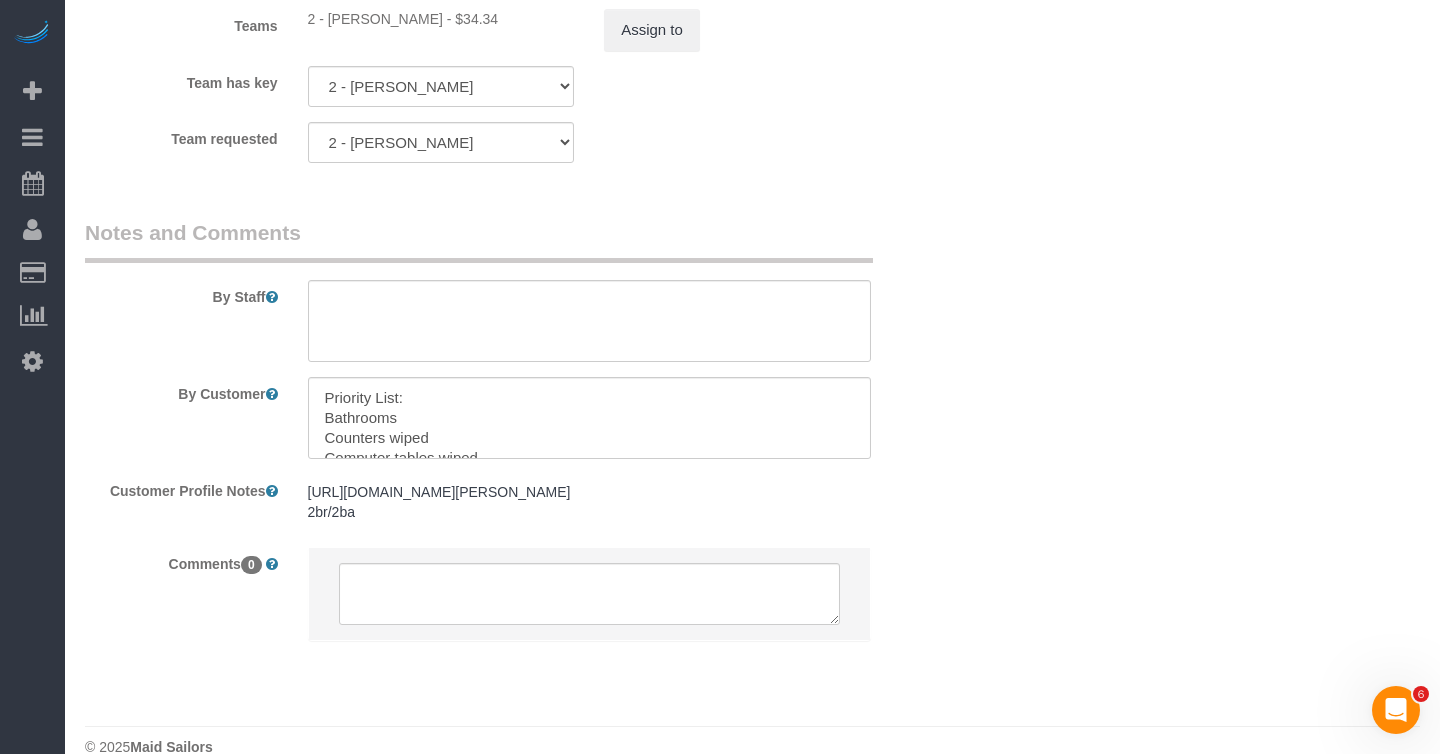 scroll, scrollTop: 2466, scrollLeft: 0, axis: vertical 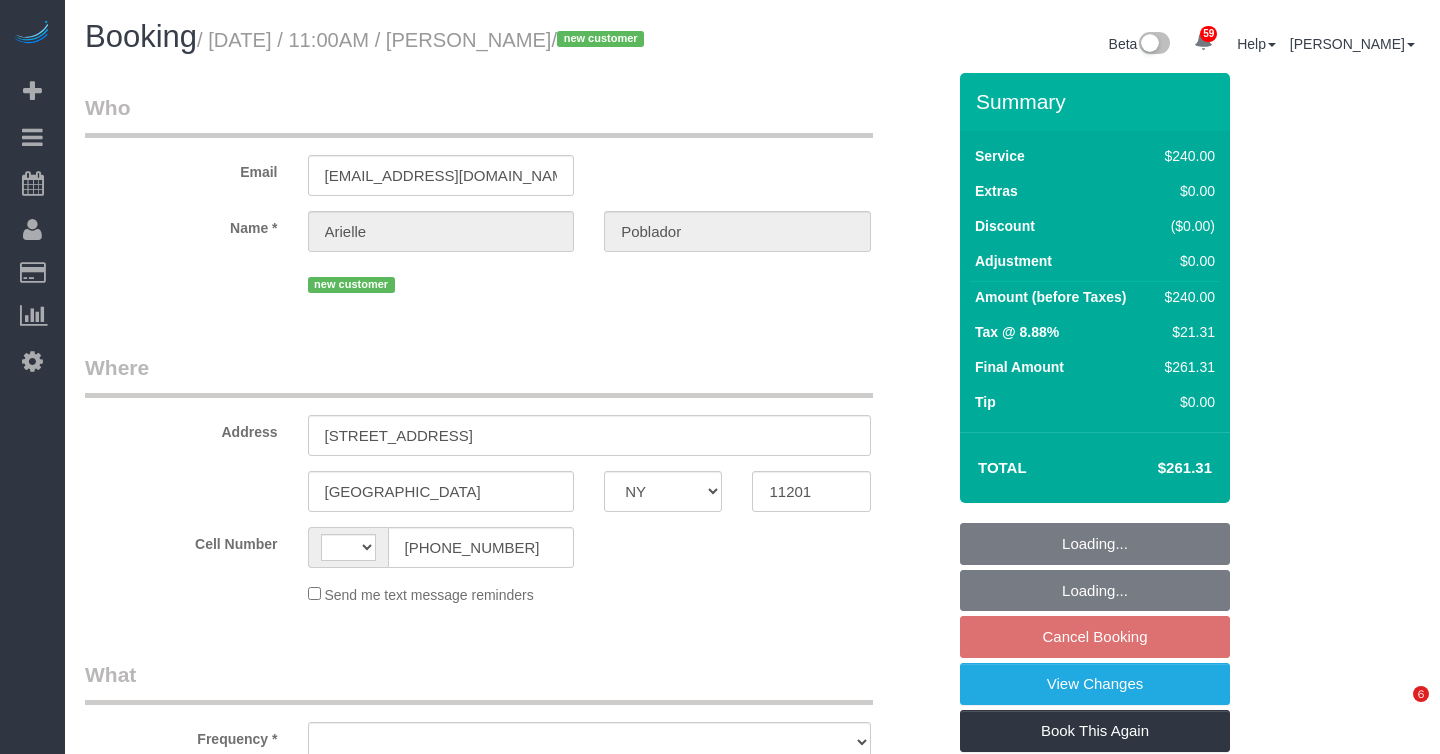 select on "NY" 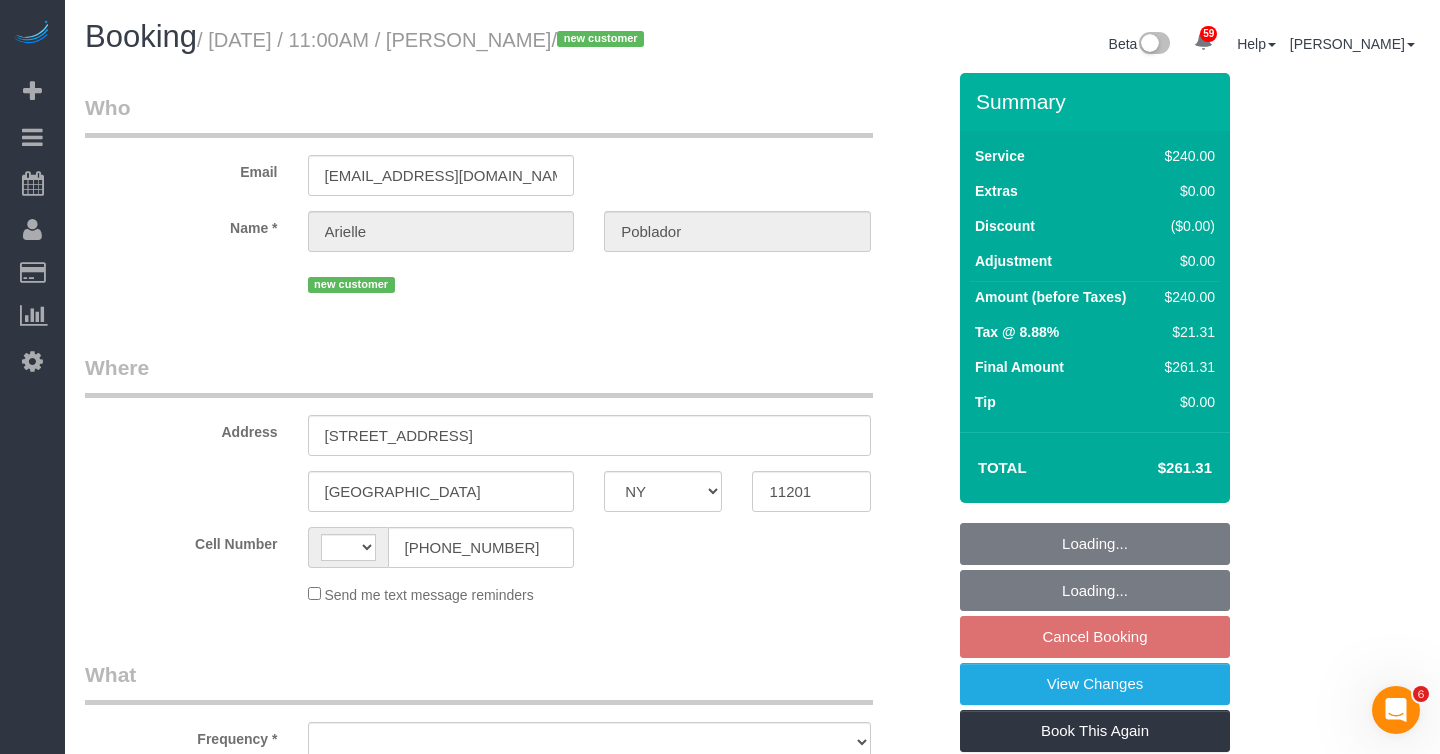 scroll, scrollTop: 0, scrollLeft: 0, axis: both 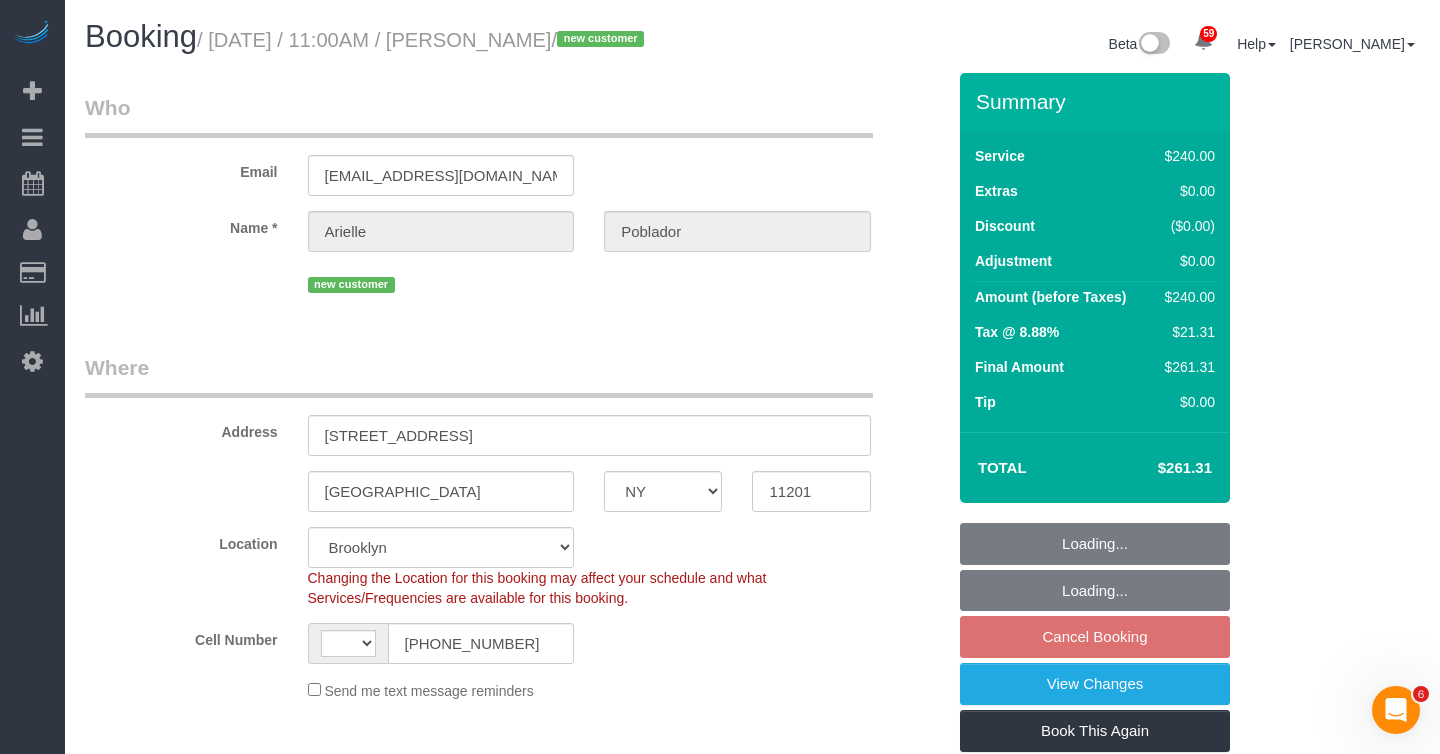 select on "object:815" 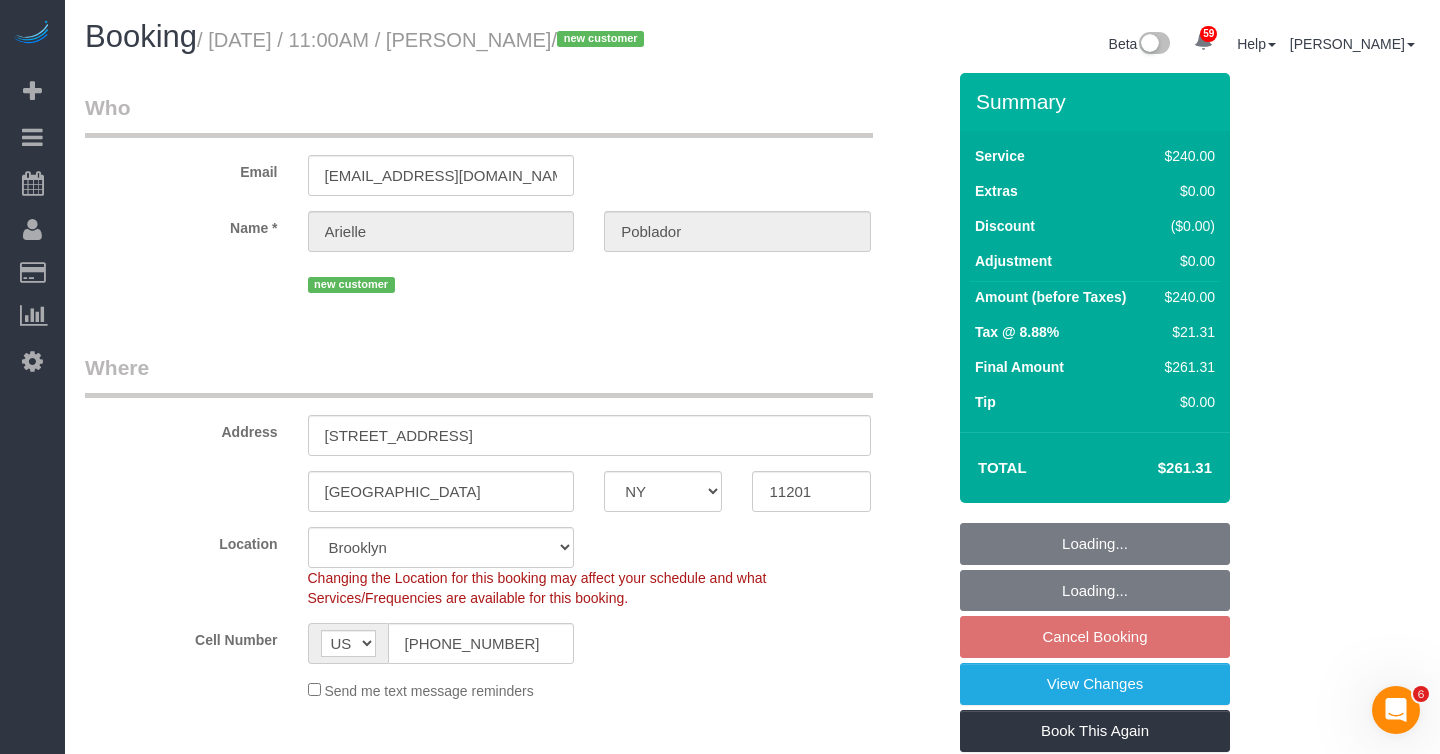 select on "string:stripe-pm_1Rgcpa4VGloSiKo7R3eG8Piv" 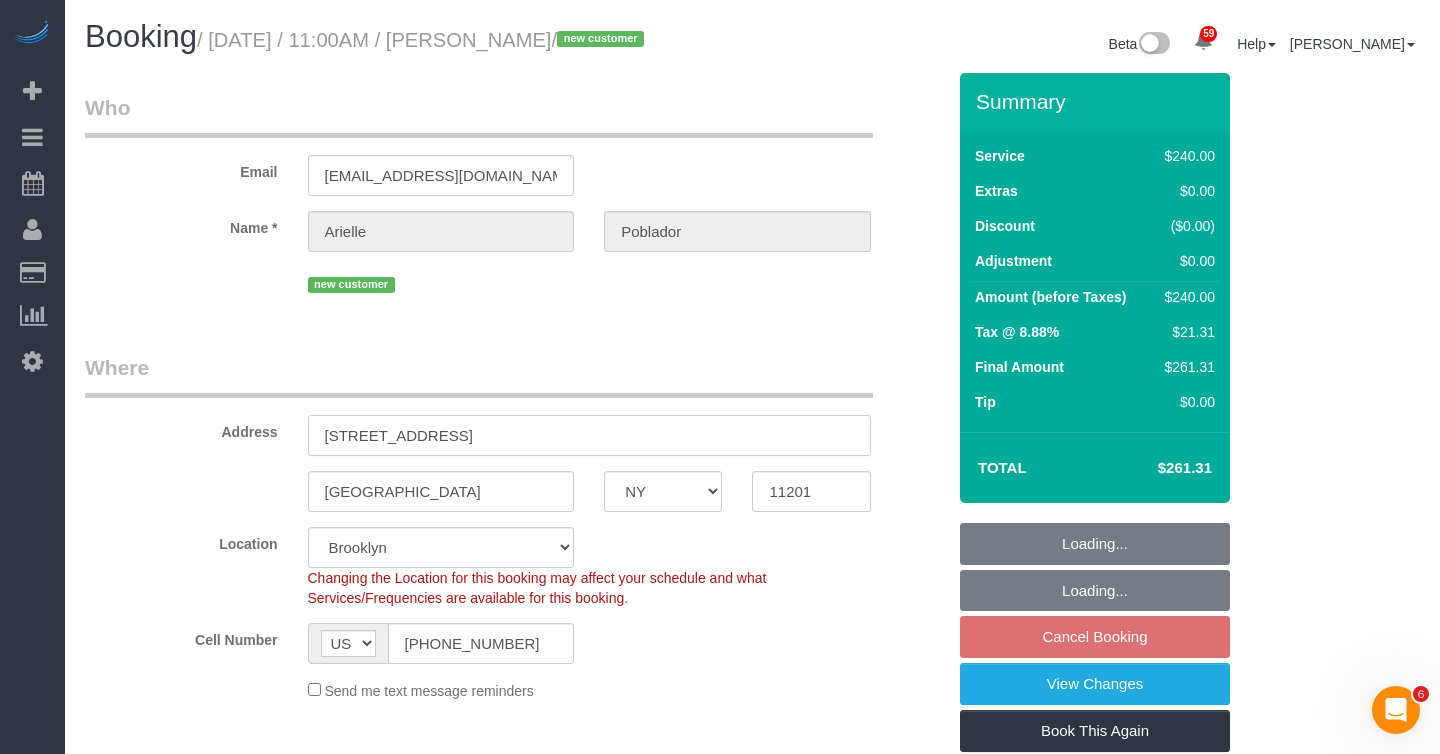 click on "365 Bridge Street, 4D" at bounding box center (589, 435) 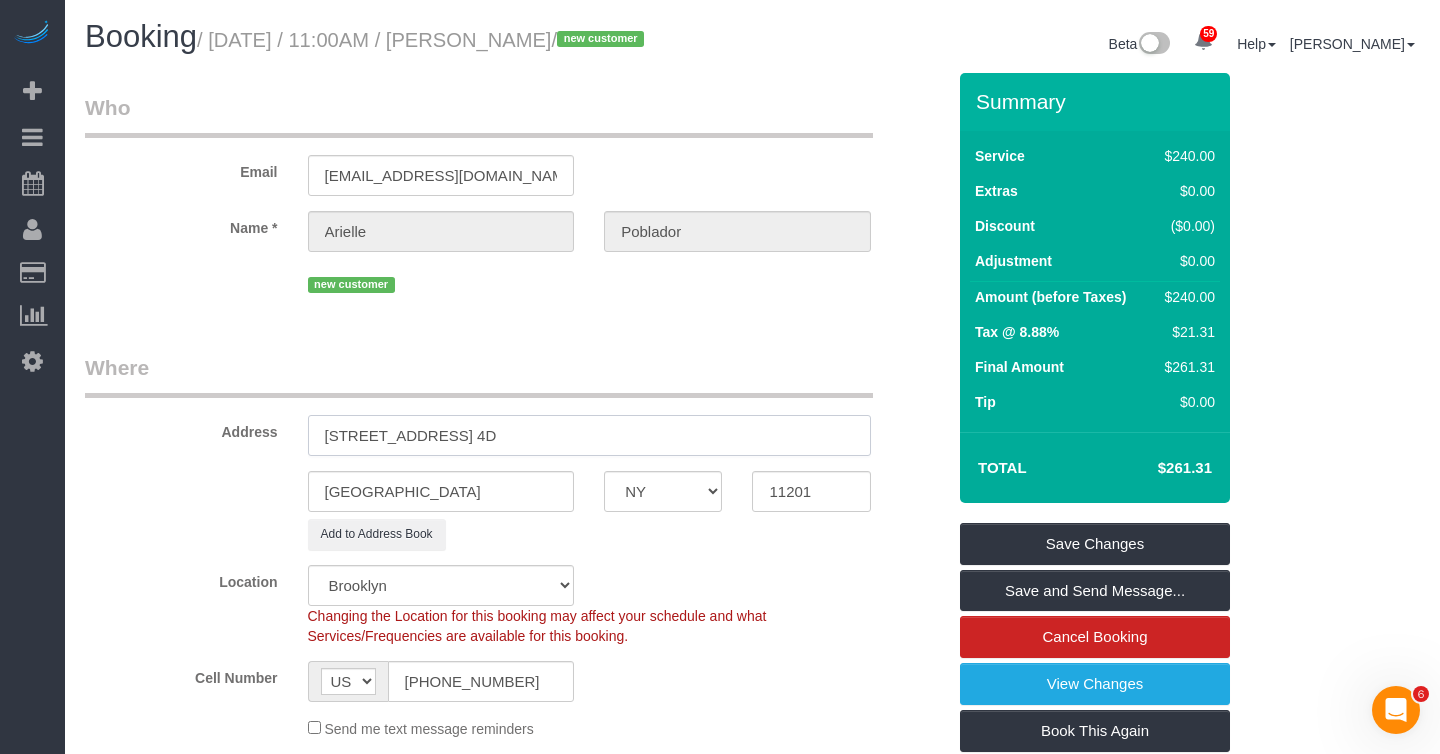 type on "365 Bridge Street, Apt. 4D" 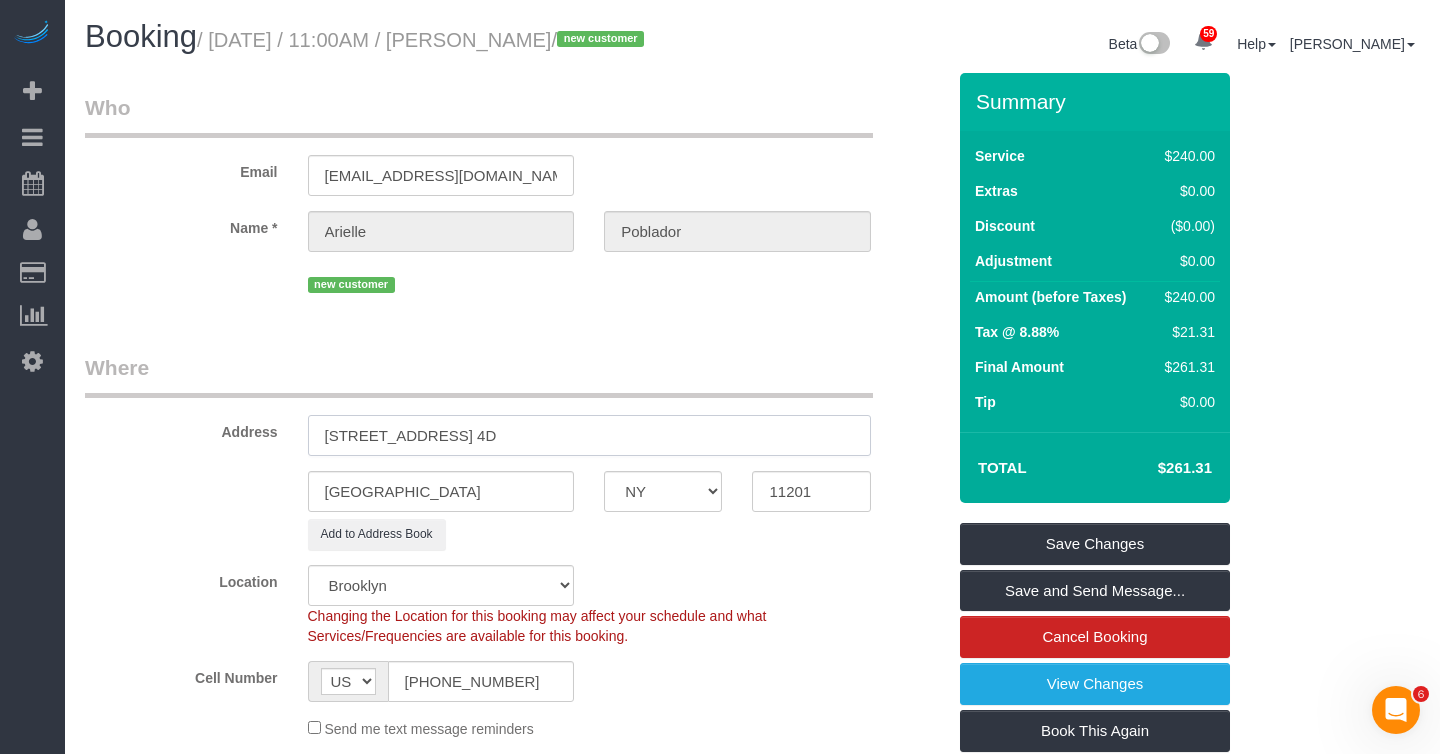 scroll, scrollTop: 137, scrollLeft: 0, axis: vertical 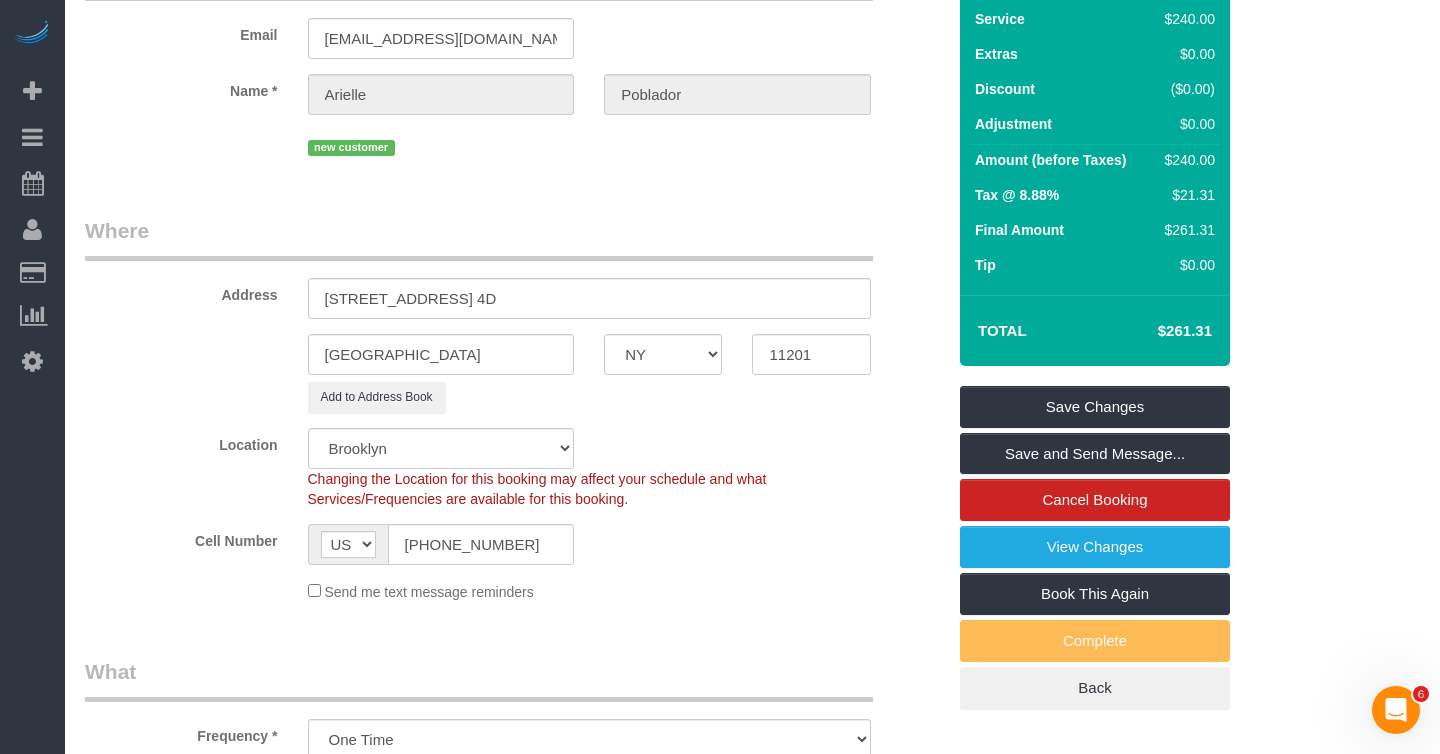 click on "Add to Address Book" at bounding box center [589, 397] 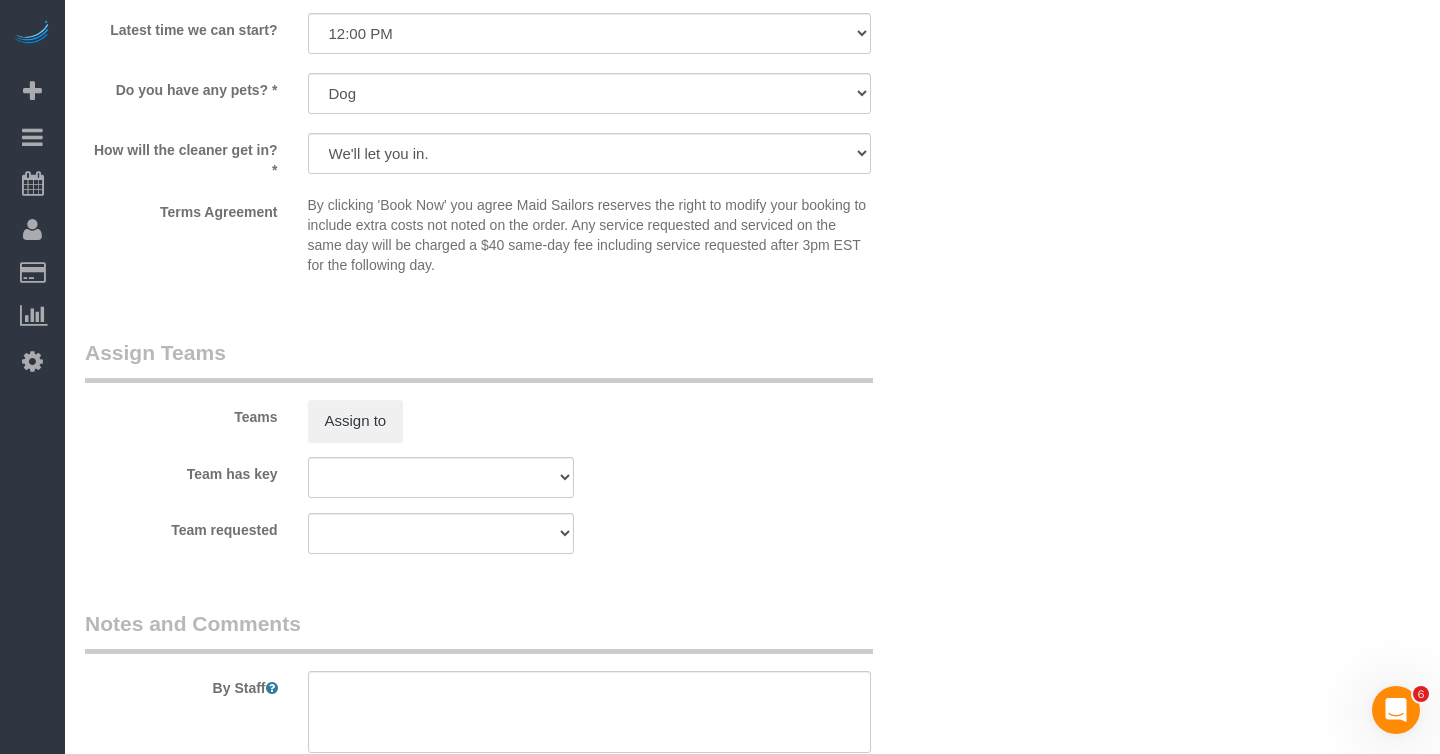 scroll, scrollTop: 2364, scrollLeft: 0, axis: vertical 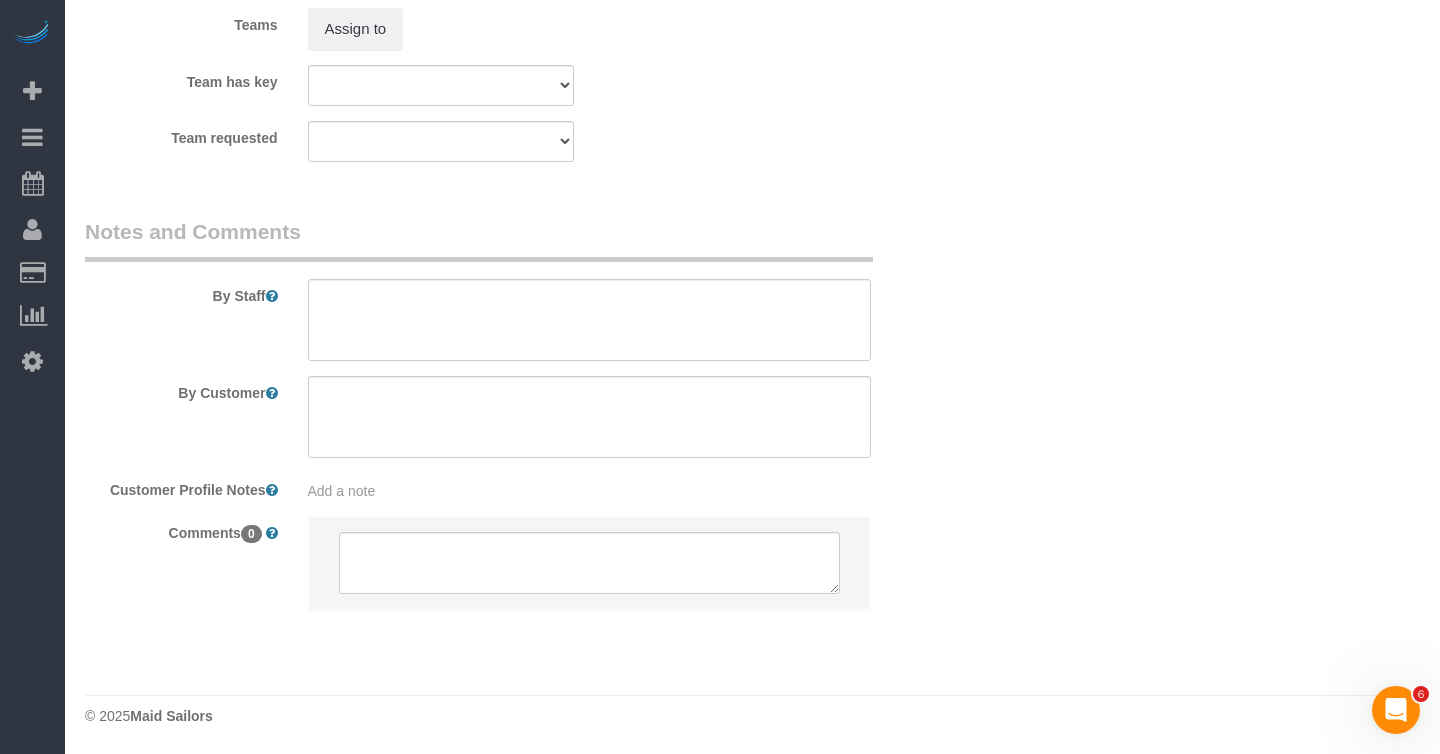 click on "Add a note" at bounding box center (589, 487) 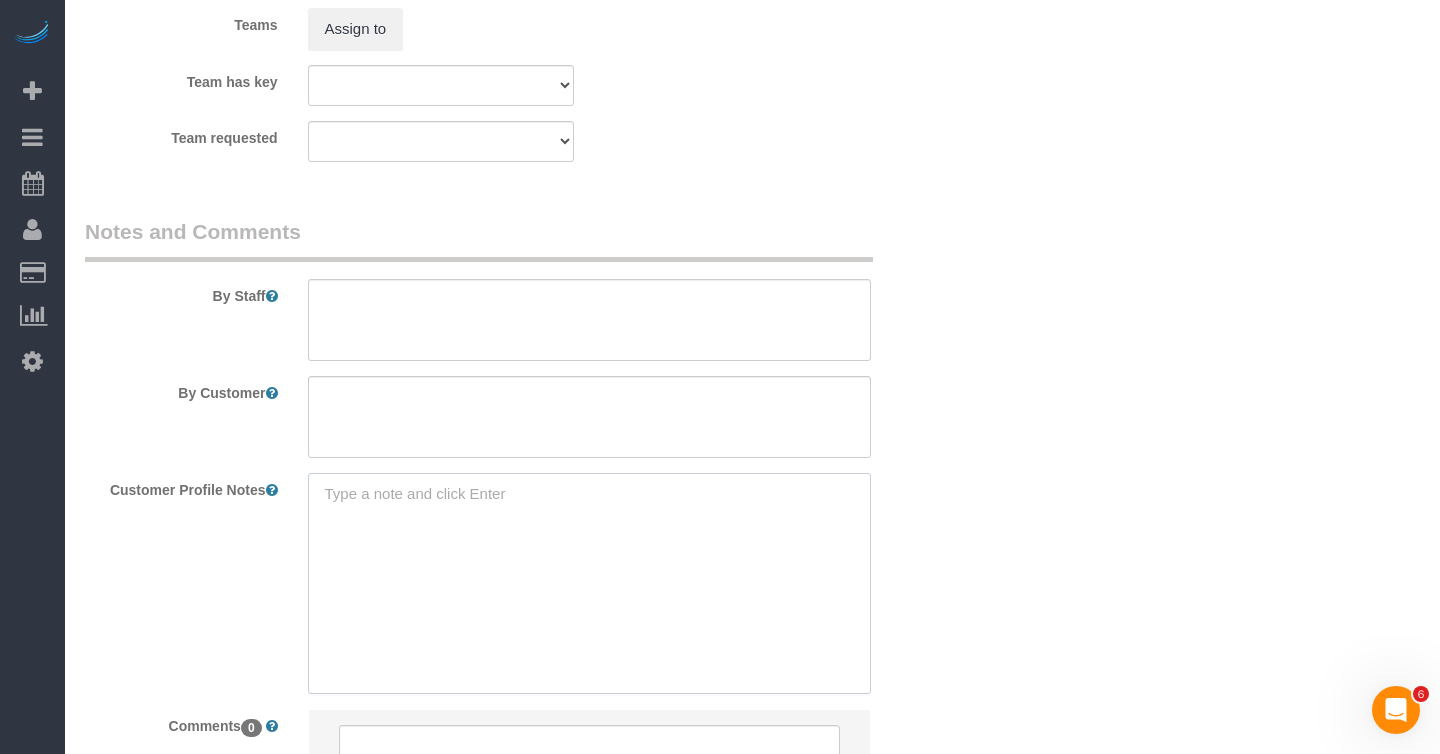 click at bounding box center (589, 583) 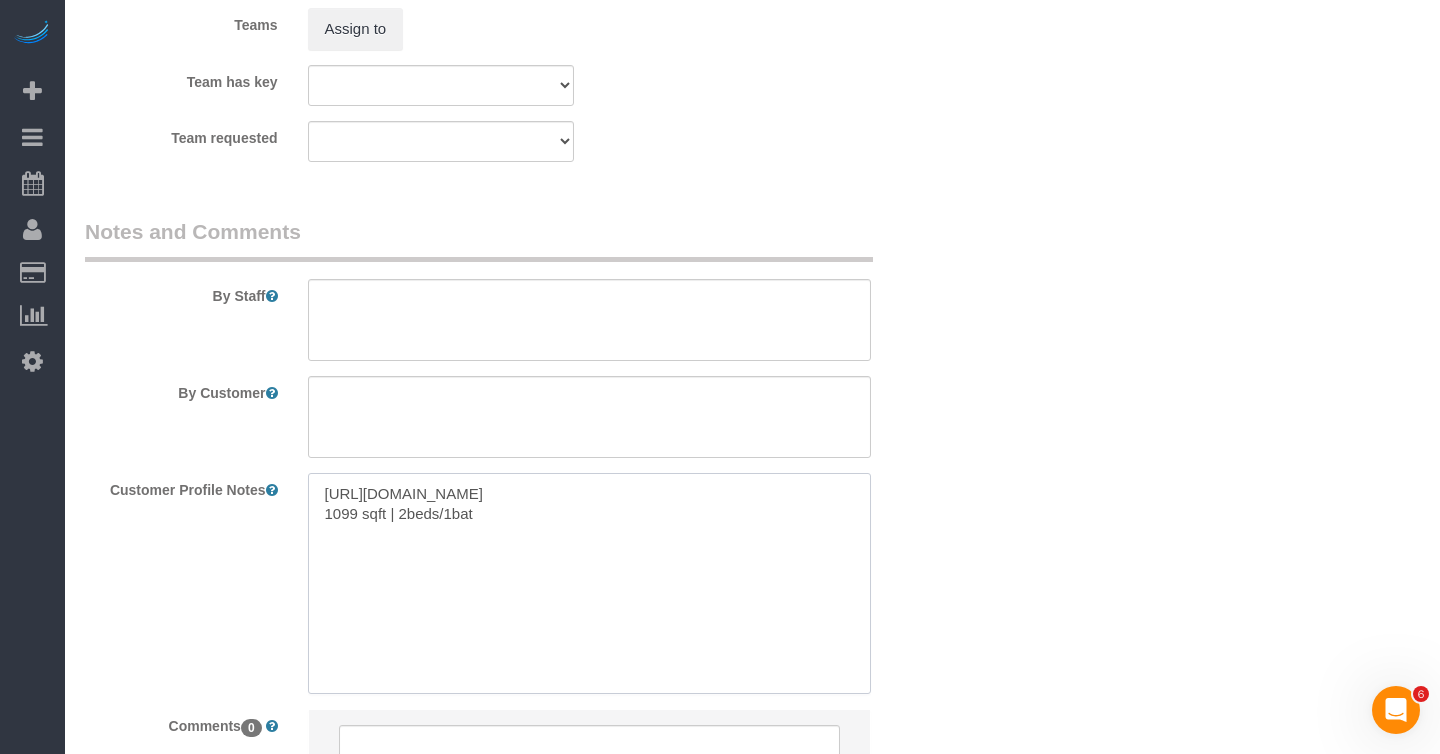 type on "https://www.redfin.com/NY/Brooklyn/365-Bridge-St-11201/unit-4D/home/40668454
1099 sqft | 2beds/1bath" 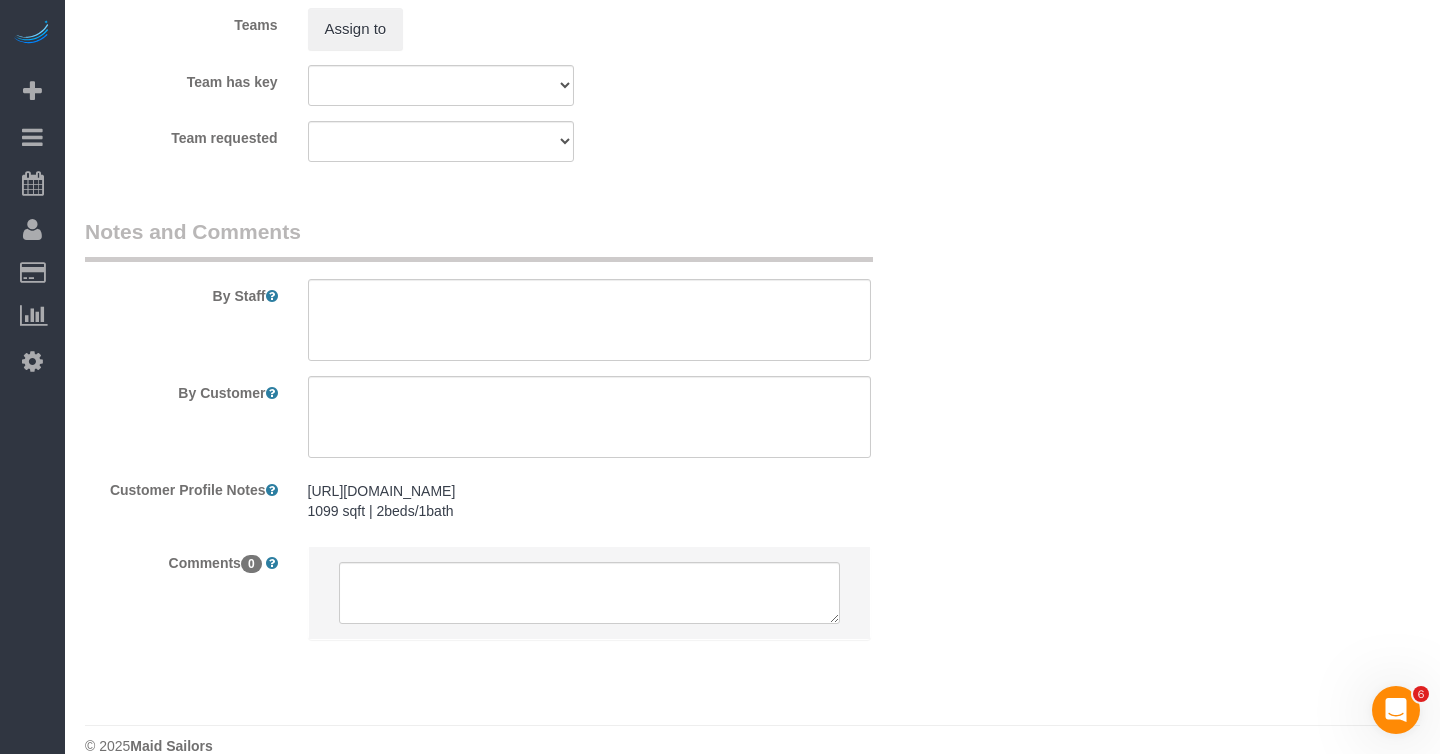 click on "Who
Email
atpoblador@gmail.com
Name *
Arielle
Poblador
new customer
Where
Address
365 Bridge Street, Apt. 4D
Brooklyn
AK
AL
AR
AZ
CA
CO
CT
DC
DE
FL
GA
HI
IA
ID
IL
IN
KS
KY
LA
MA
MD
ME
MI
MN
MO
MS
MT
NC" at bounding box center (752, -788) 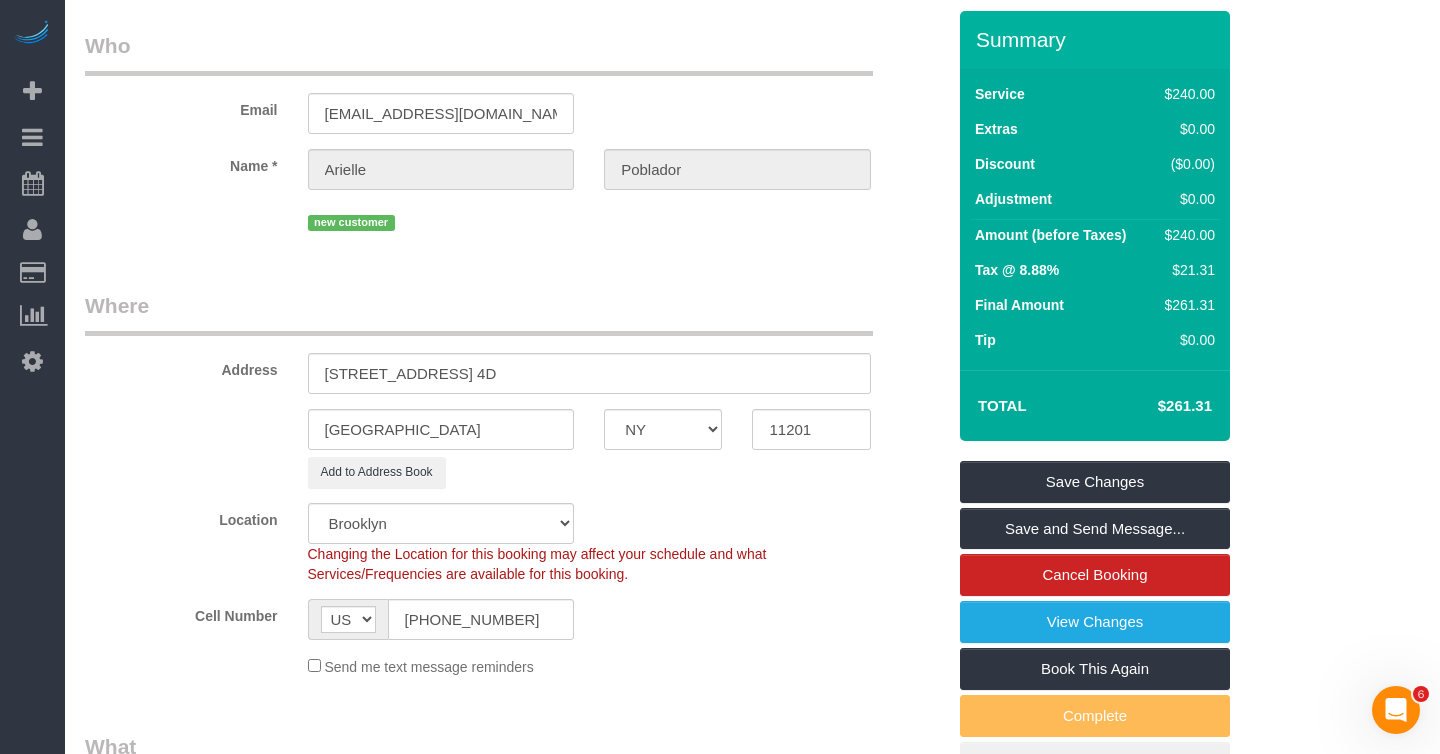 scroll, scrollTop: 23, scrollLeft: 0, axis: vertical 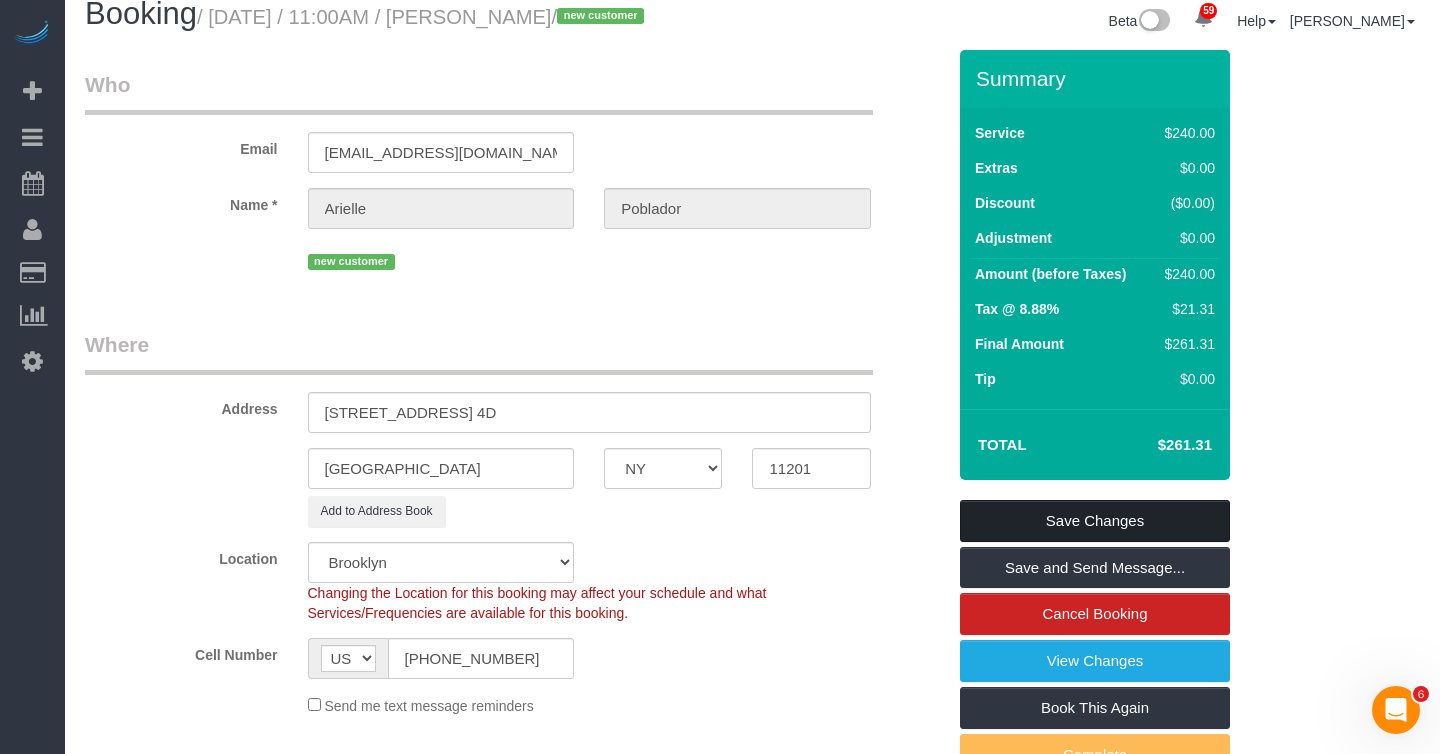click on "Save Changes" at bounding box center (1095, 521) 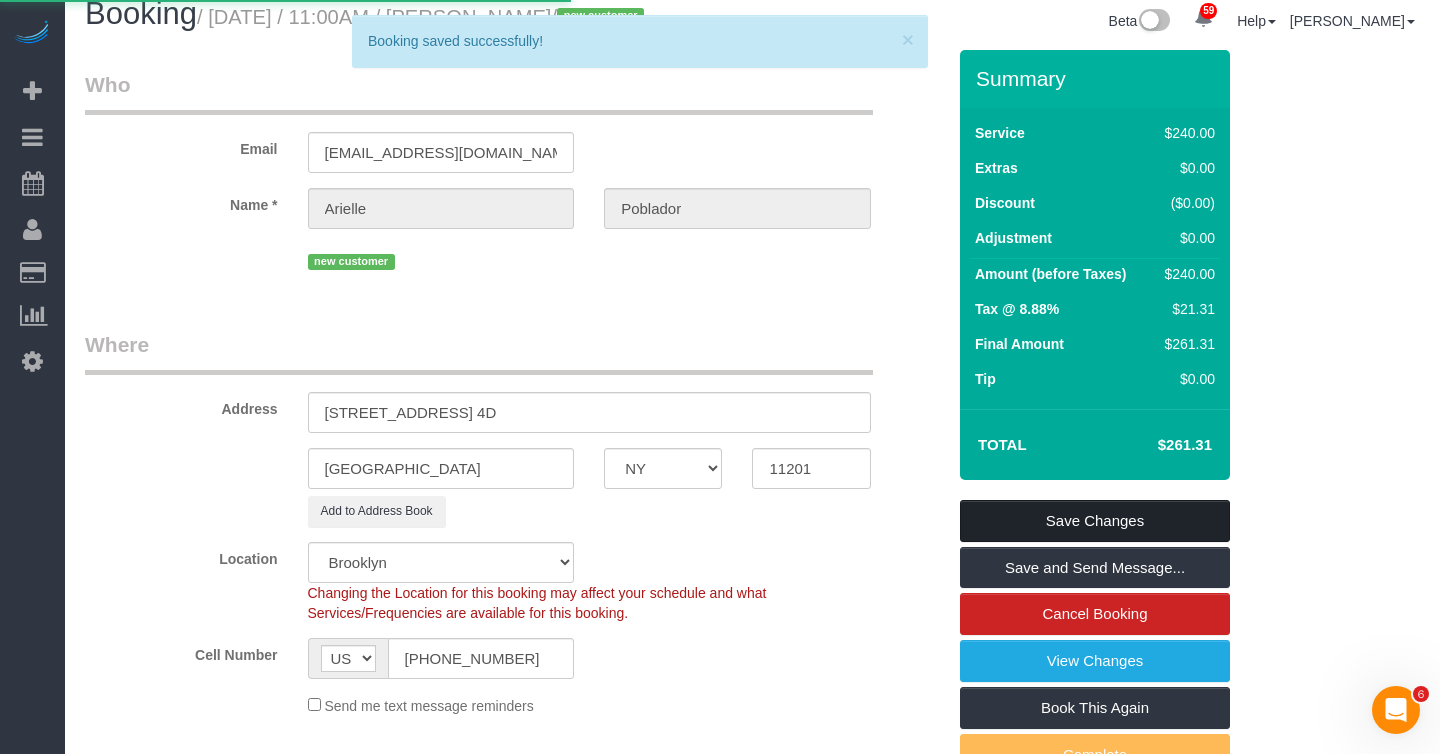 scroll, scrollTop: 0, scrollLeft: 0, axis: both 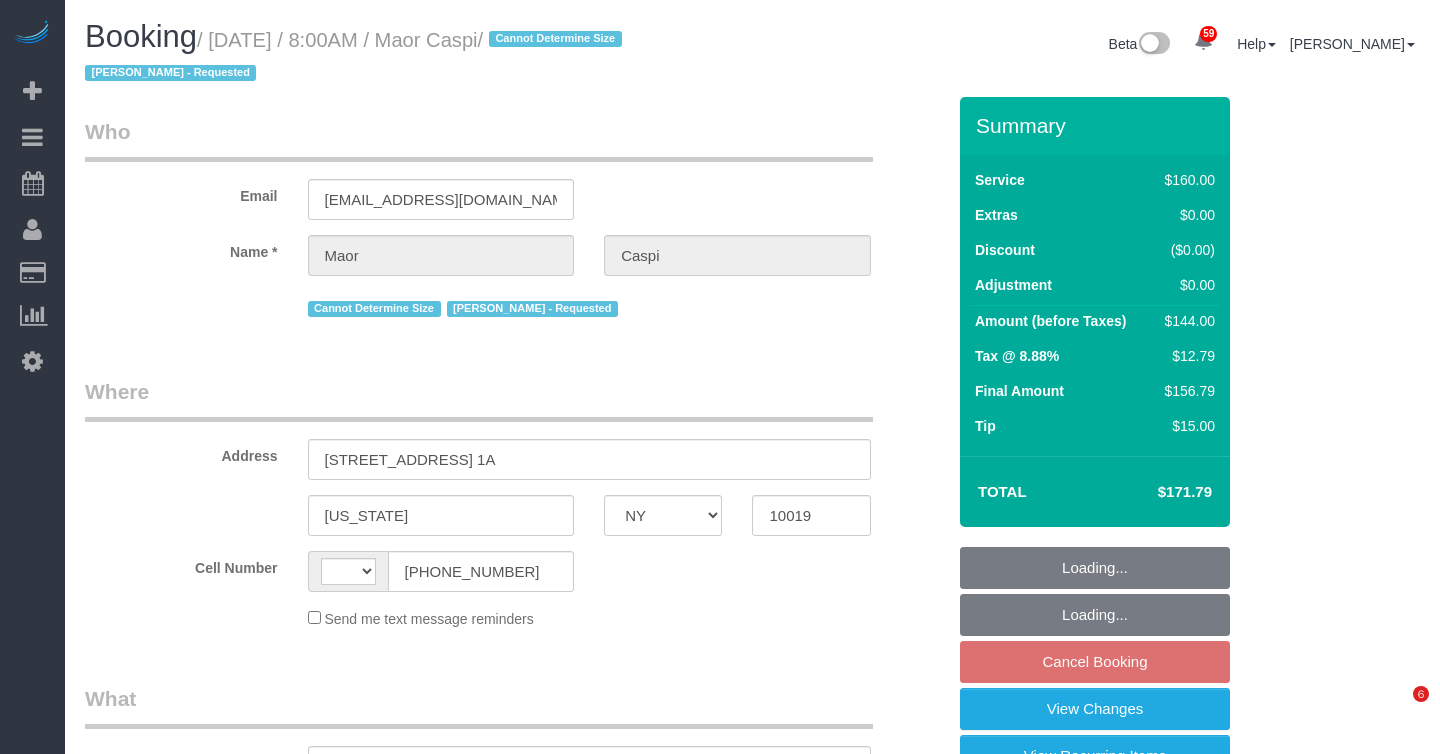 select on "NY" 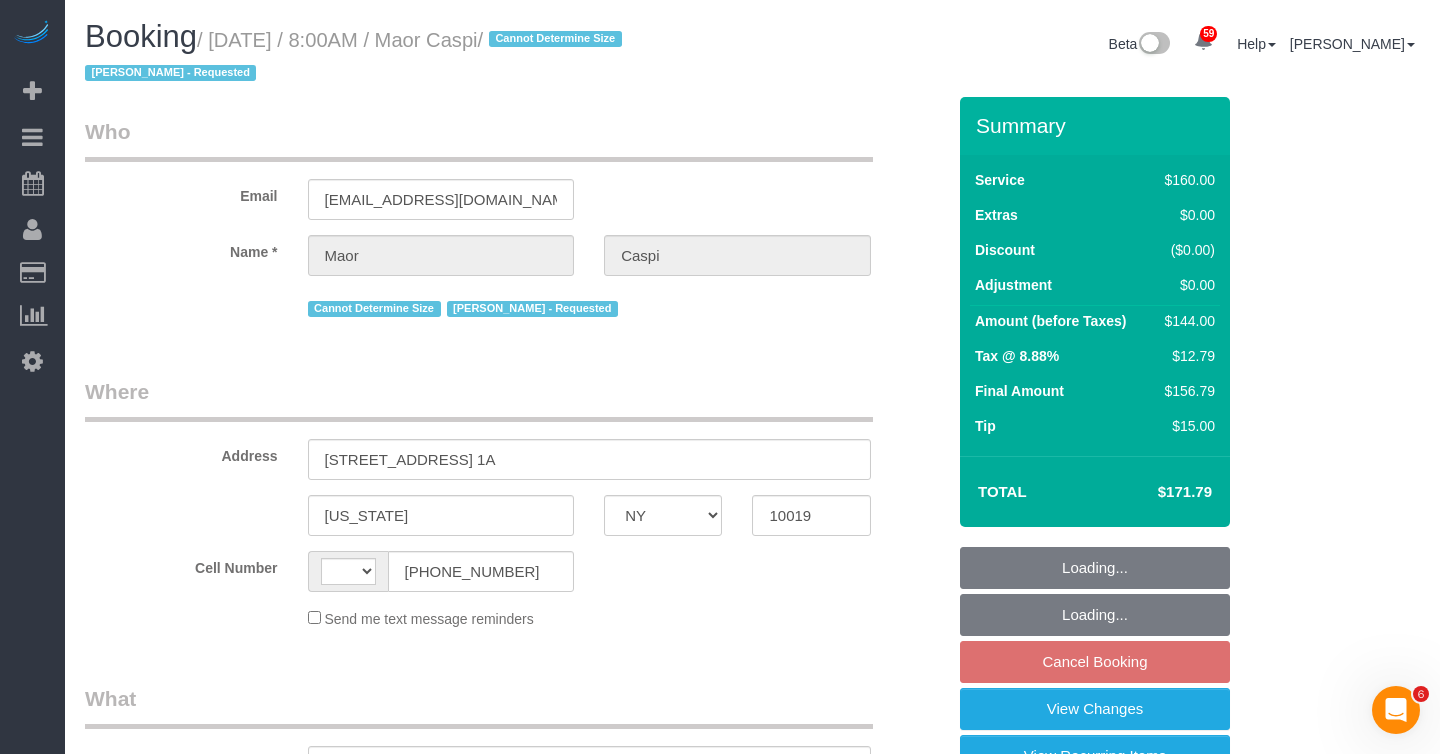 scroll, scrollTop: 0, scrollLeft: 0, axis: both 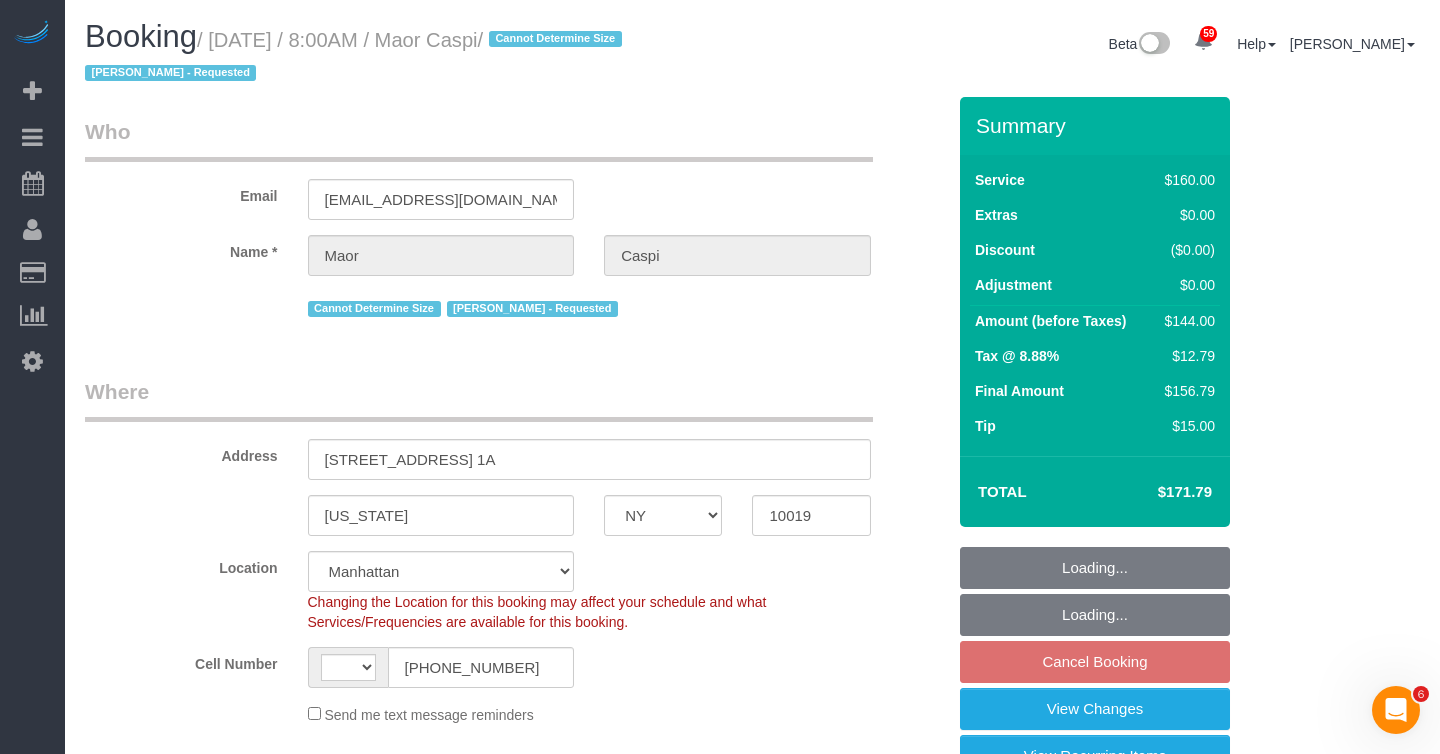 select on "object:725" 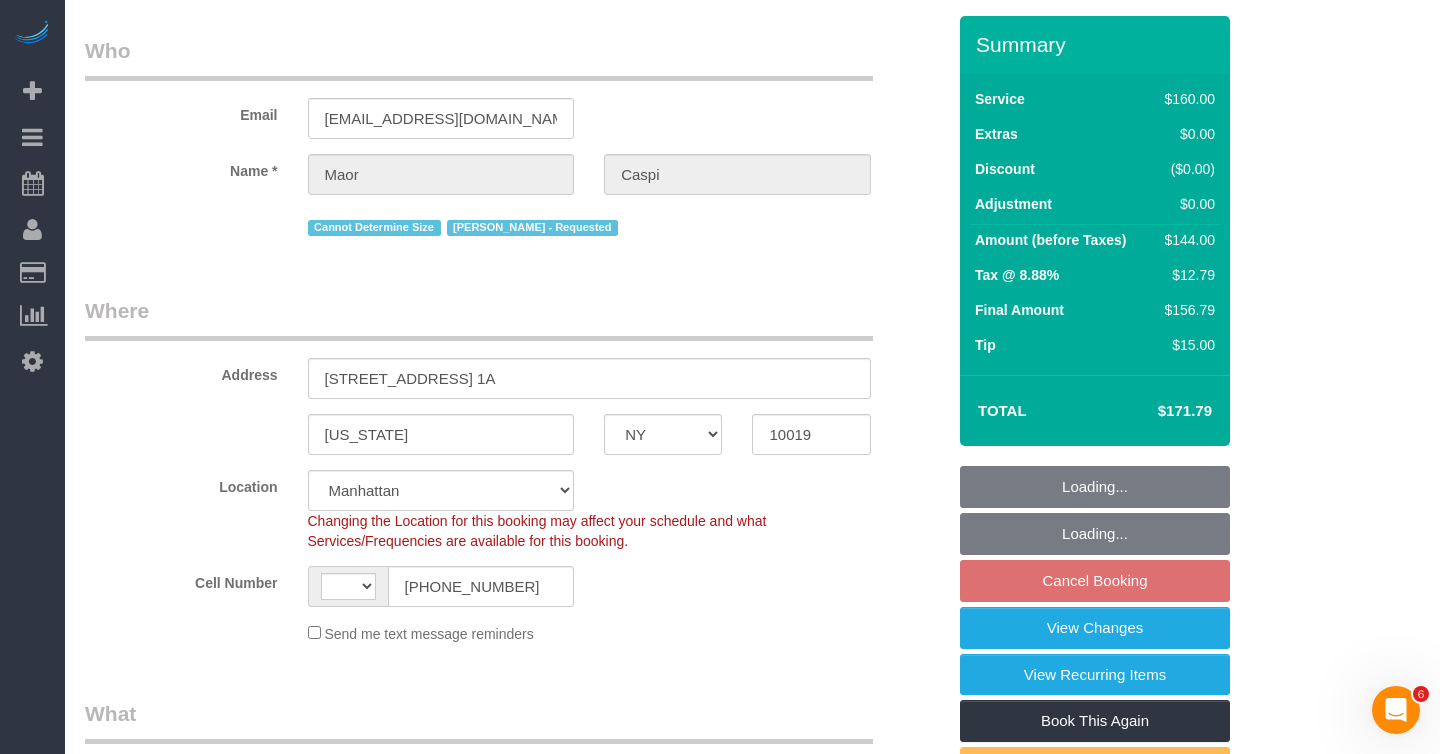 select on "string:[GEOGRAPHIC_DATA]" 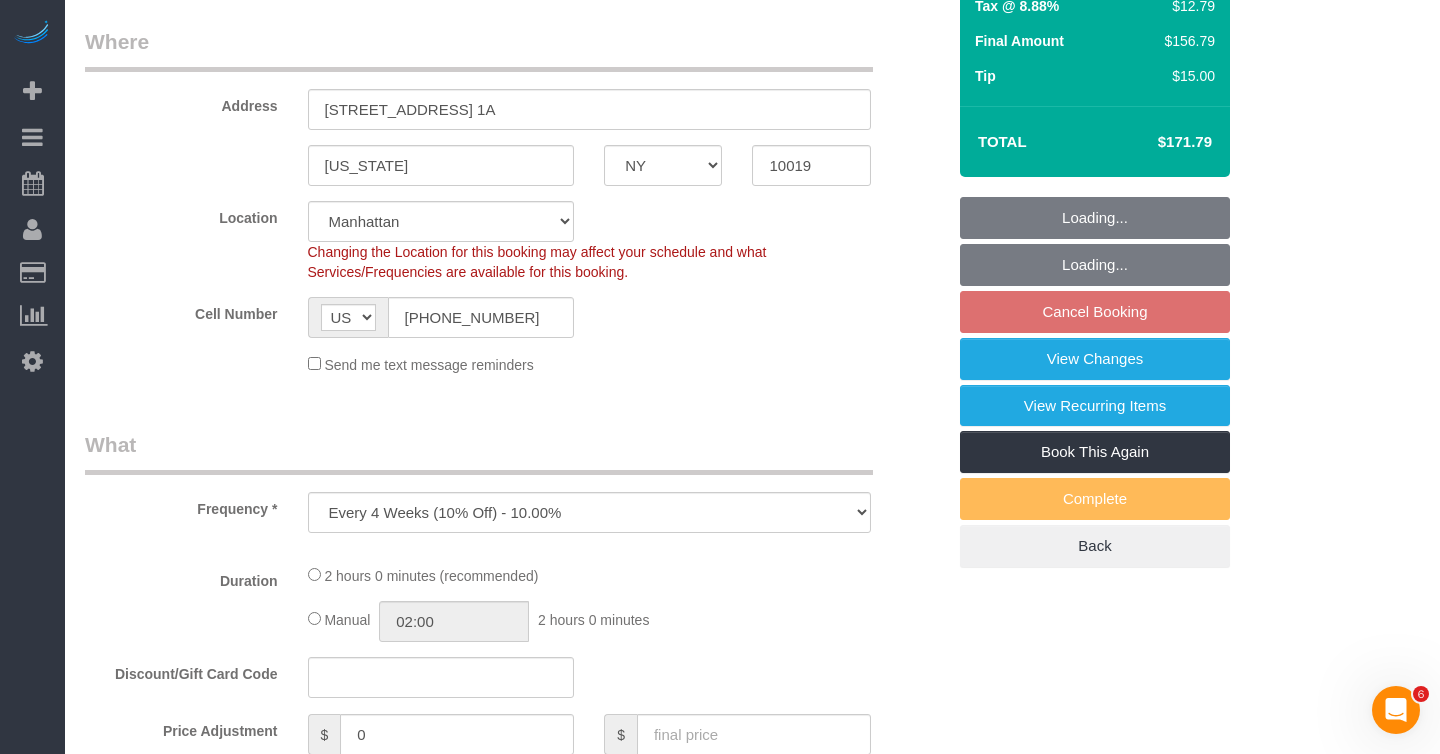 scroll, scrollTop: 361, scrollLeft: 0, axis: vertical 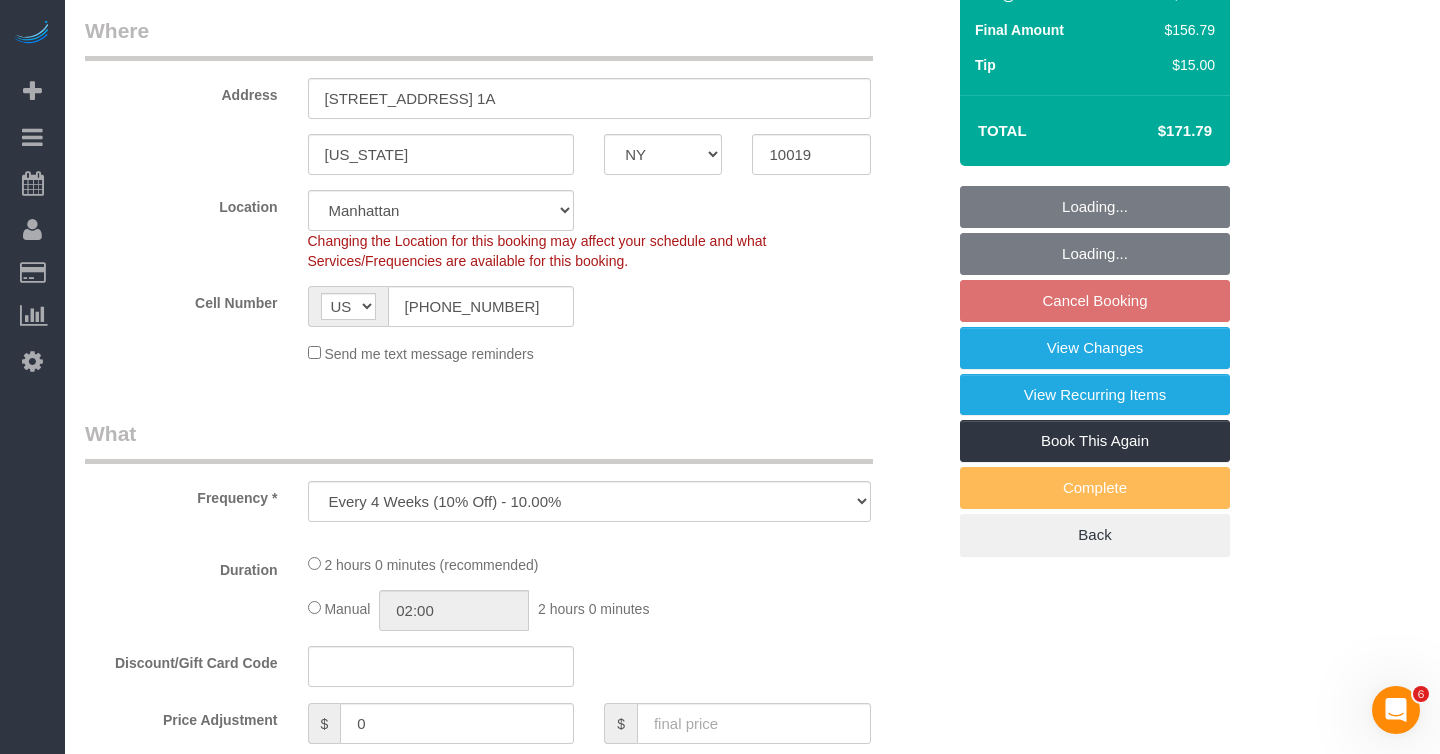 select on "string:stripe-pm_1PmlDy4VGloSiKo7SVUEE6vp" 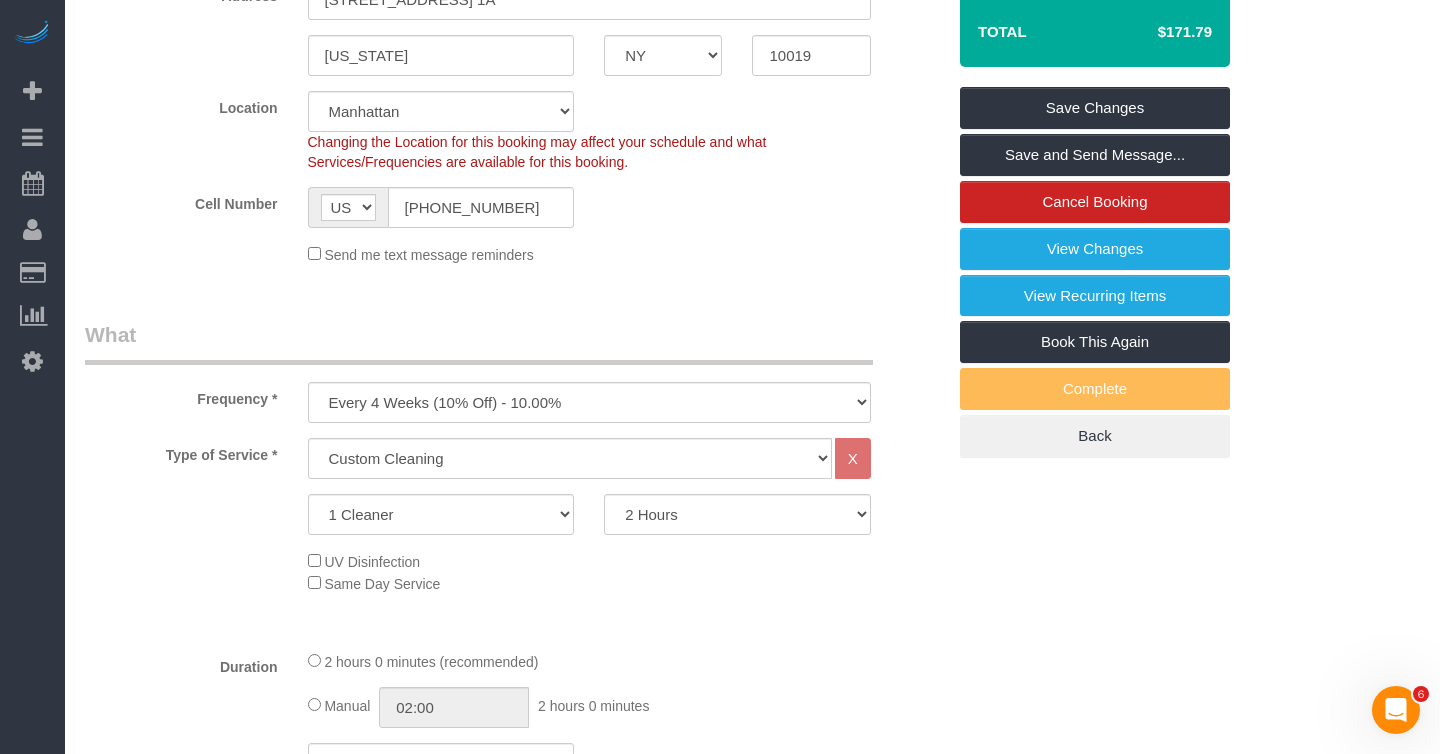 scroll, scrollTop: 456, scrollLeft: 0, axis: vertical 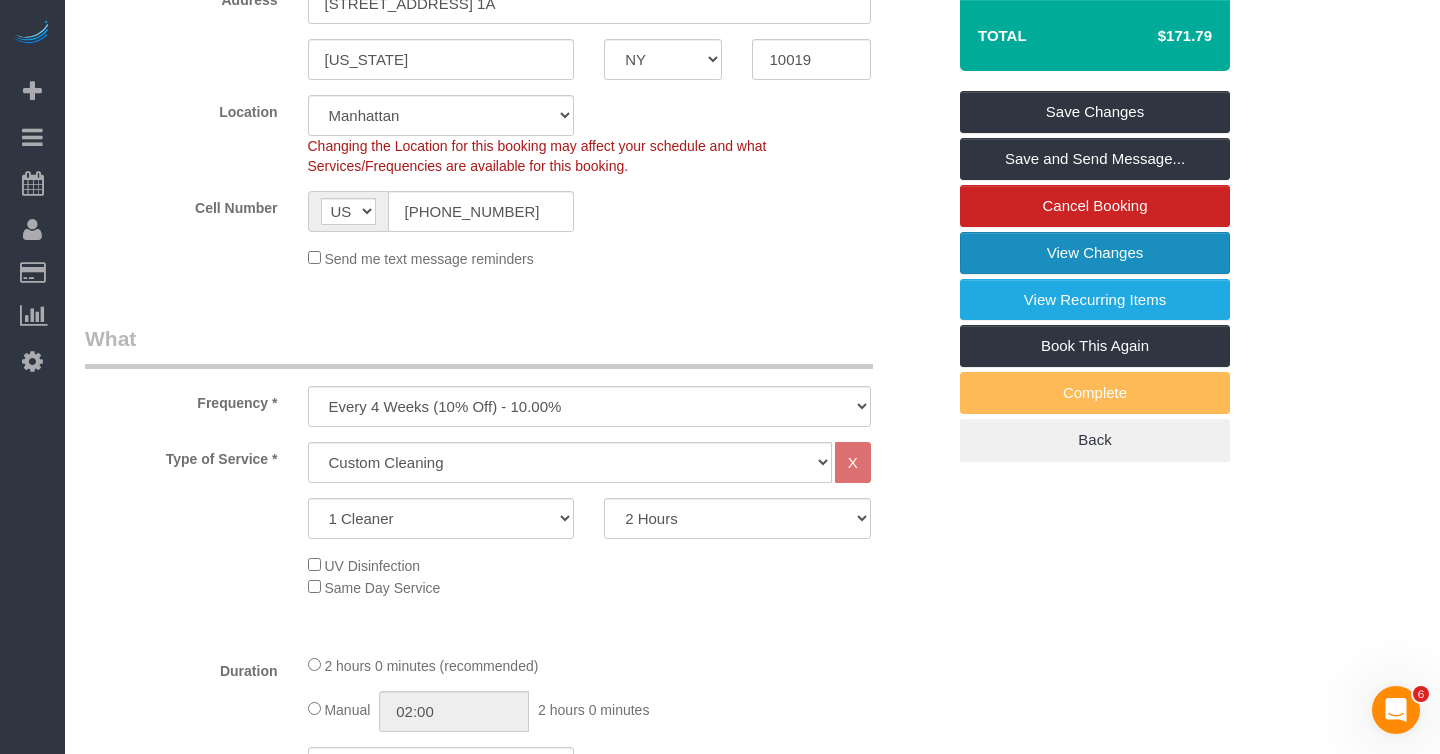 click on "View Changes" at bounding box center (1095, 253) 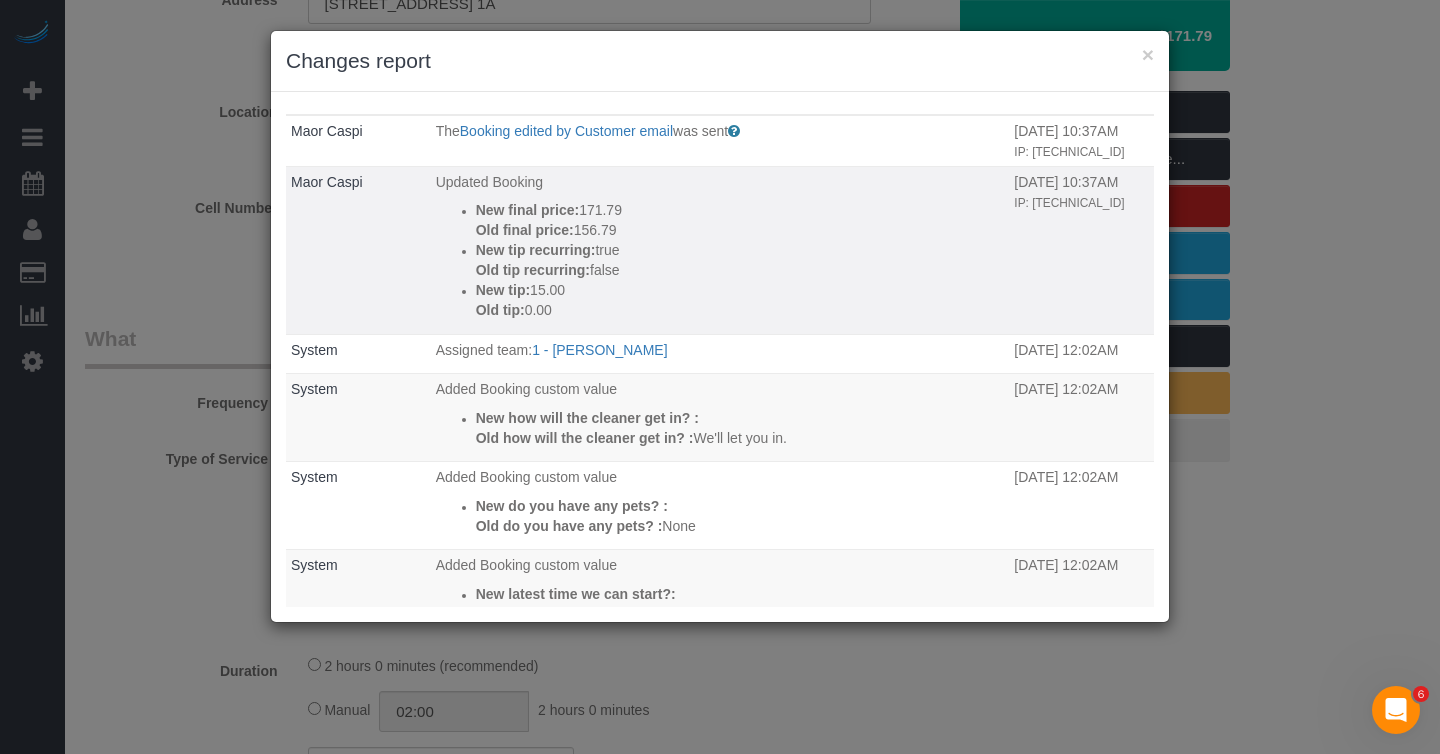 scroll, scrollTop: 0, scrollLeft: 0, axis: both 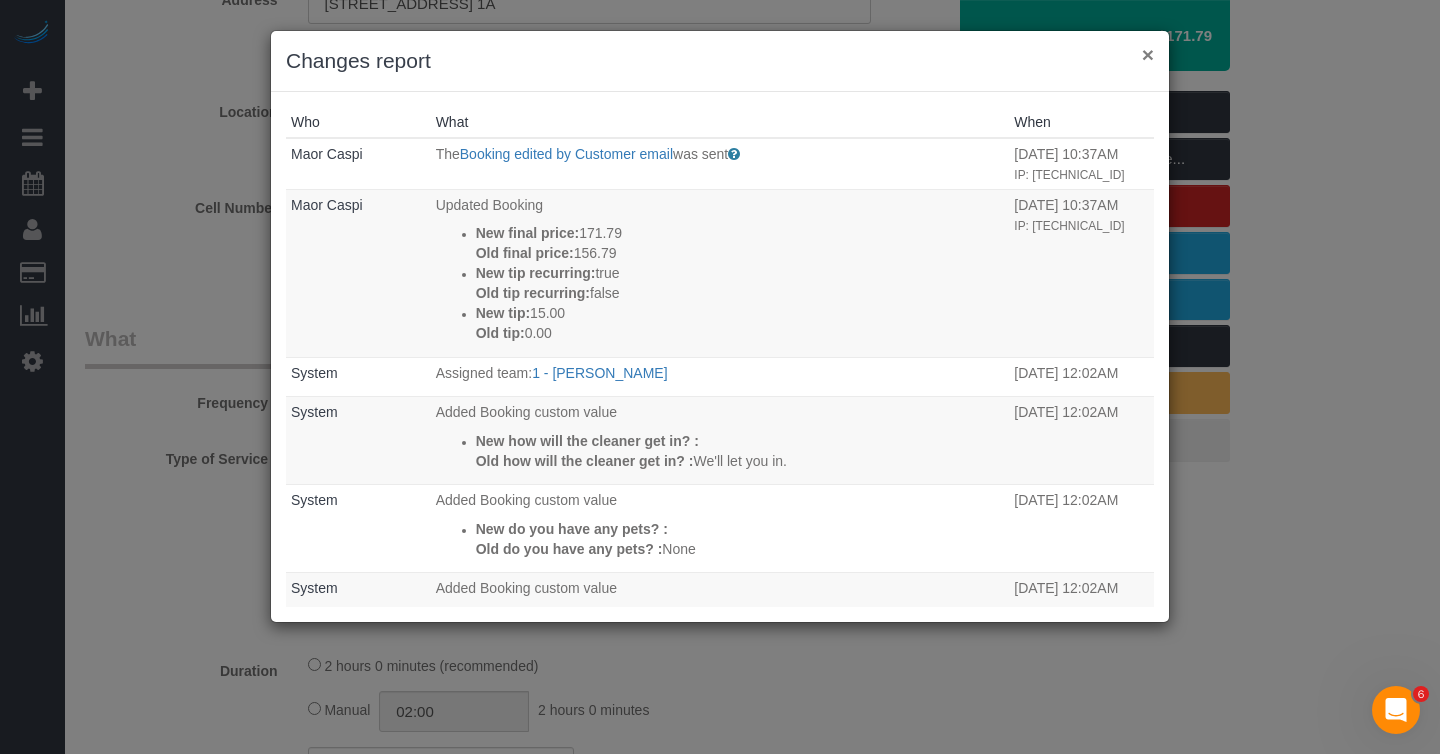 click on "×" at bounding box center [1148, 54] 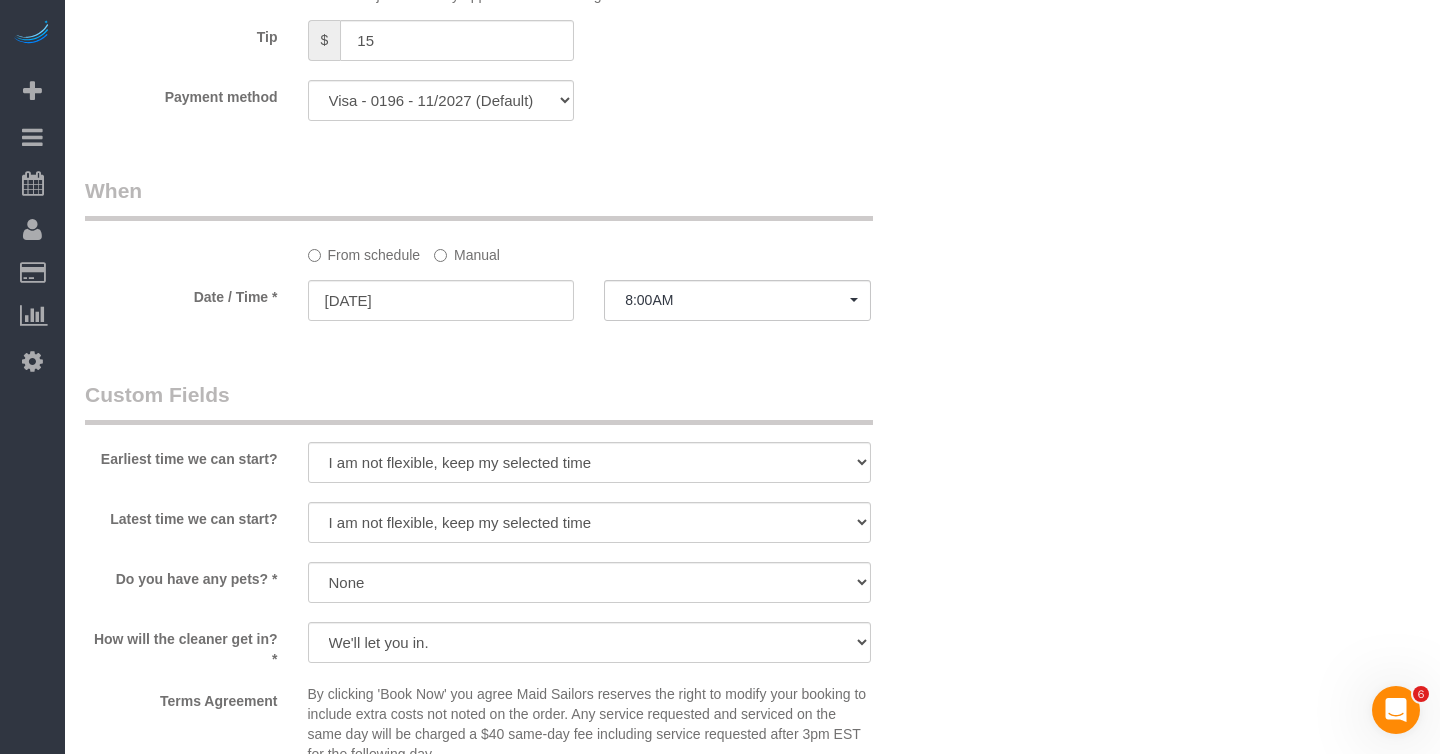 scroll, scrollTop: 2381, scrollLeft: 0, axis: vertical 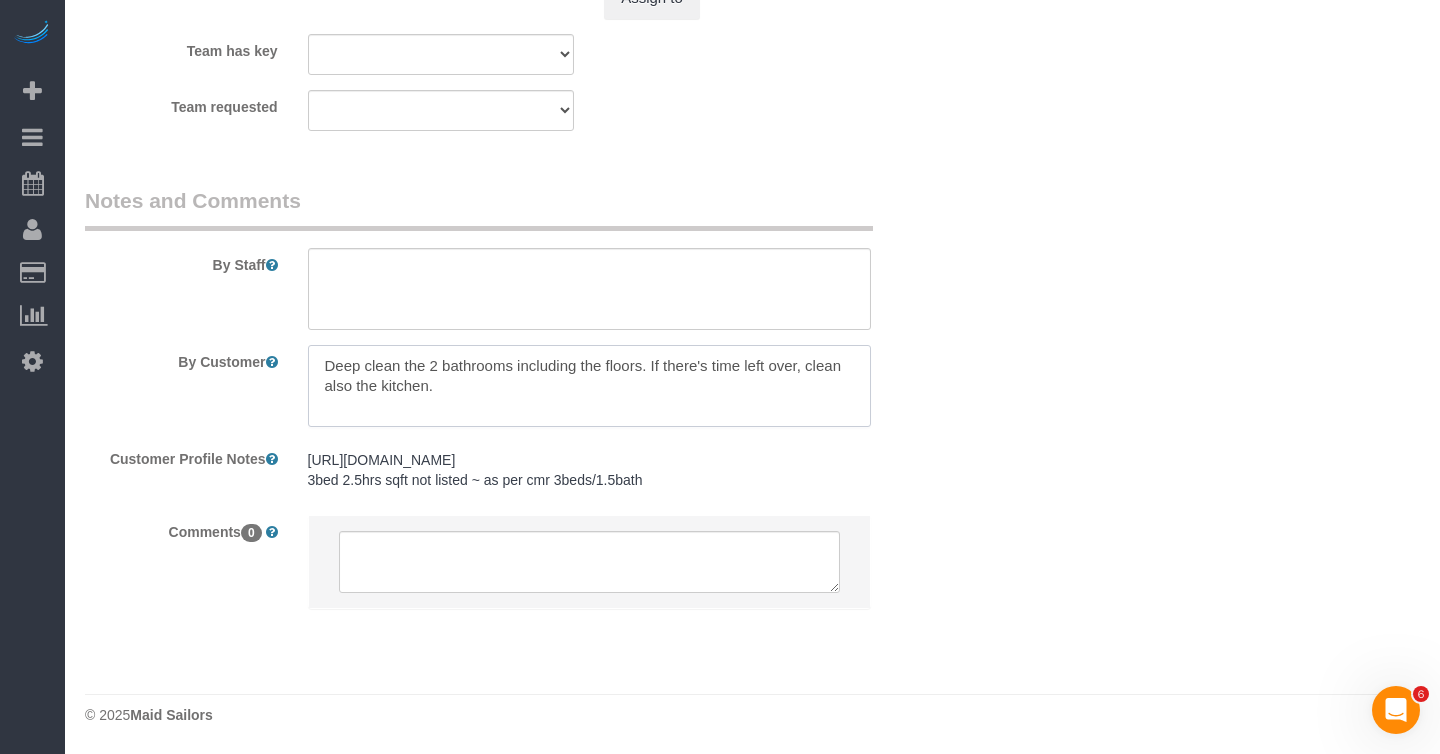 click at bounding box center (589, 386) 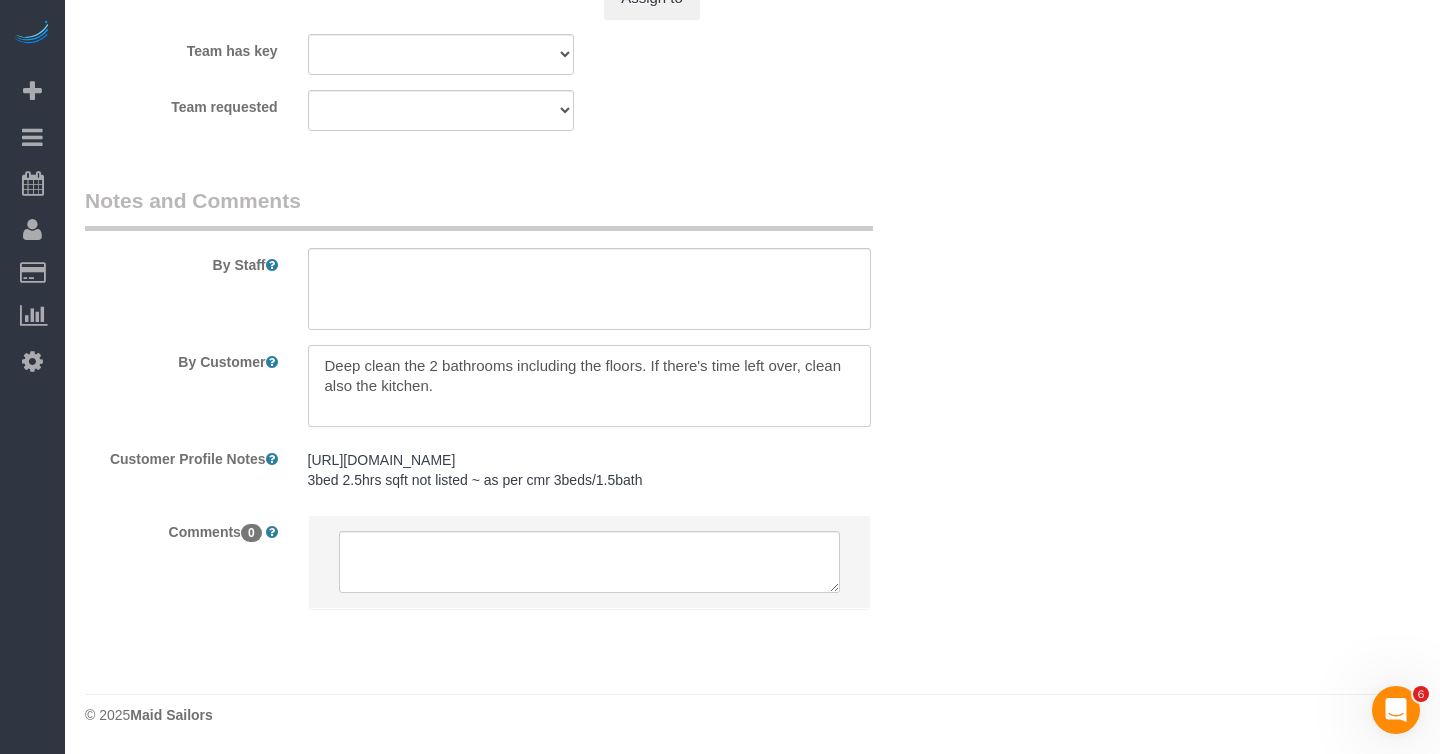 click at bounding box center [589, 386] 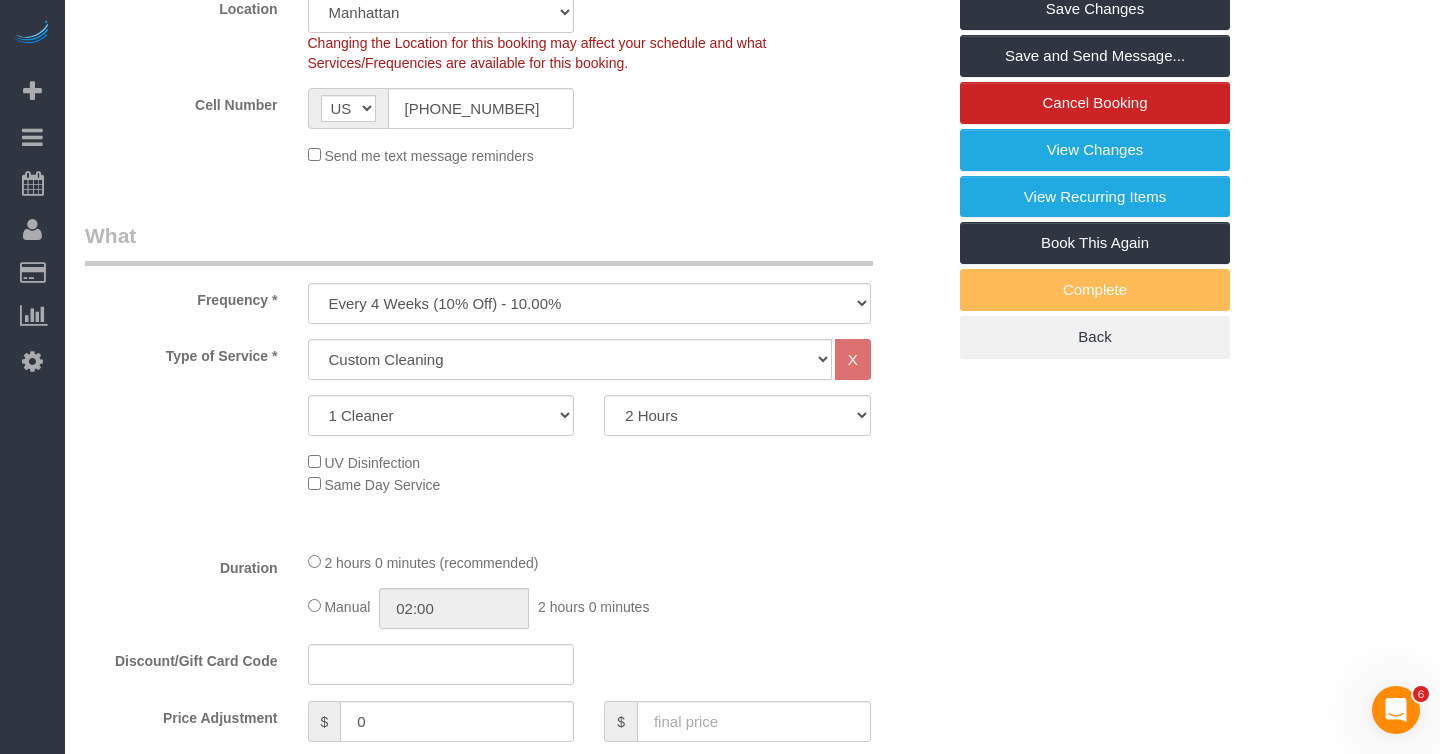 scroll, scrollTop: 509, scrollLeft: 0, axis: vertical 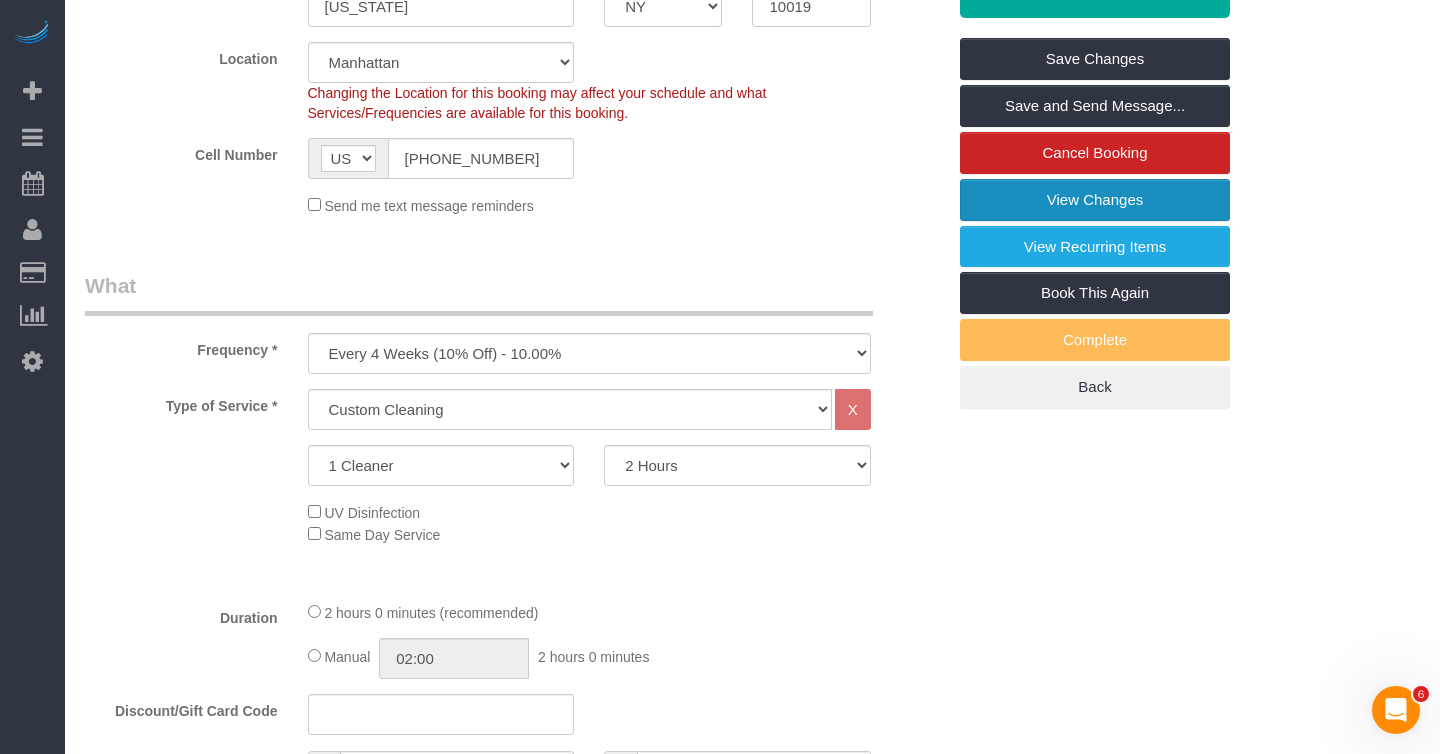 click on "View Changes" at bounding box center [1095, 200] 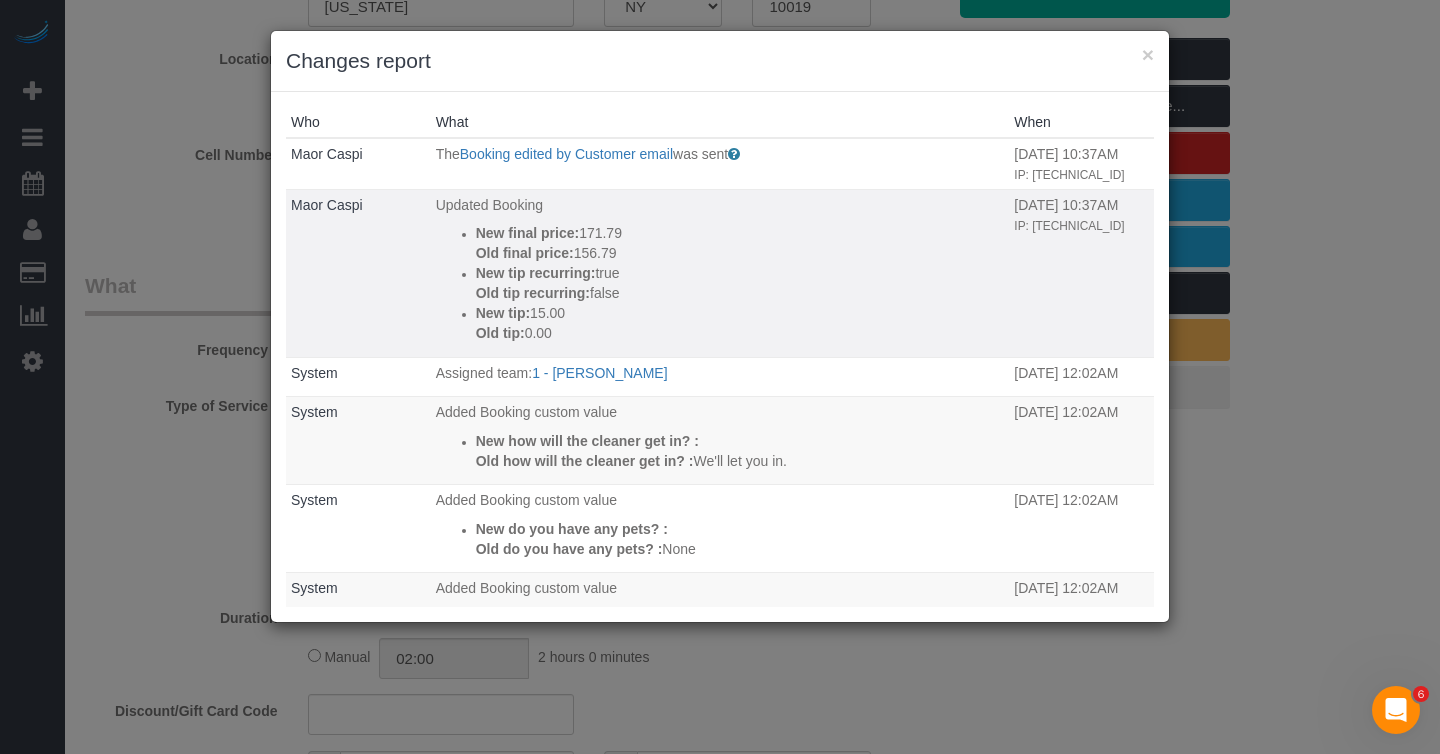 drag, startPoint x: 559, startPoint y: 354, endPoint x: 459, endPoint y: 252, distance: 142.84258 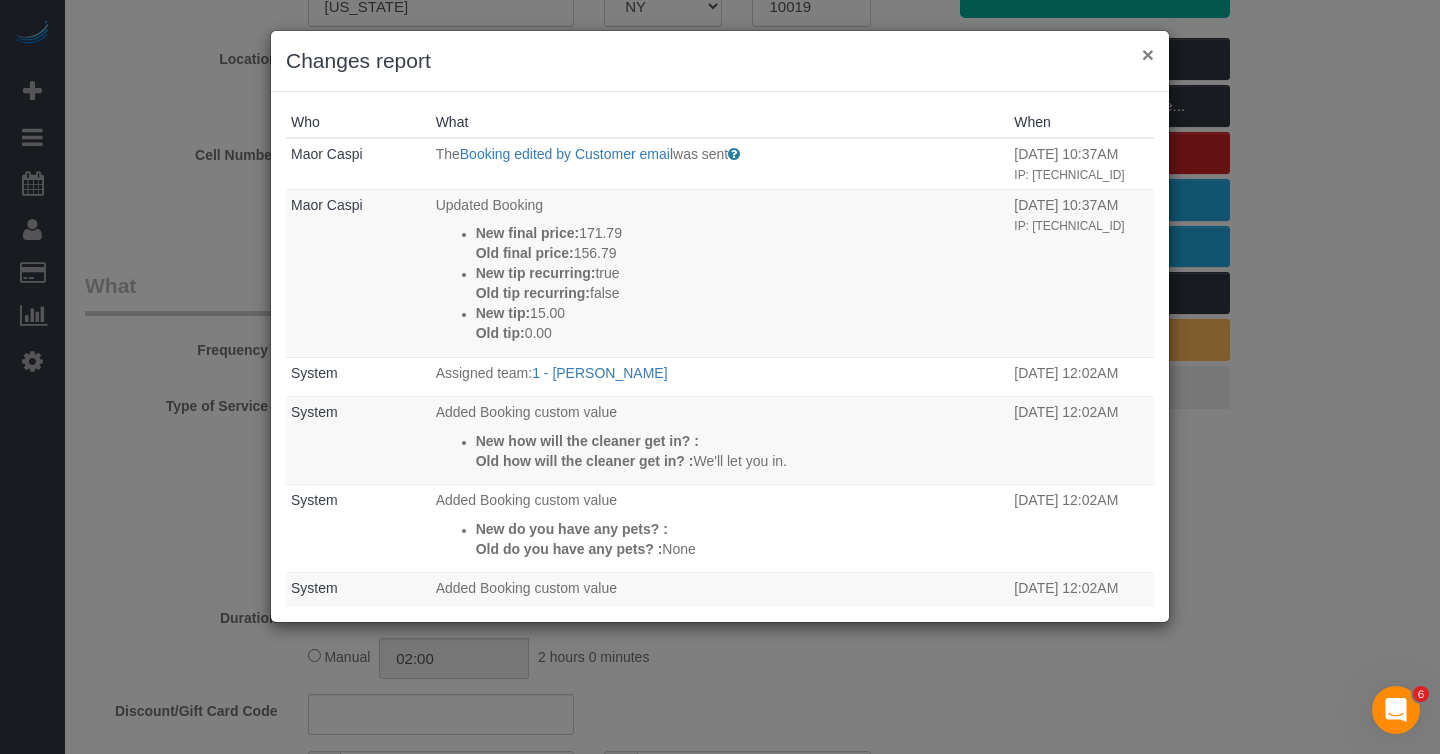 click on "×" at bounding box center [1148, 54] 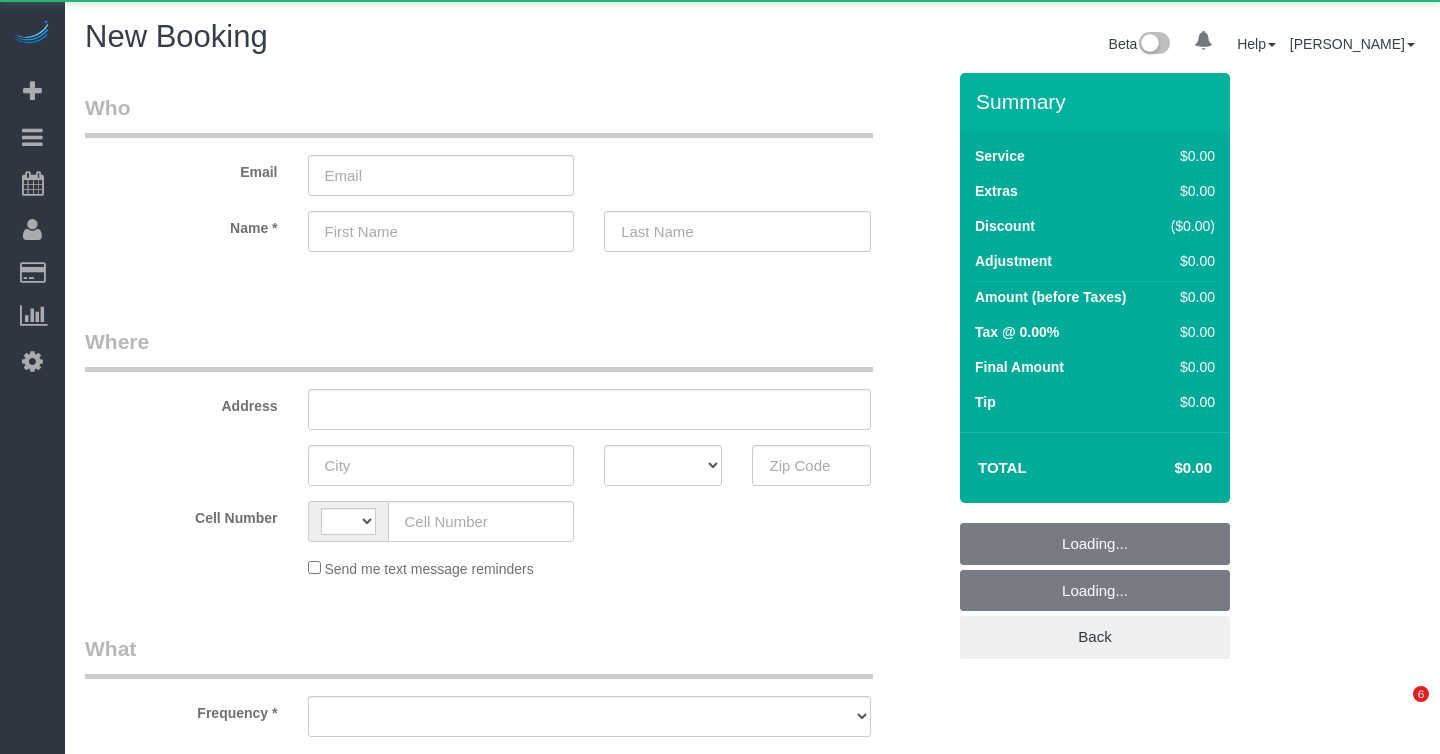 scroll, scrollTop: 0, scrollLeft: 0, axis: both 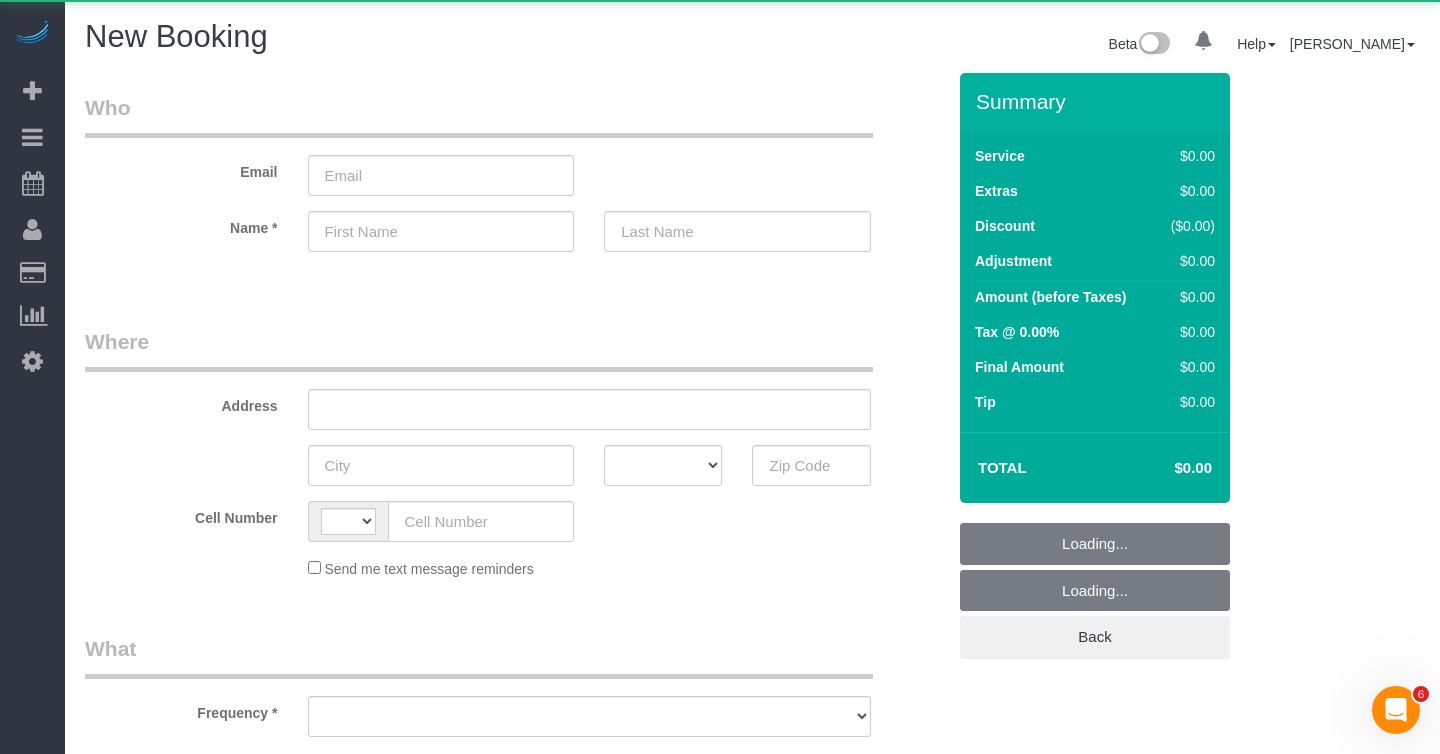 select on "string:[GEOGRAPHIC_DATA]" 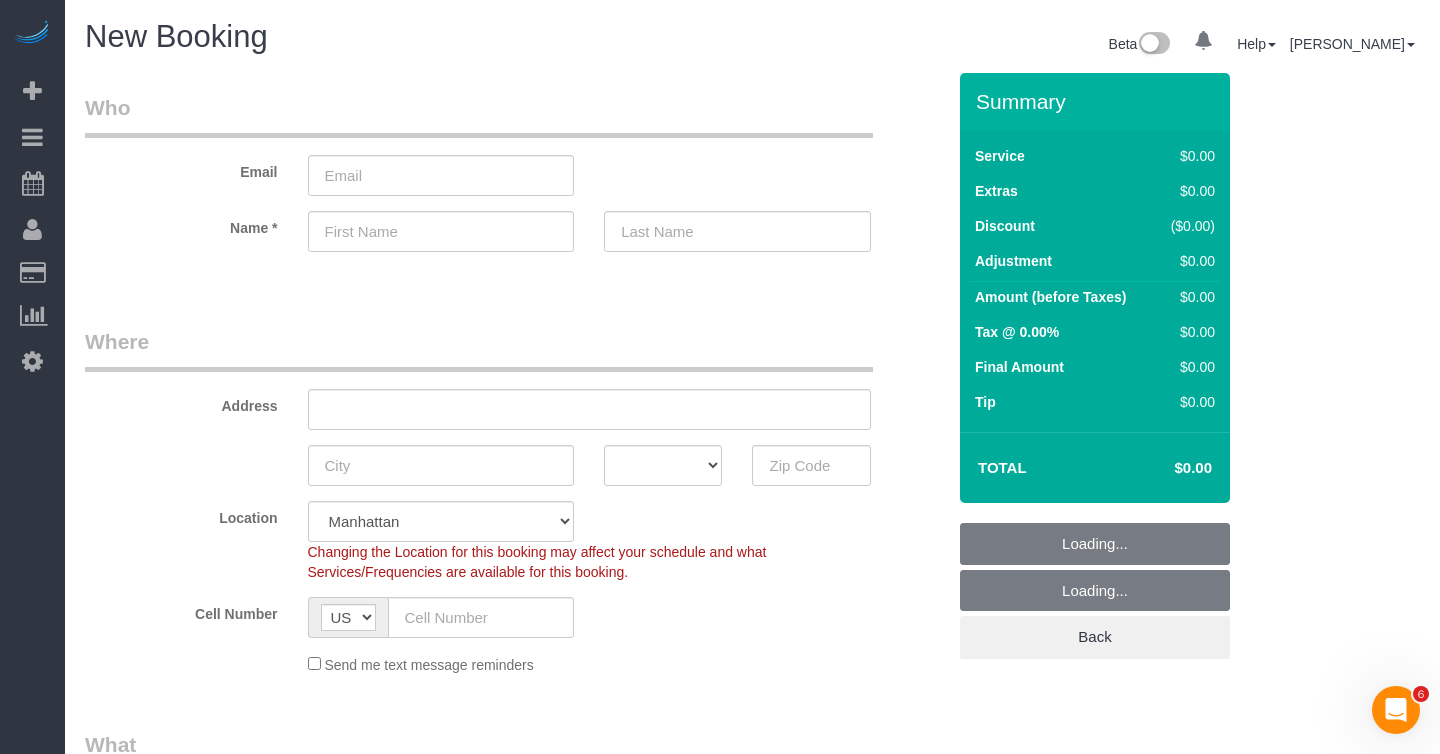 select on "object:953" 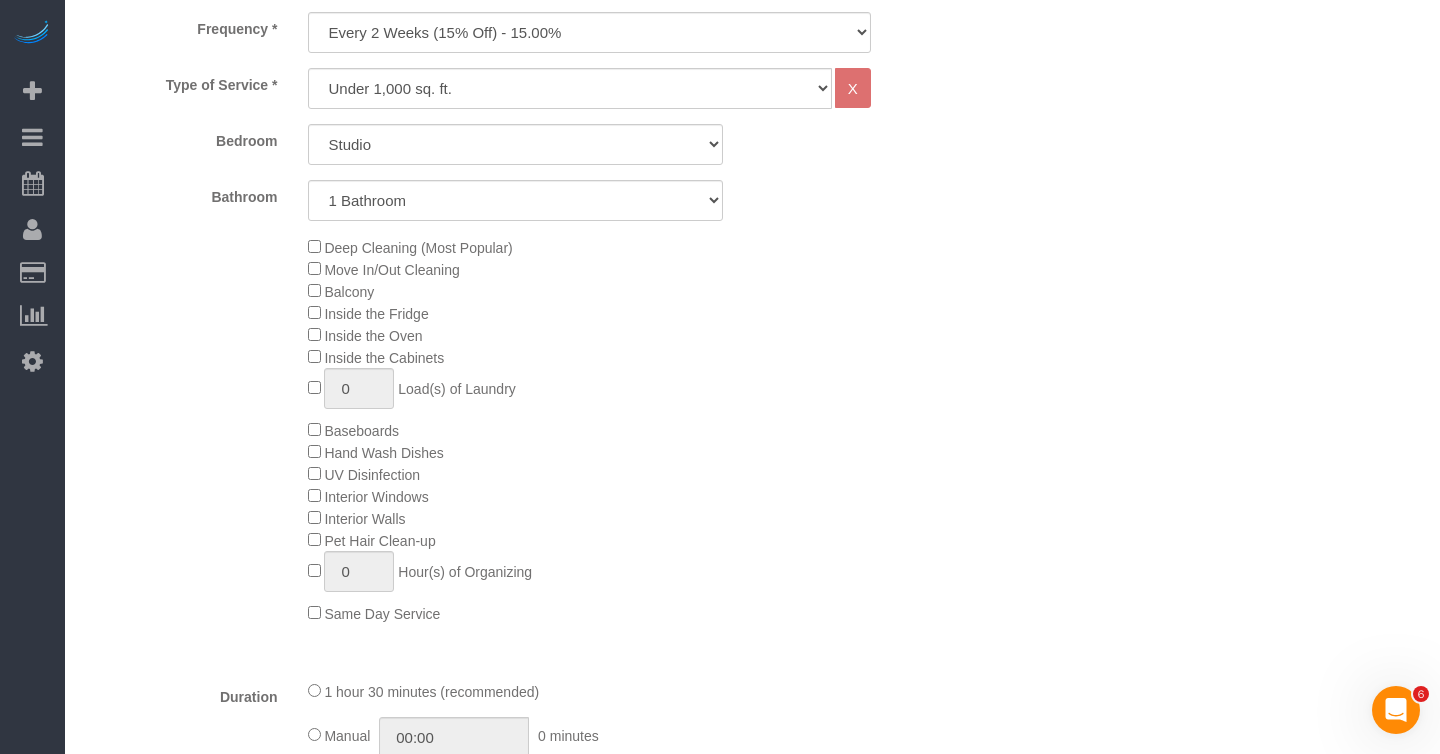 scroll, scrollTop: 777, scrollLeft: 0, axis: vertical 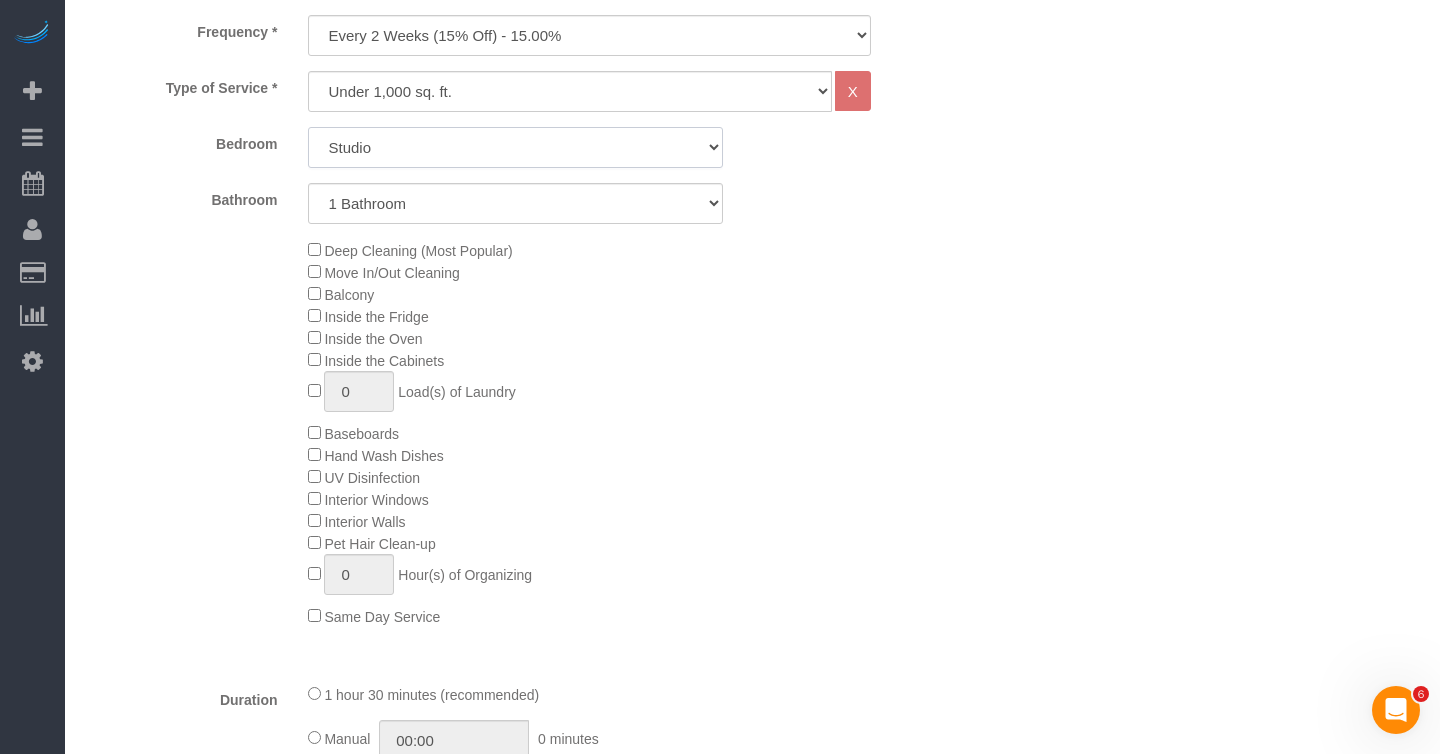 click on "Studio
1 Bedroom
2 Bedrooms
3 Bedrooms" 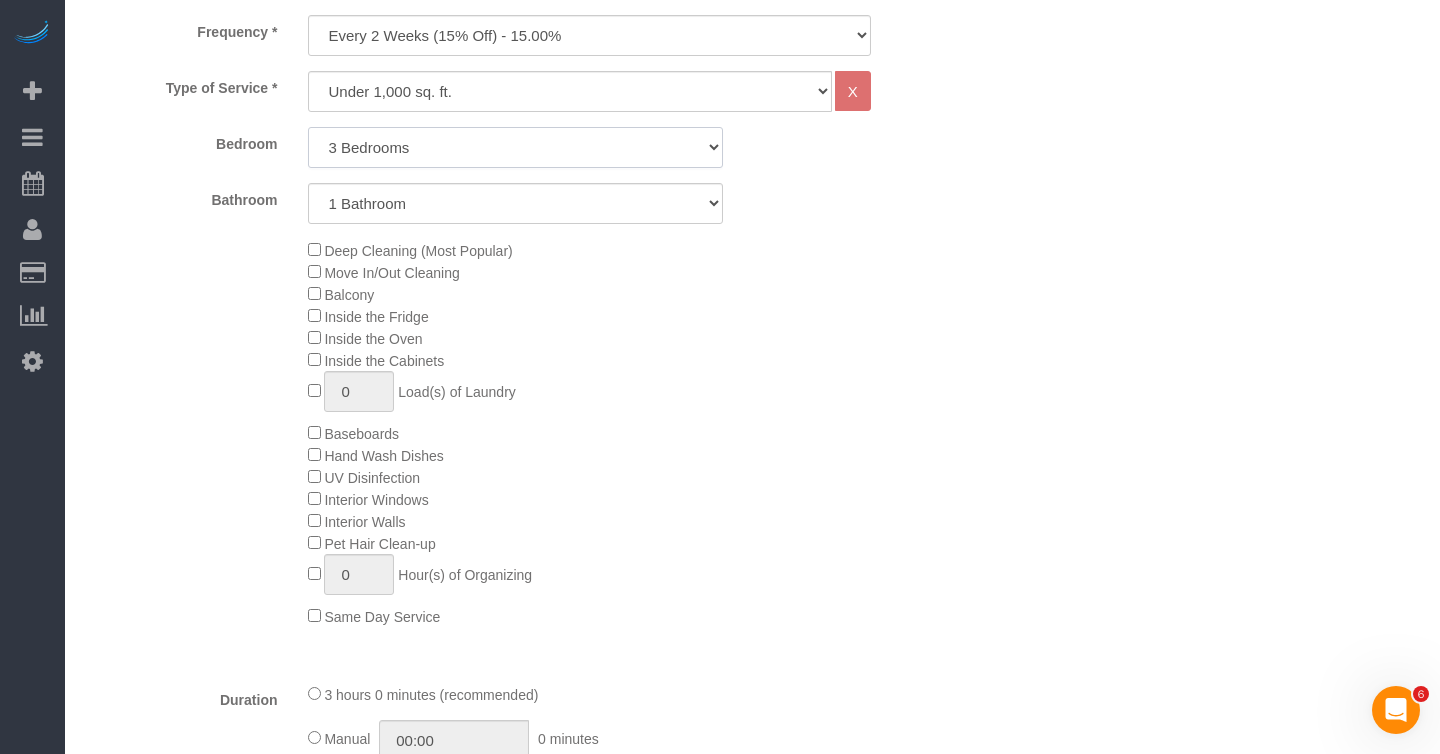 scroll, scrollTop: 768, scrollLeft: 0, axis: vertical 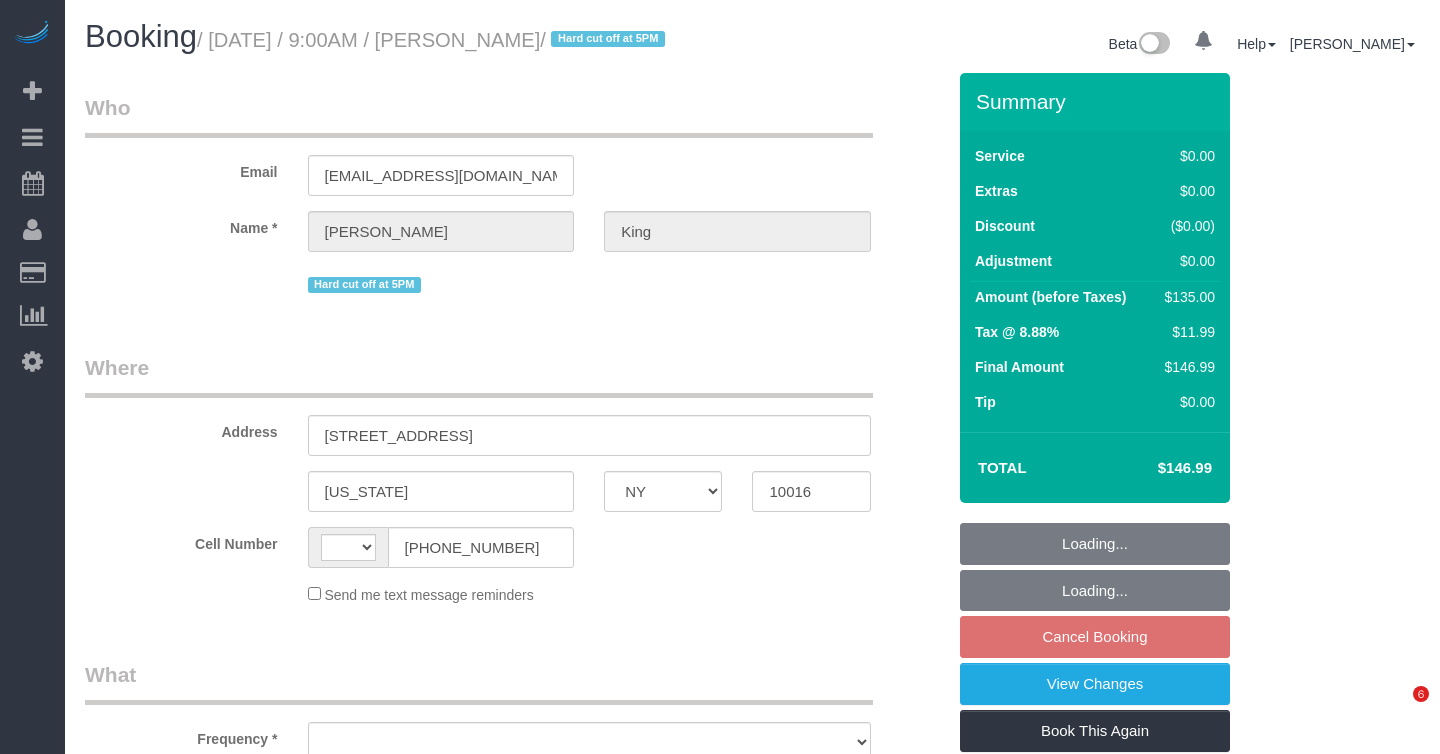 select on "NY" 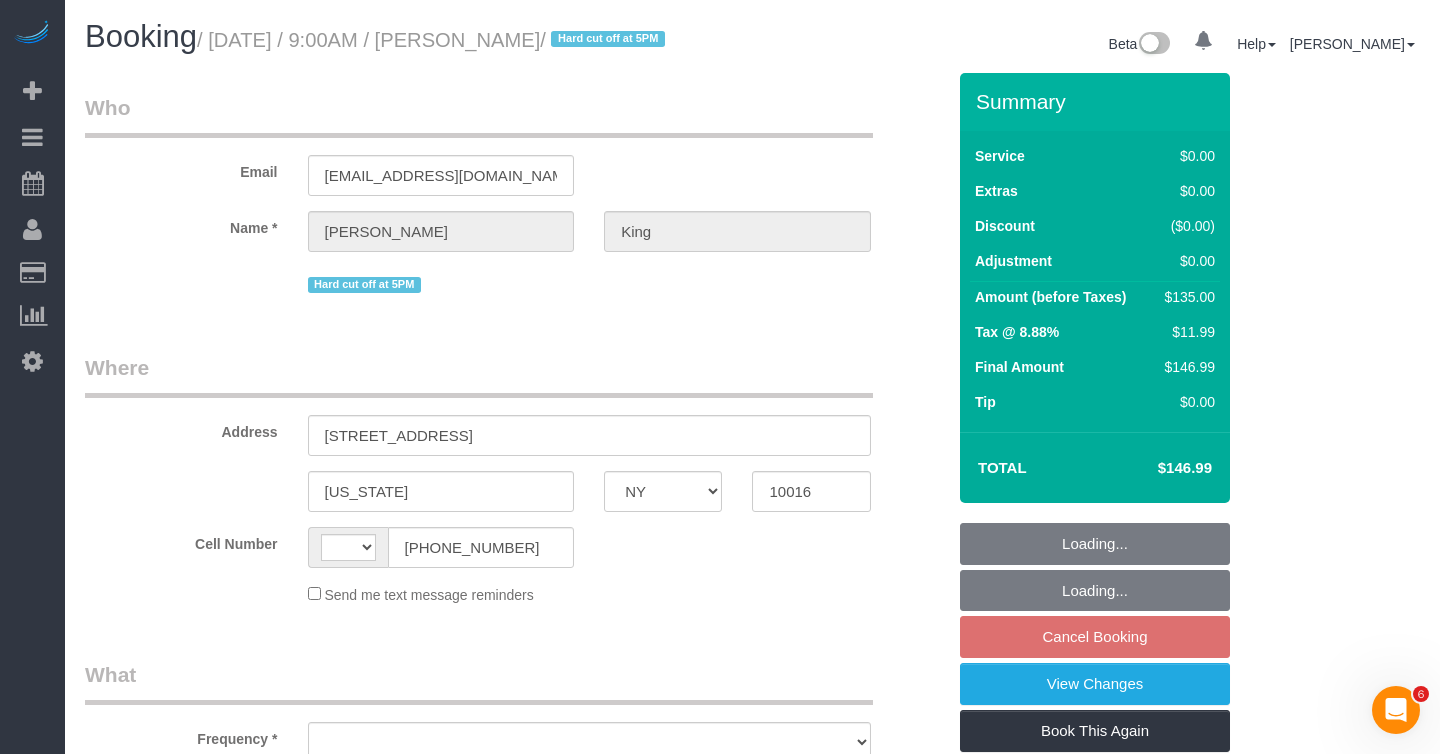 scroll, scrollTop: 0, scrollLeft: 0, axis: both 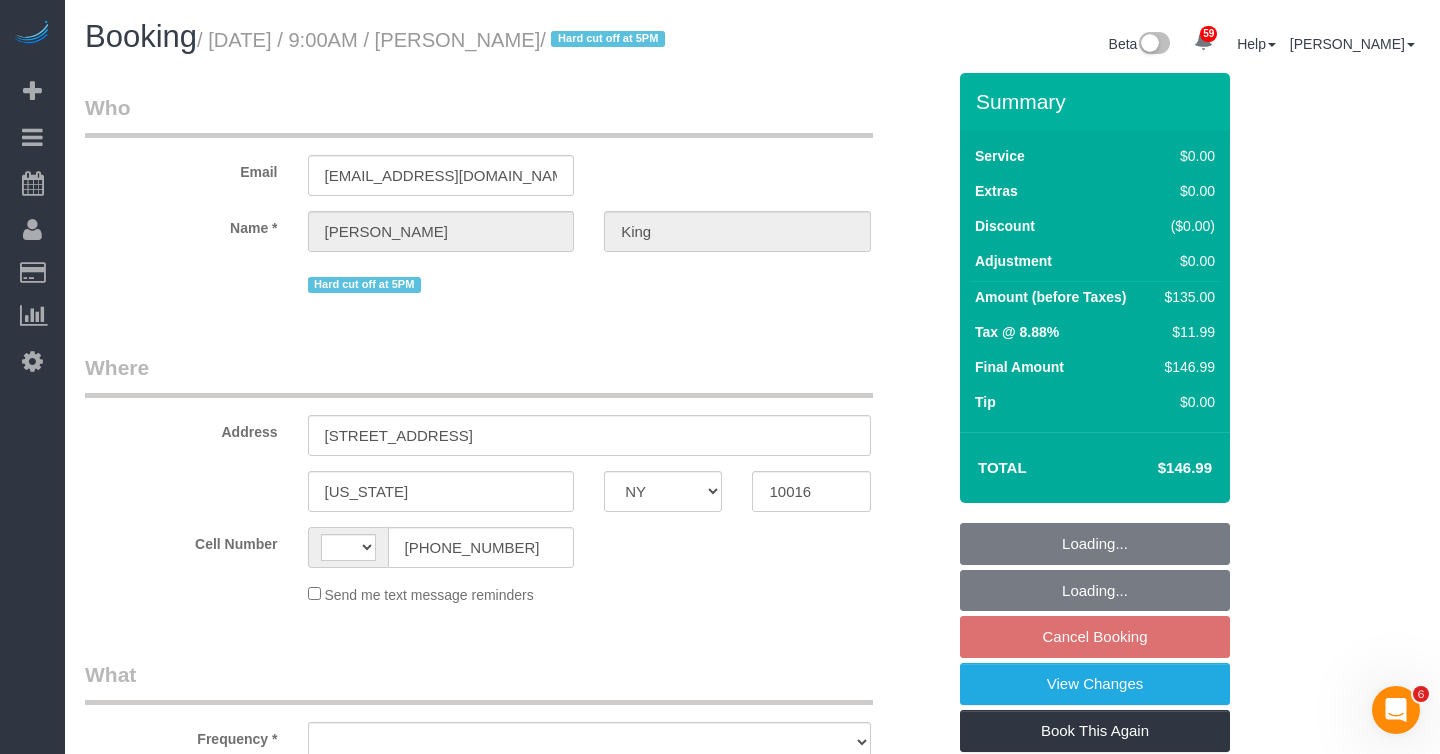 select on "string:[GEOGRAPHIC_DATA]" 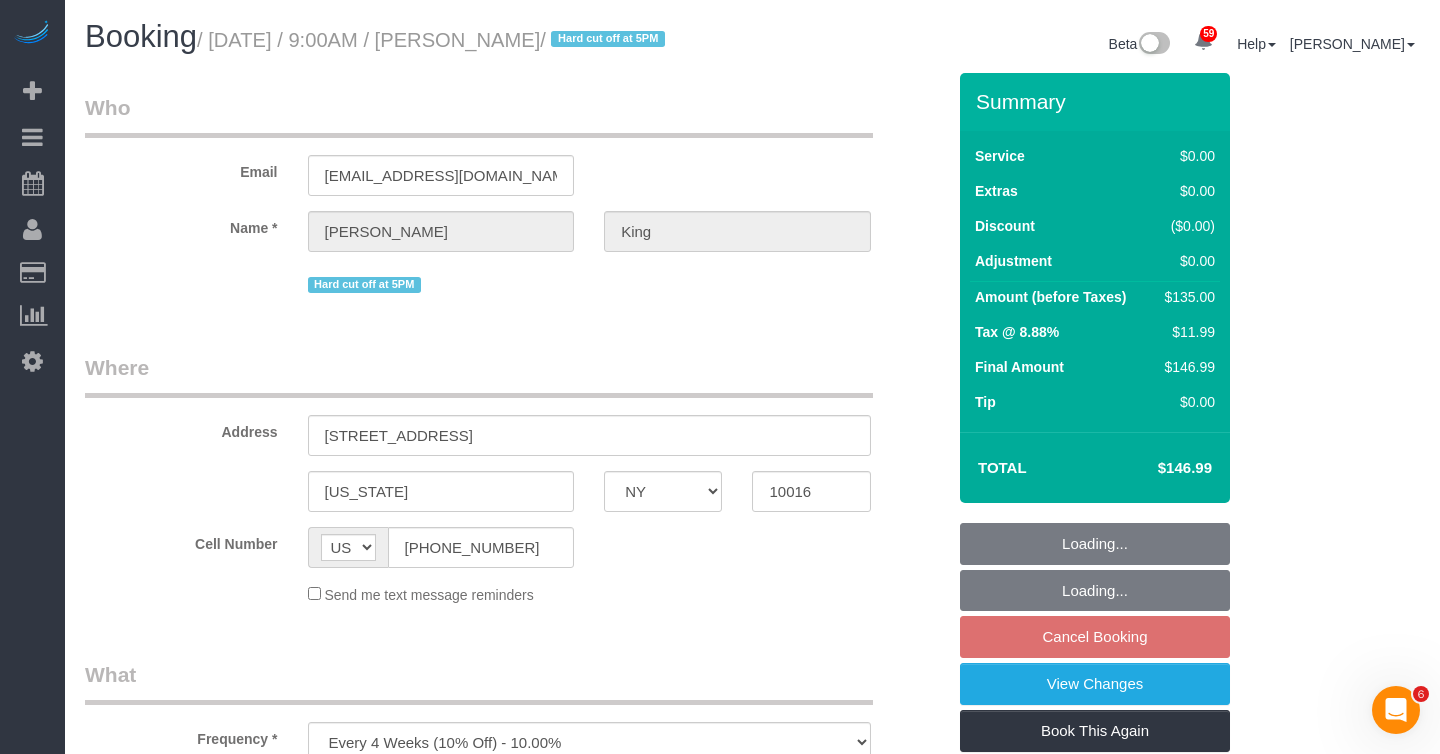select on "spot2" 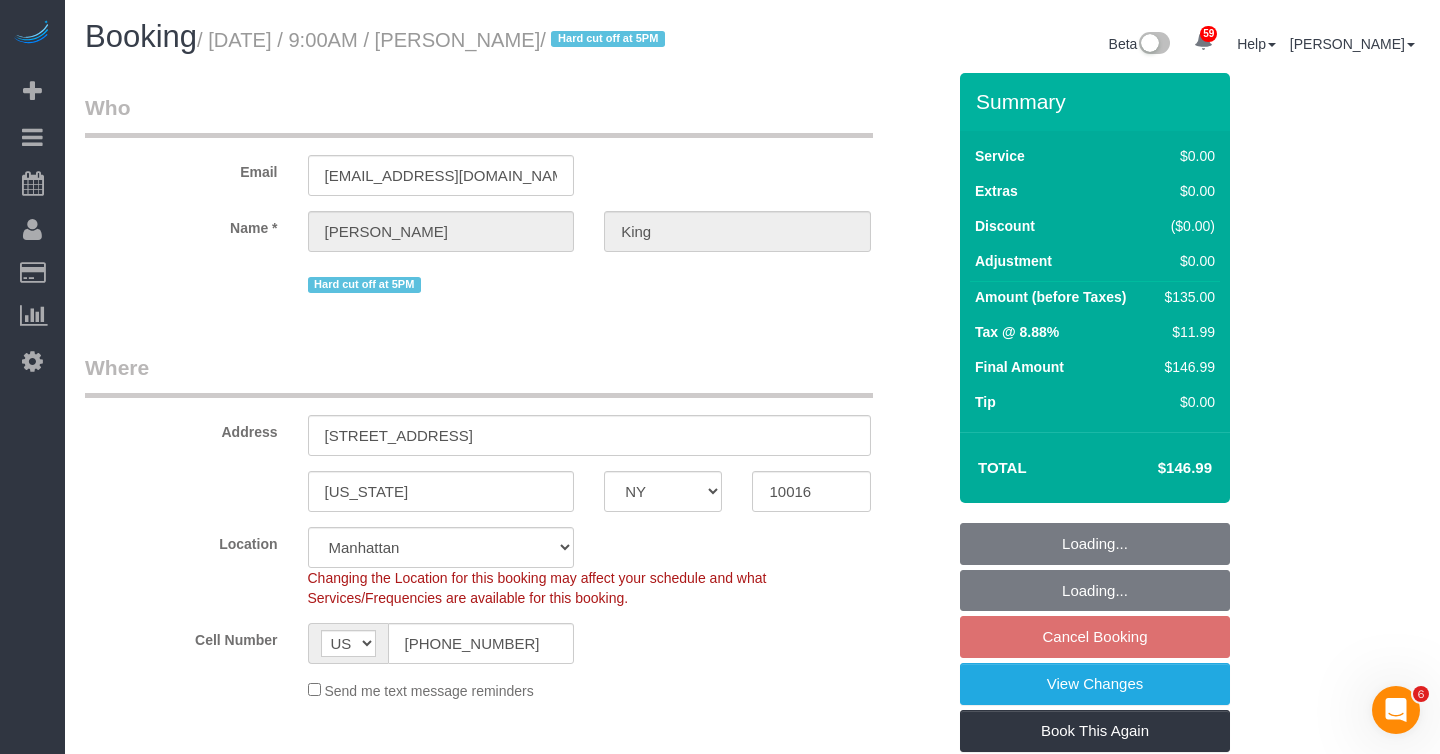select on "object:1074" 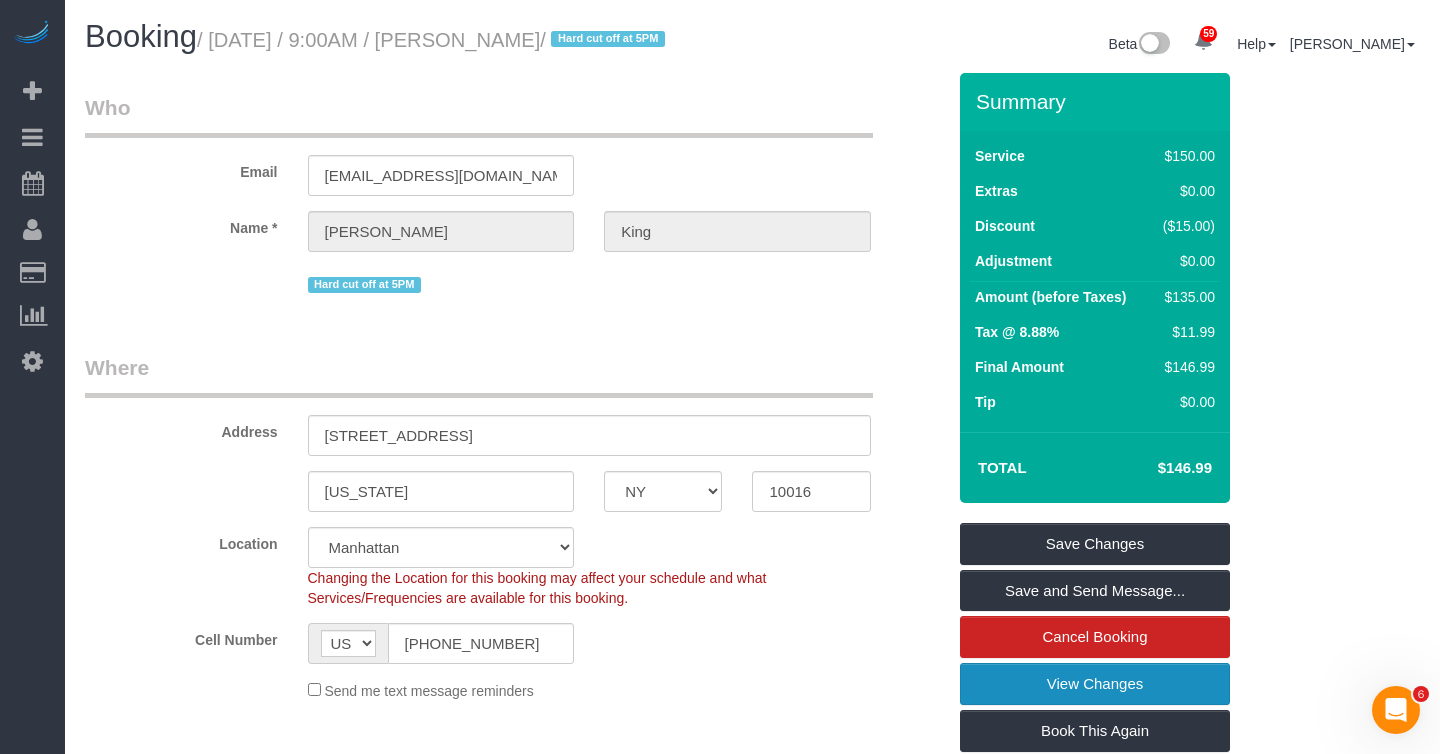 click on "View Changes" at bounding box center [1095, 684] 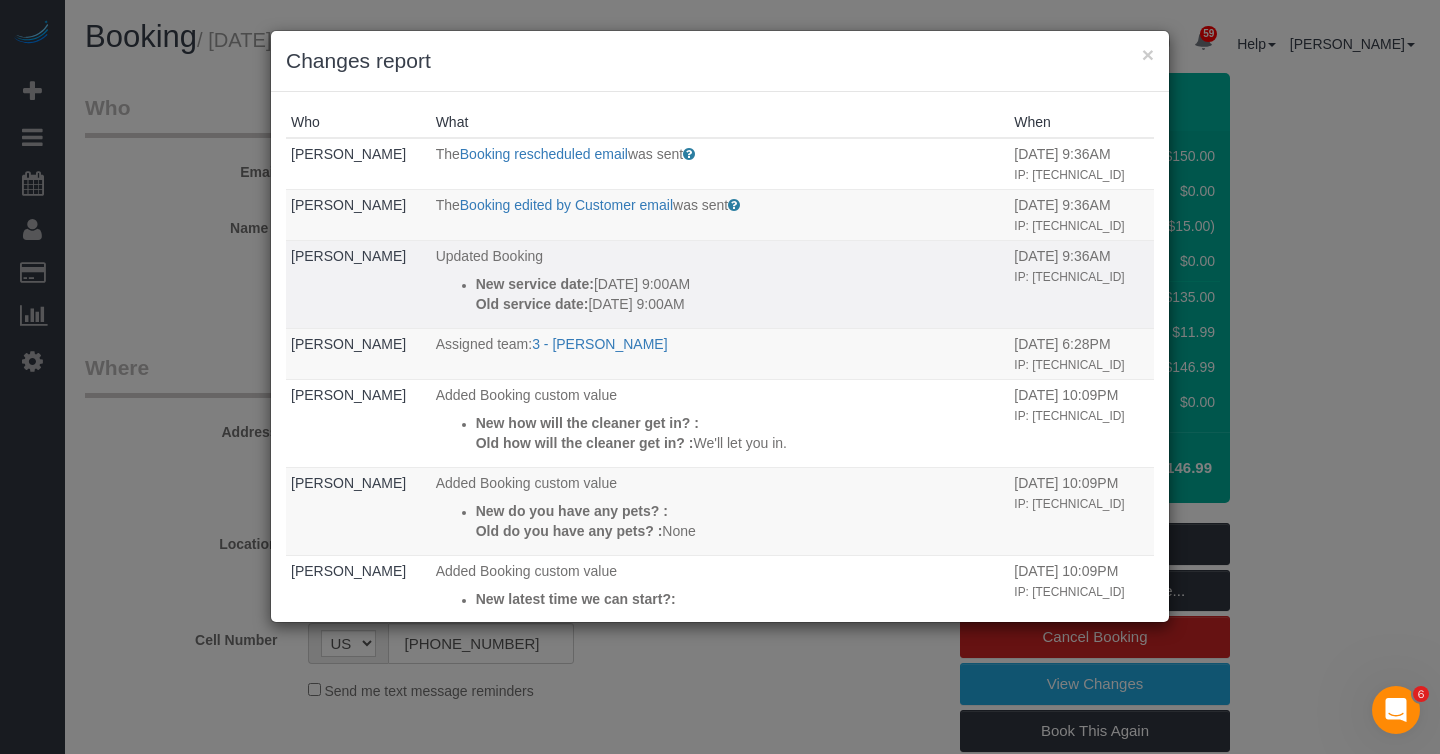drag, startPoint x: 719, startPoint y: 346, endPoint x: 466, endPoint y: 327, distance: 253.71243 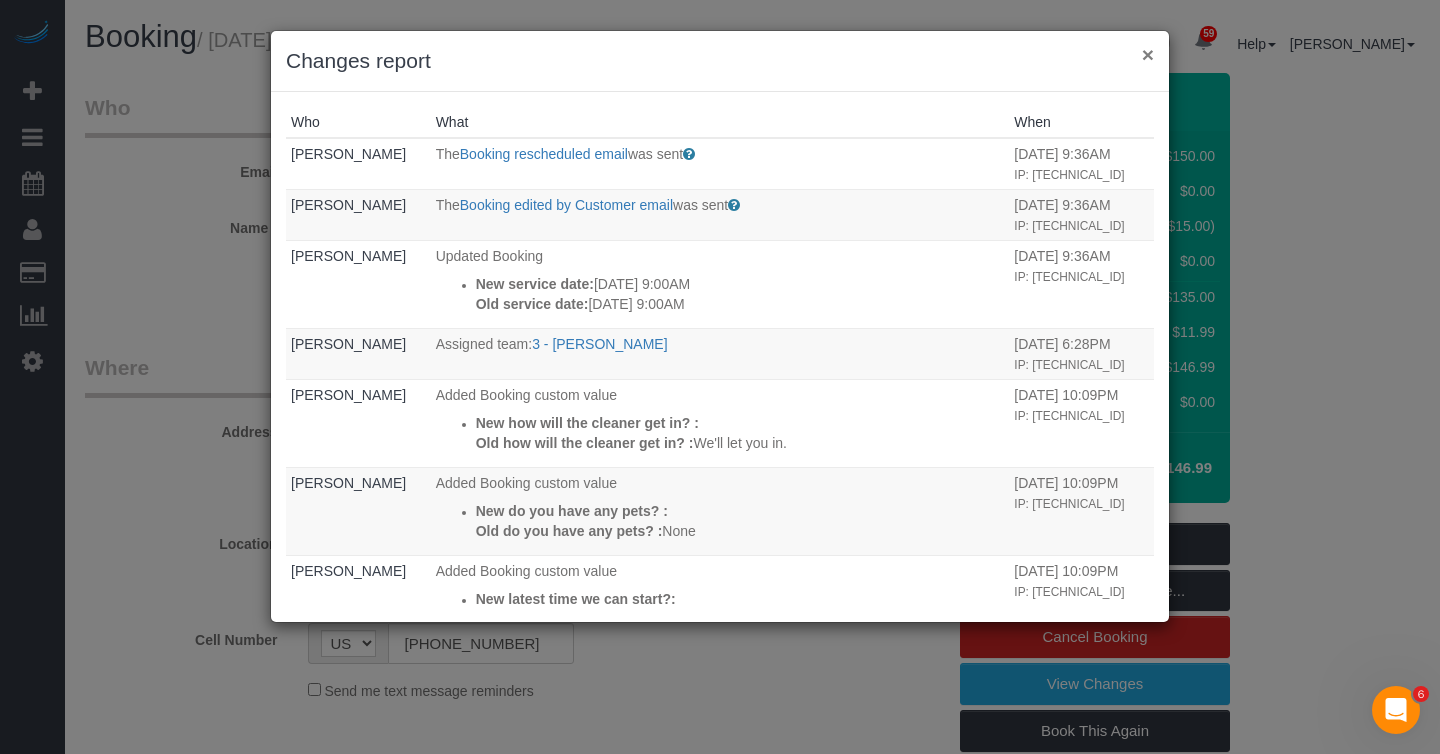 click on "×" at bounding box center [1148, 54] 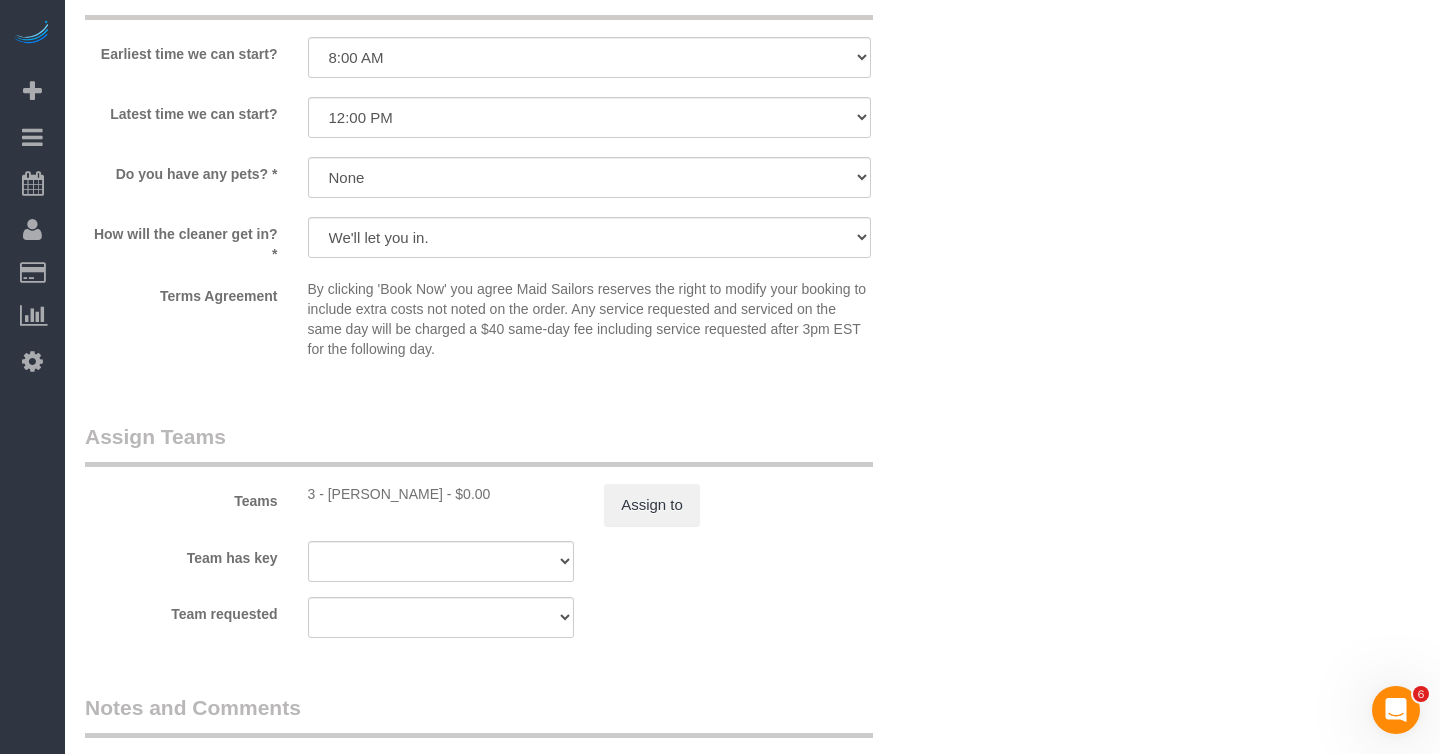 scroll, scrollTop: 2428, scrollLeft: 0, axis: vertical 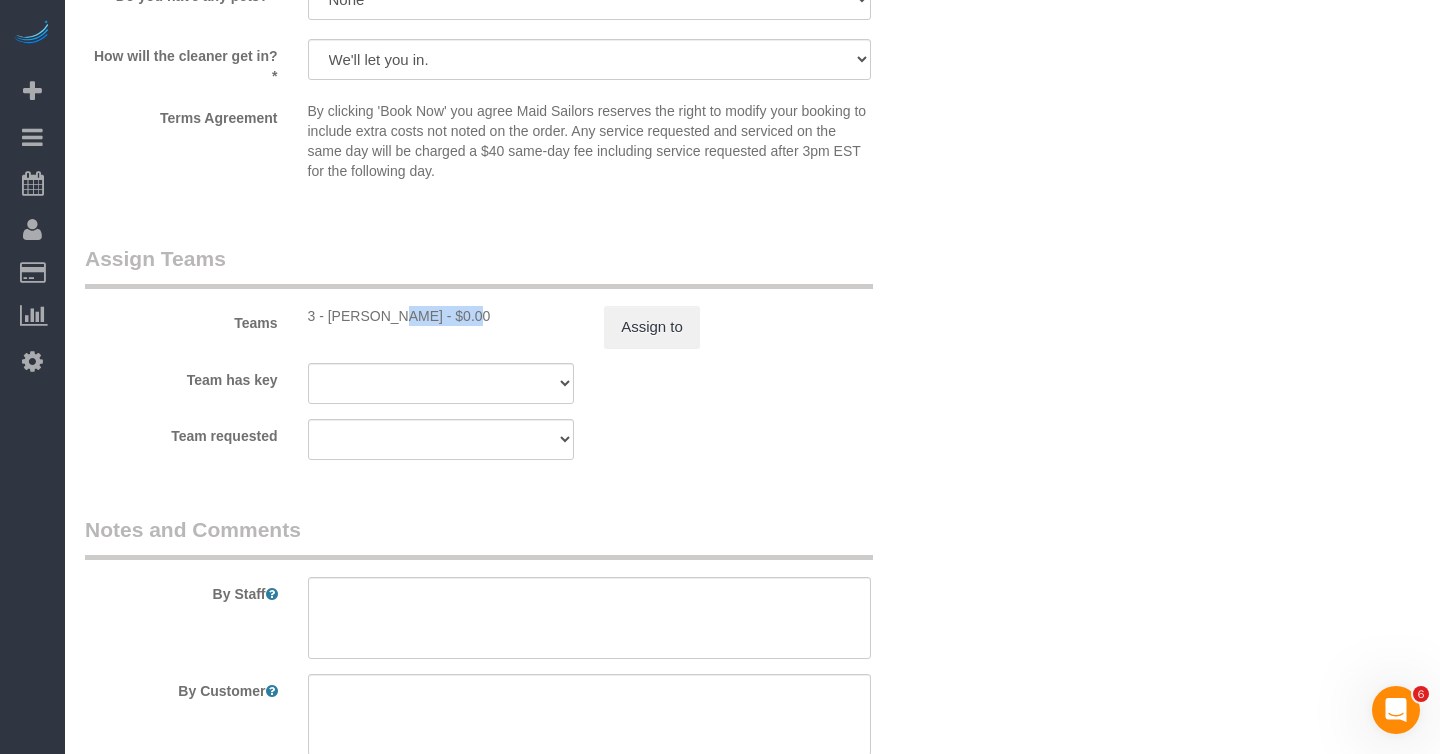 drag, startPoint x: 329, startPoint y: 319, endPoint x: 406, endPoint y: 320, distance: 77.00649 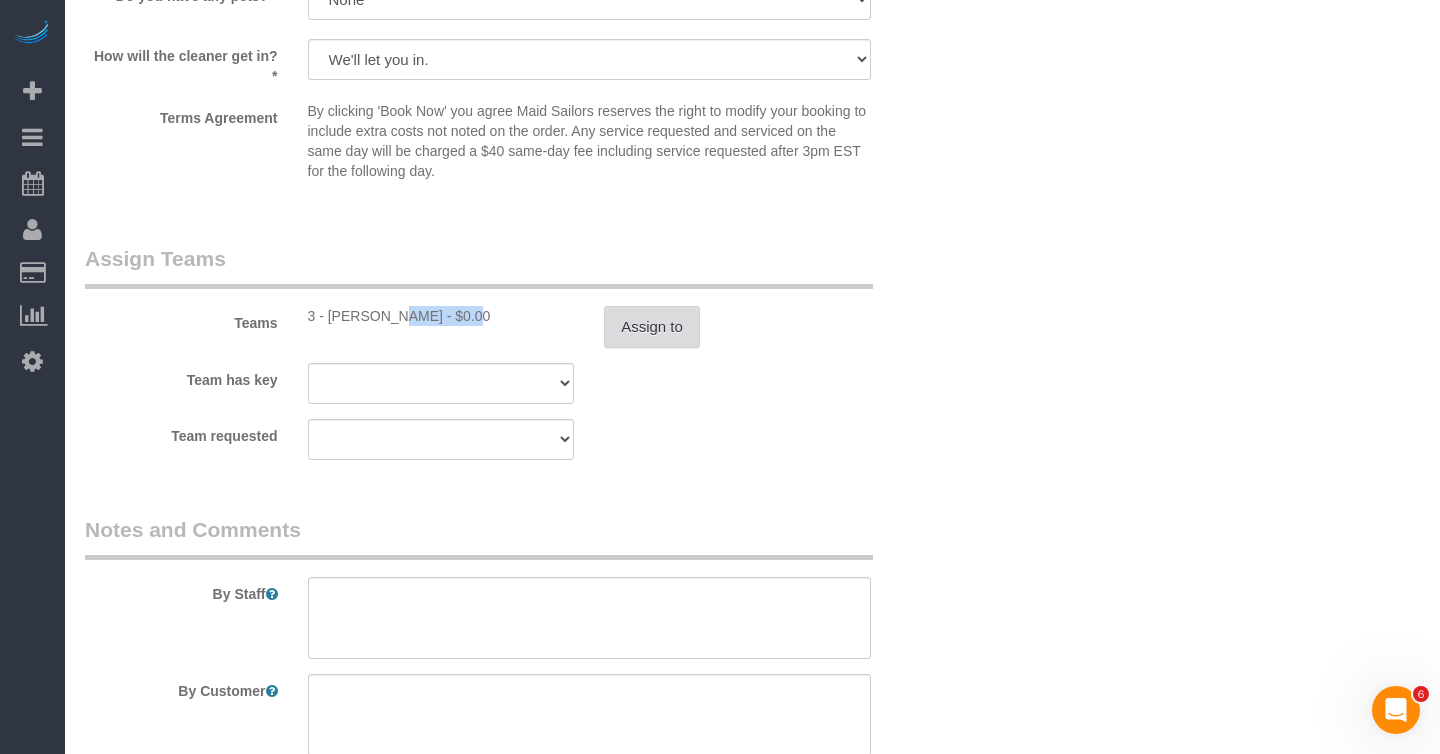 click on "Assign to" at bounding box center [652, 327] 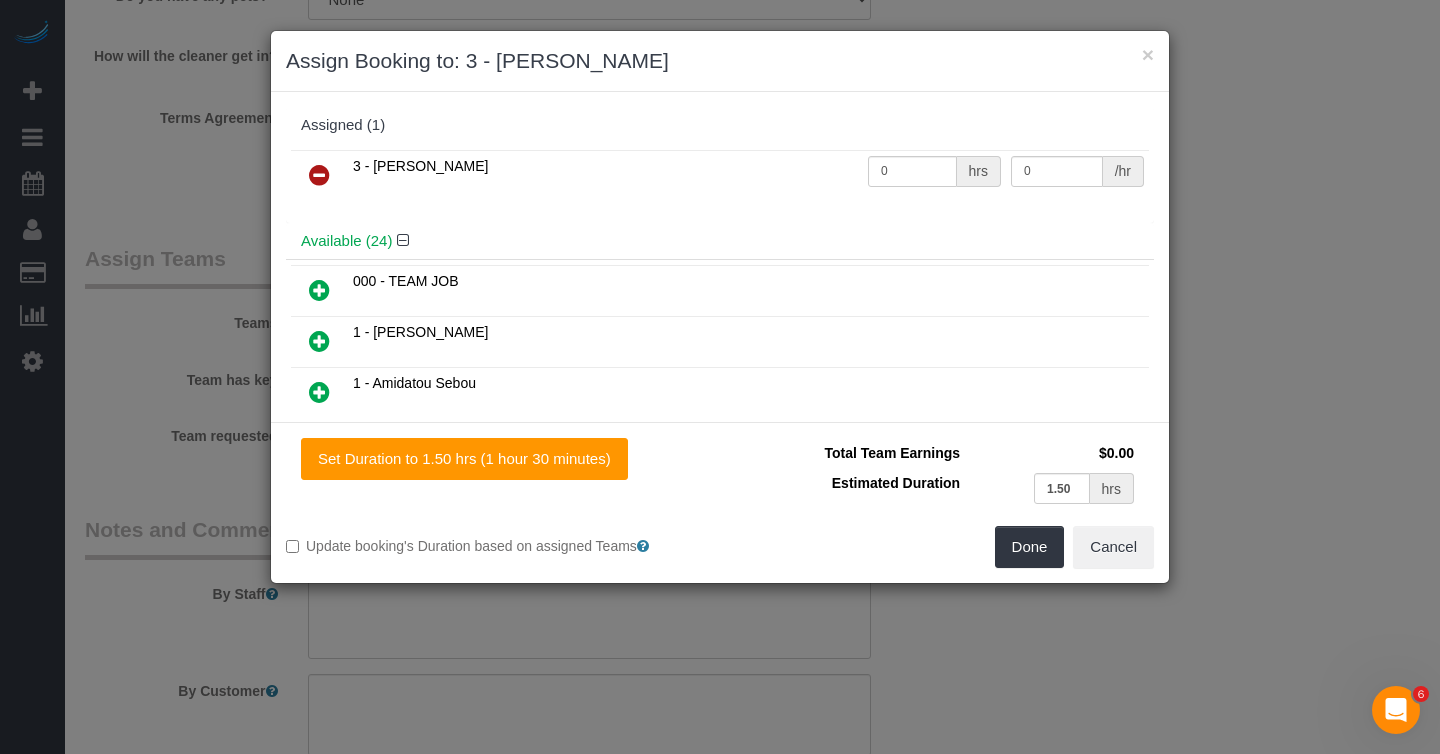 click at bounding box center [319, 175] 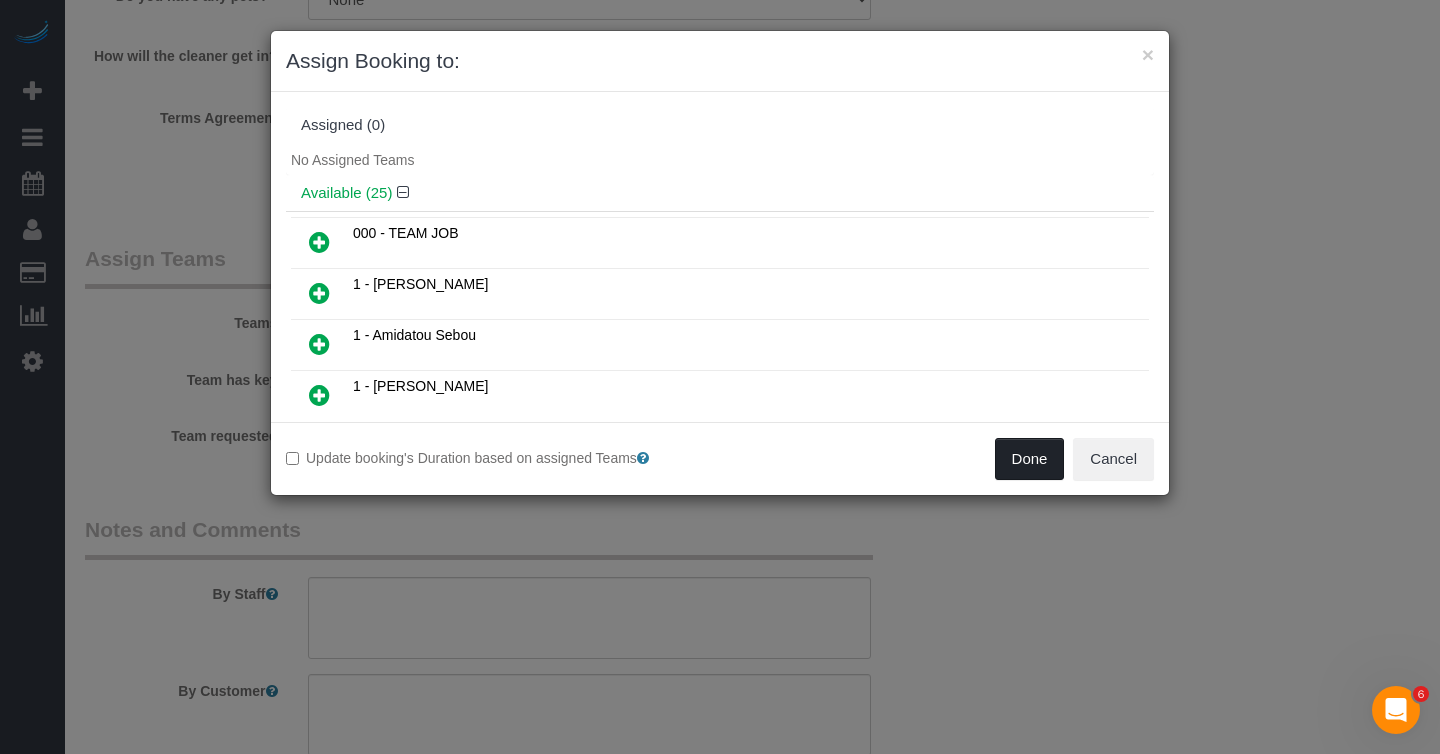 click on "Done" at bounding box center (1030, 459) 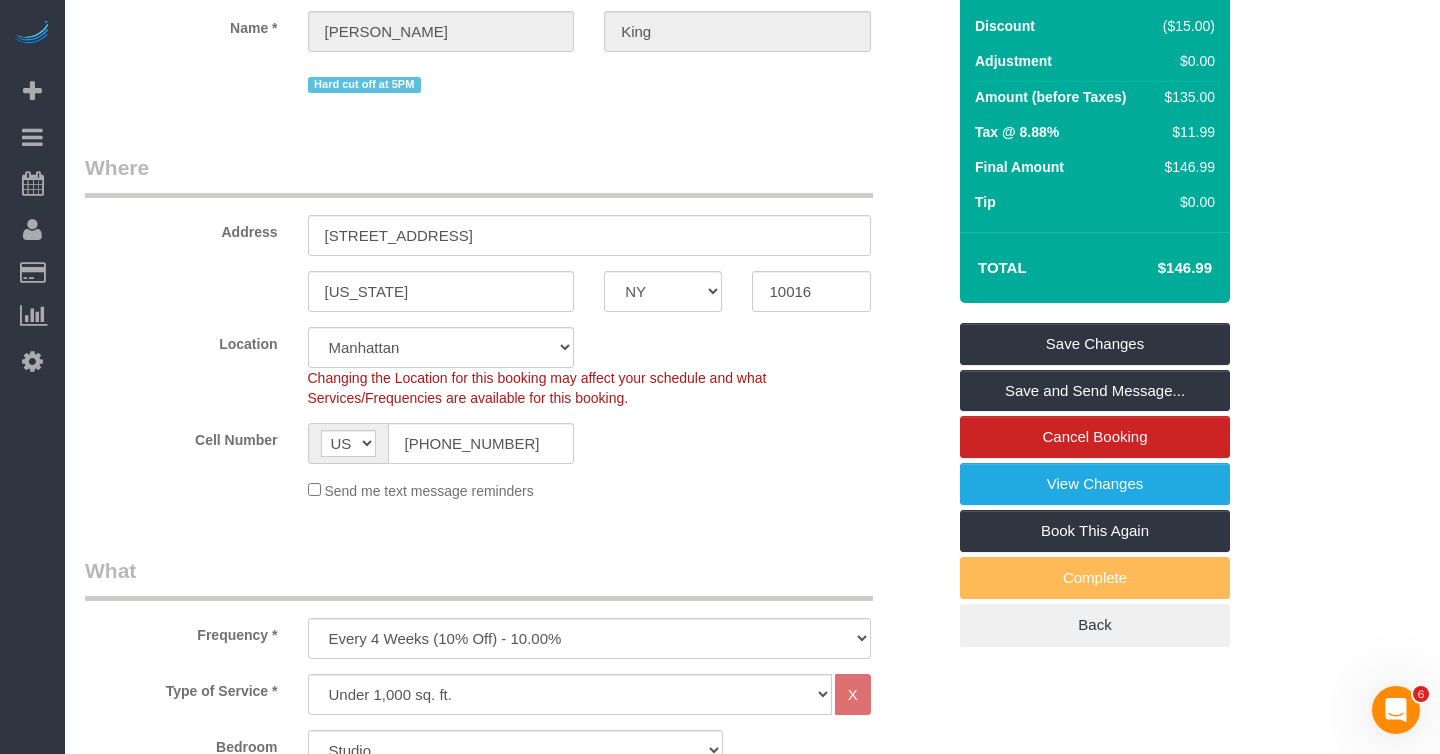 scroll, scrollTop: 0, scrollLeft: 0, axis: both 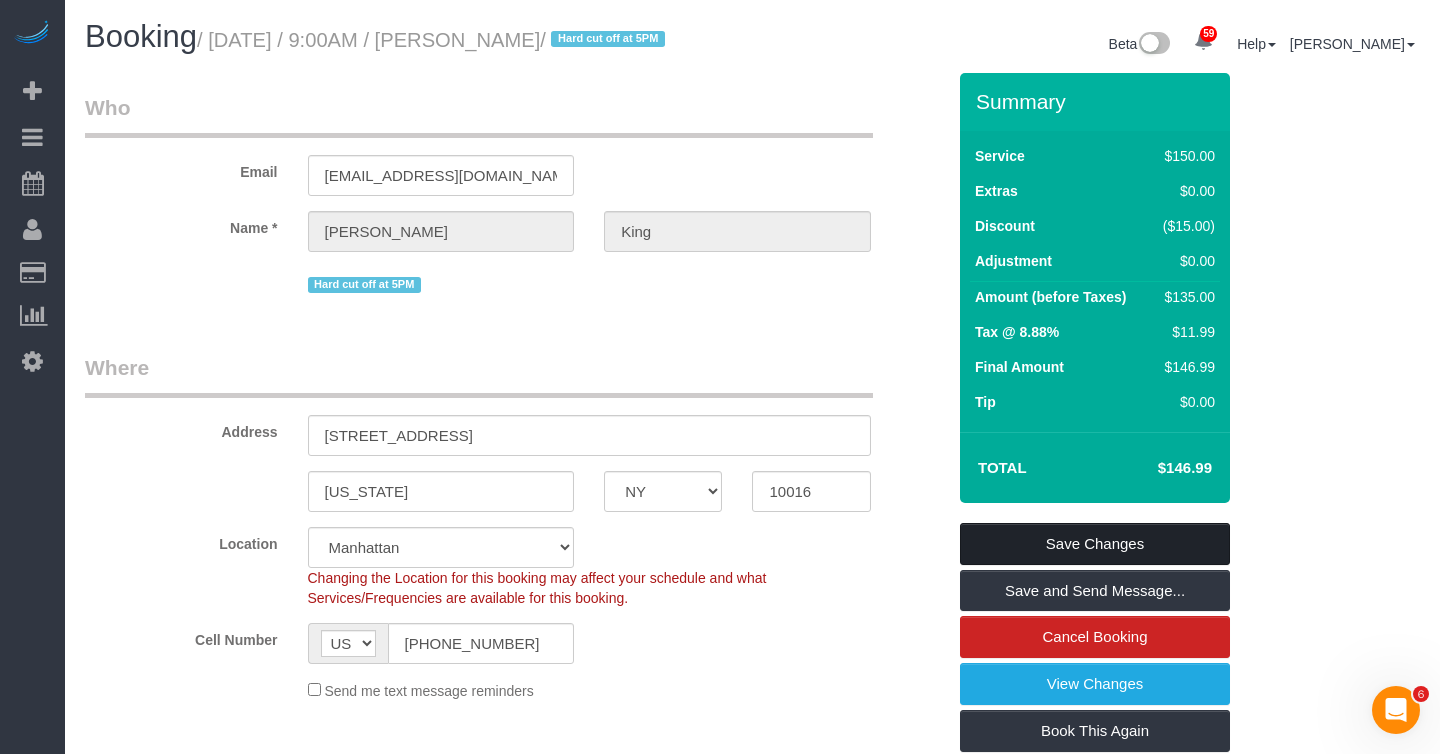click on "Save Changes" at bounding box center [1095, 544] 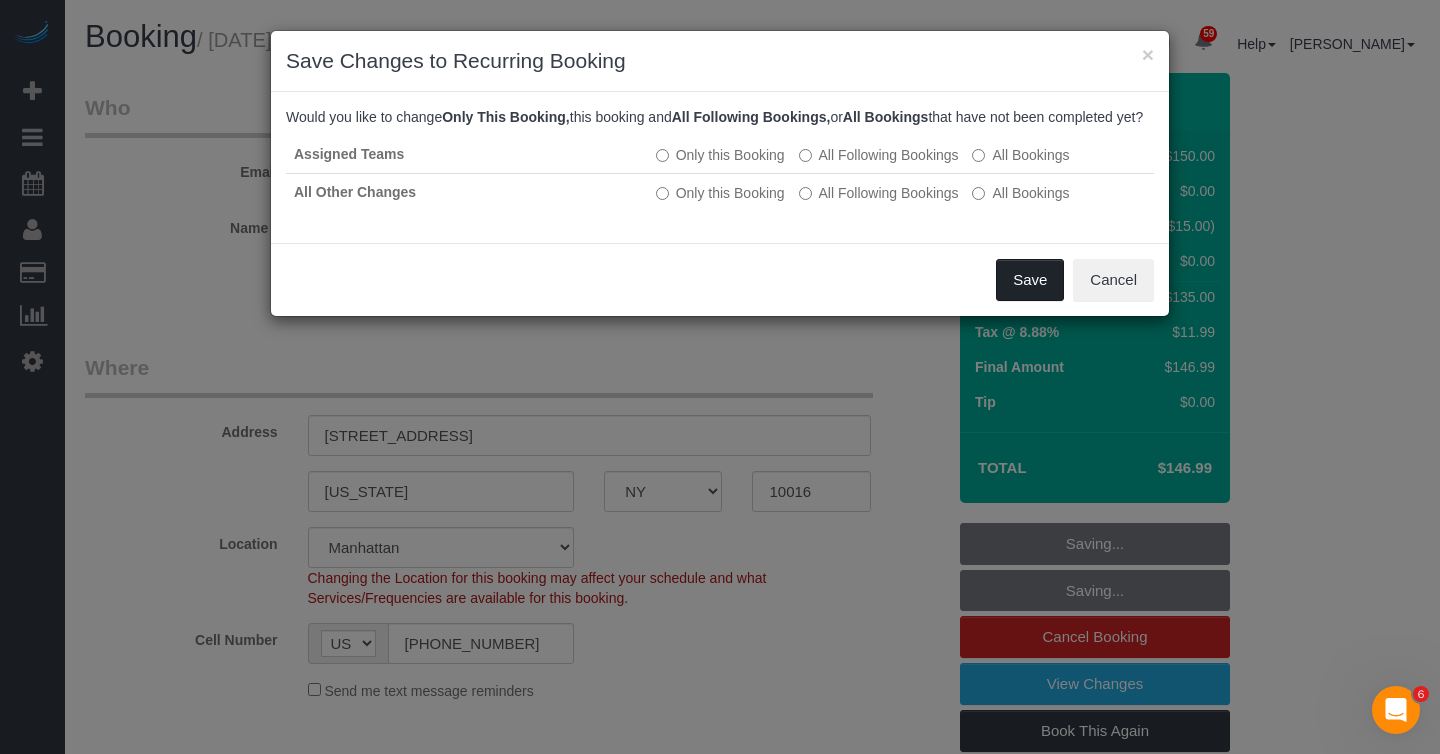 click on "Save" at bounding box center [1030, 280] 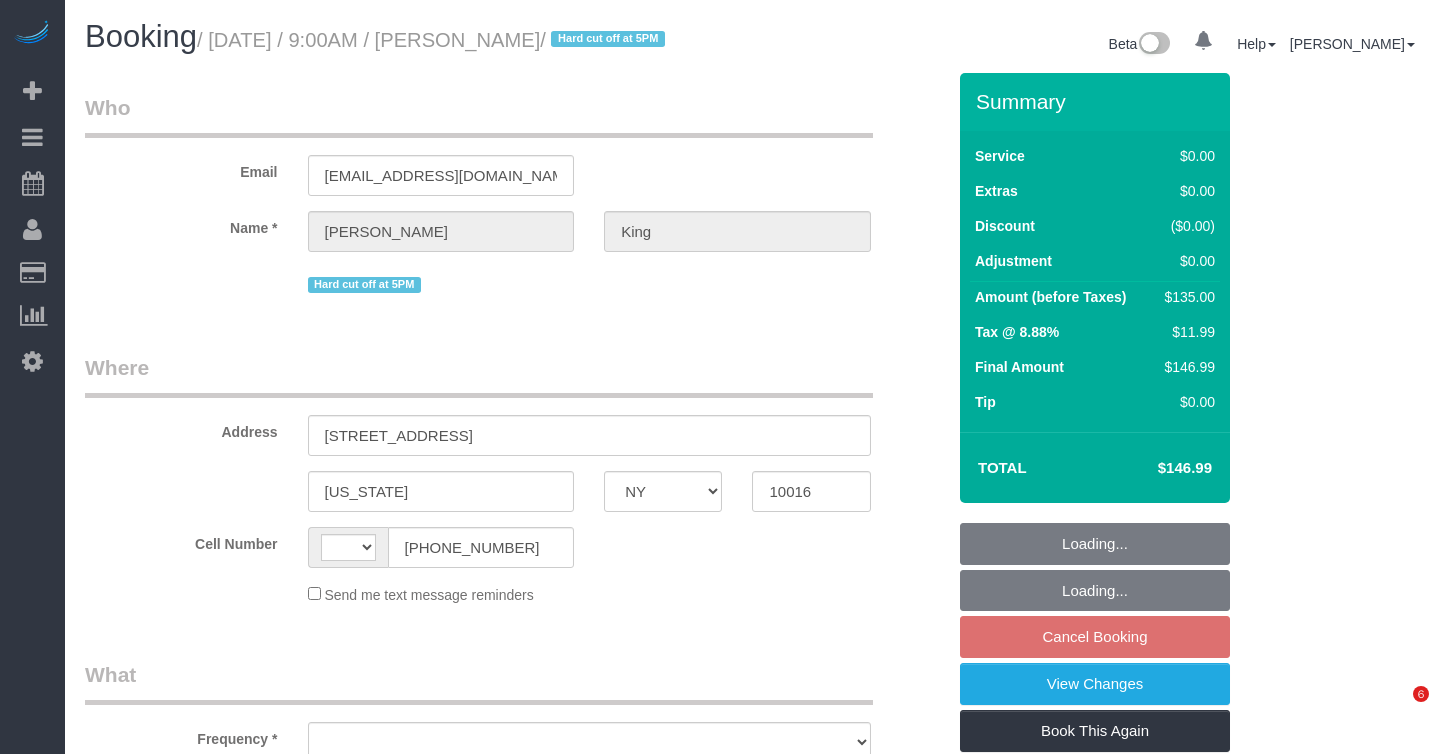 select on "NY" 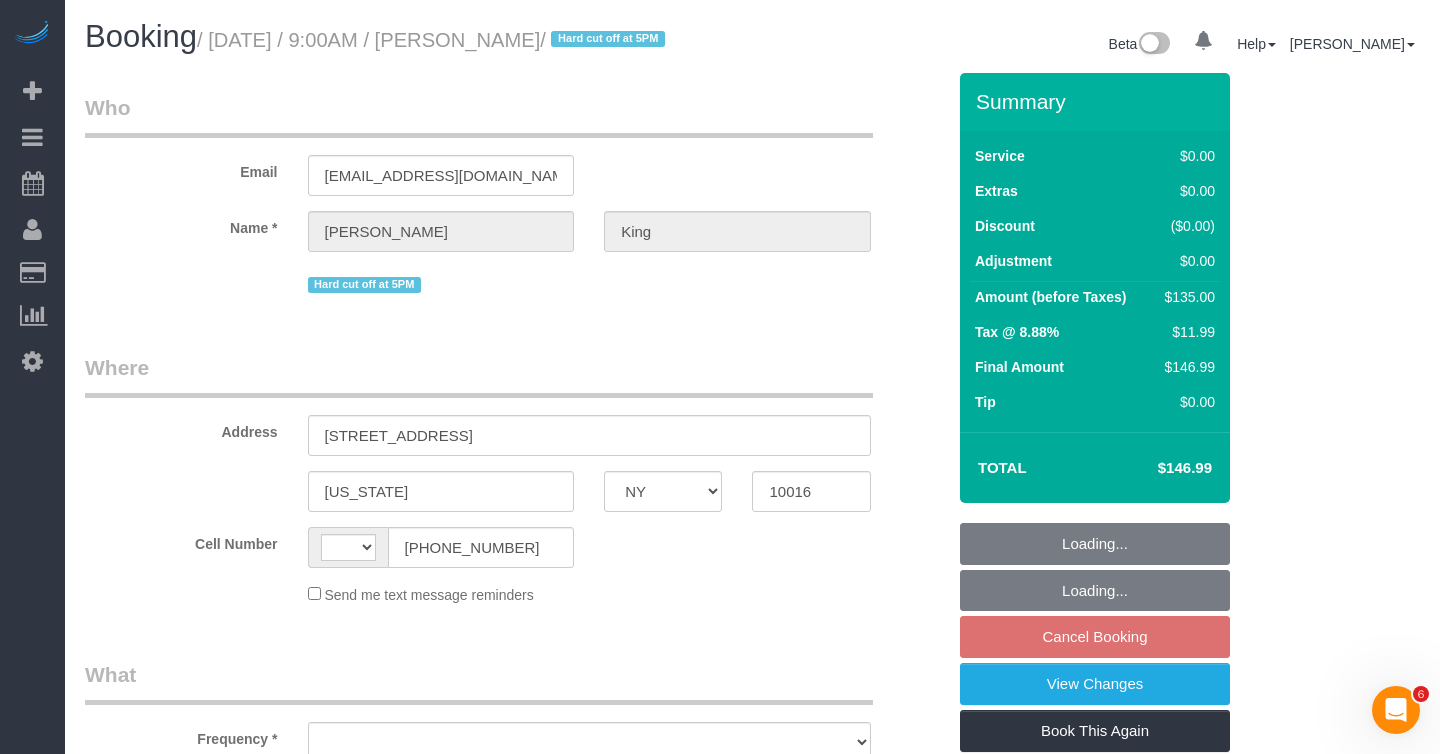scroll, scrollTop: 0, scrollLeft: 0, axis: both 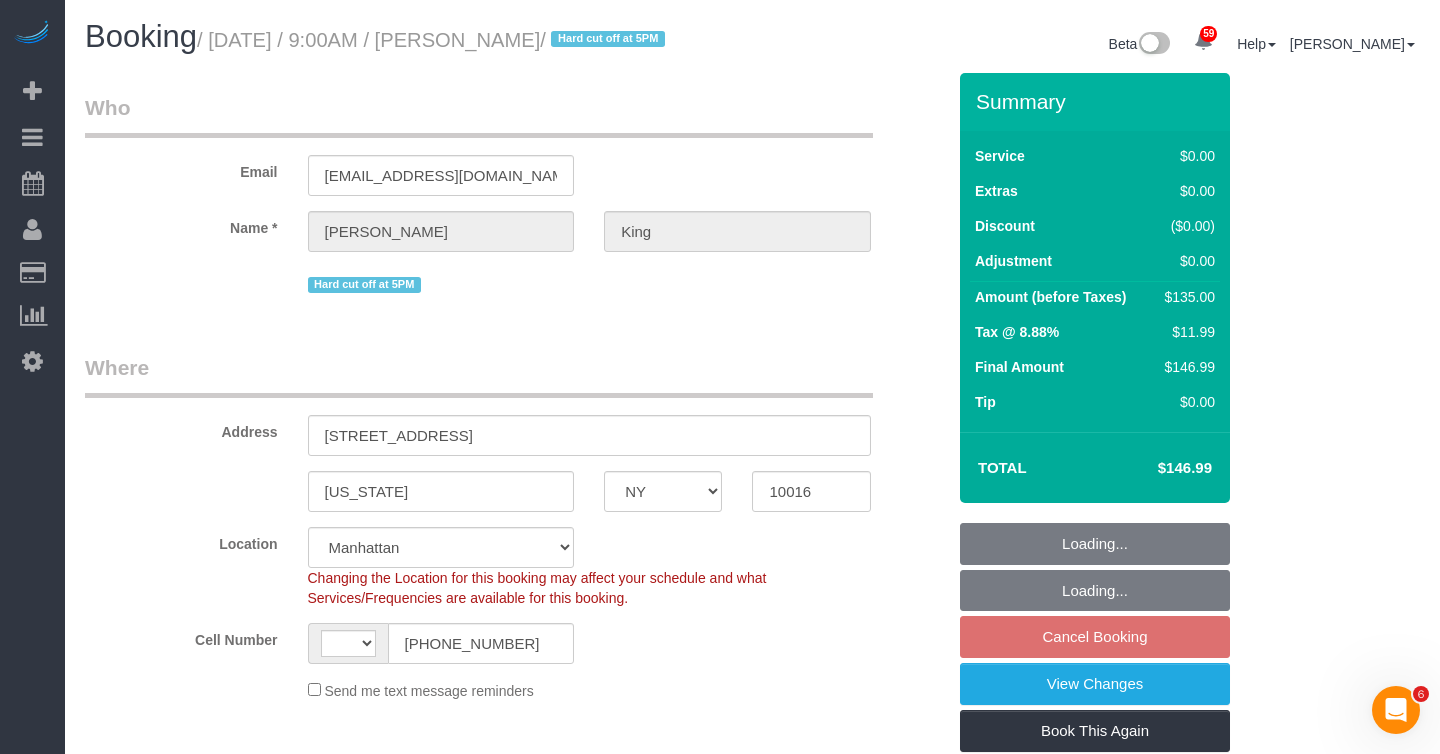 select on "object:719" 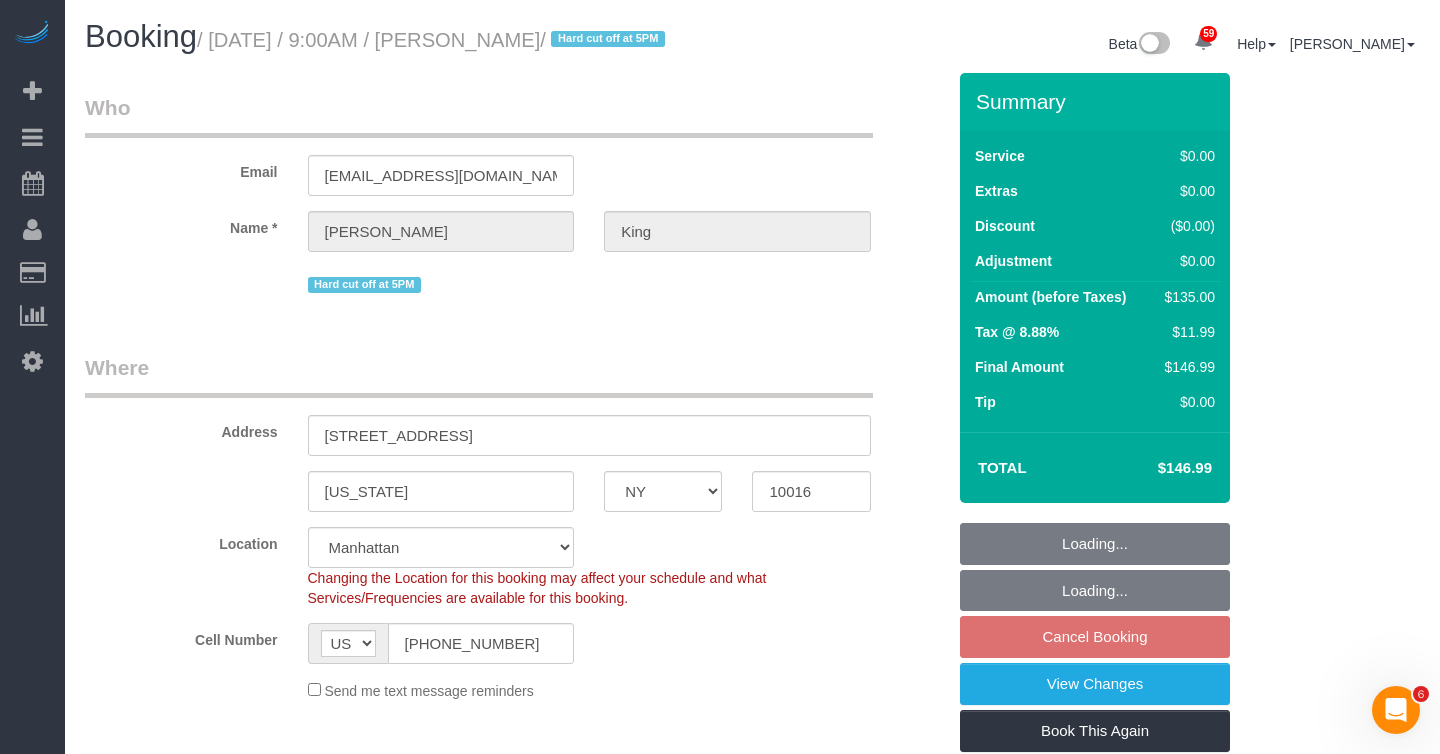 select on "spot2" 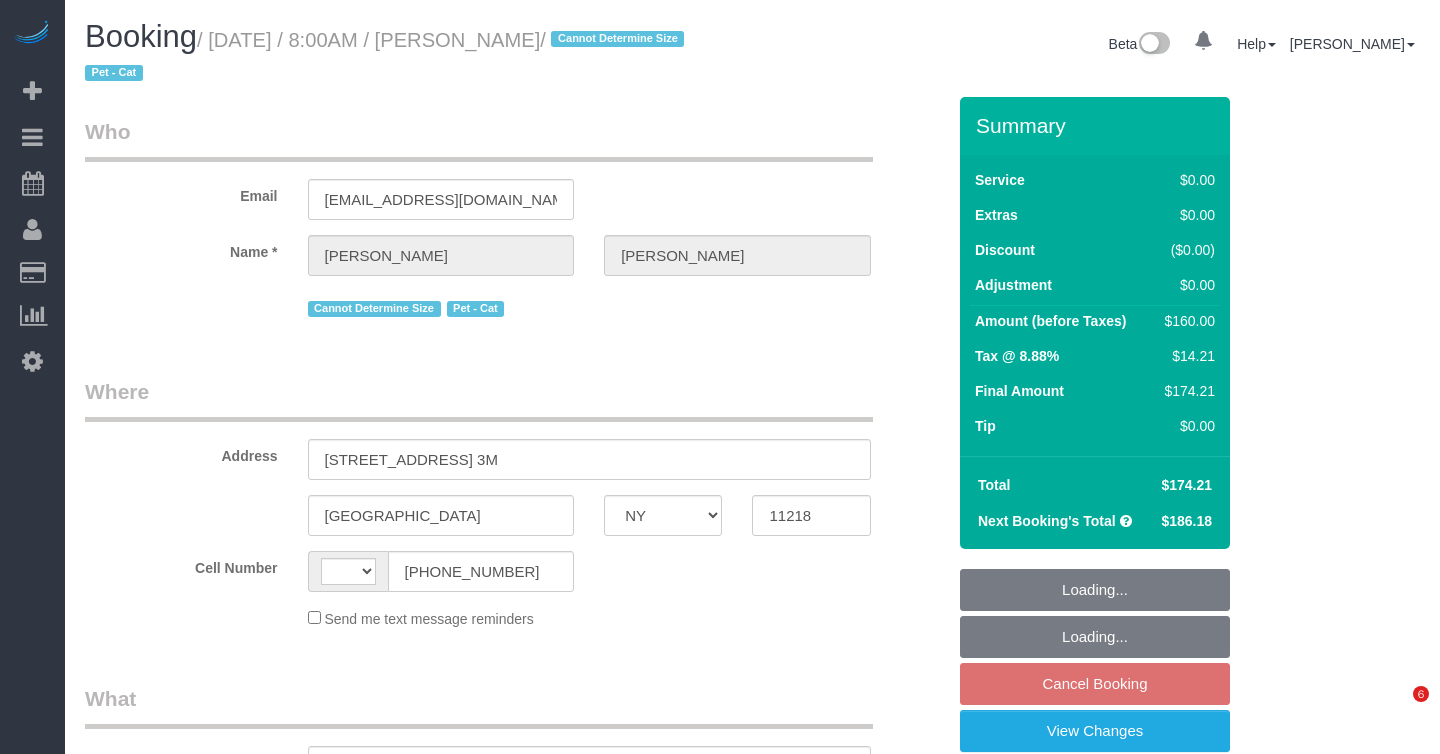 select on "NY" 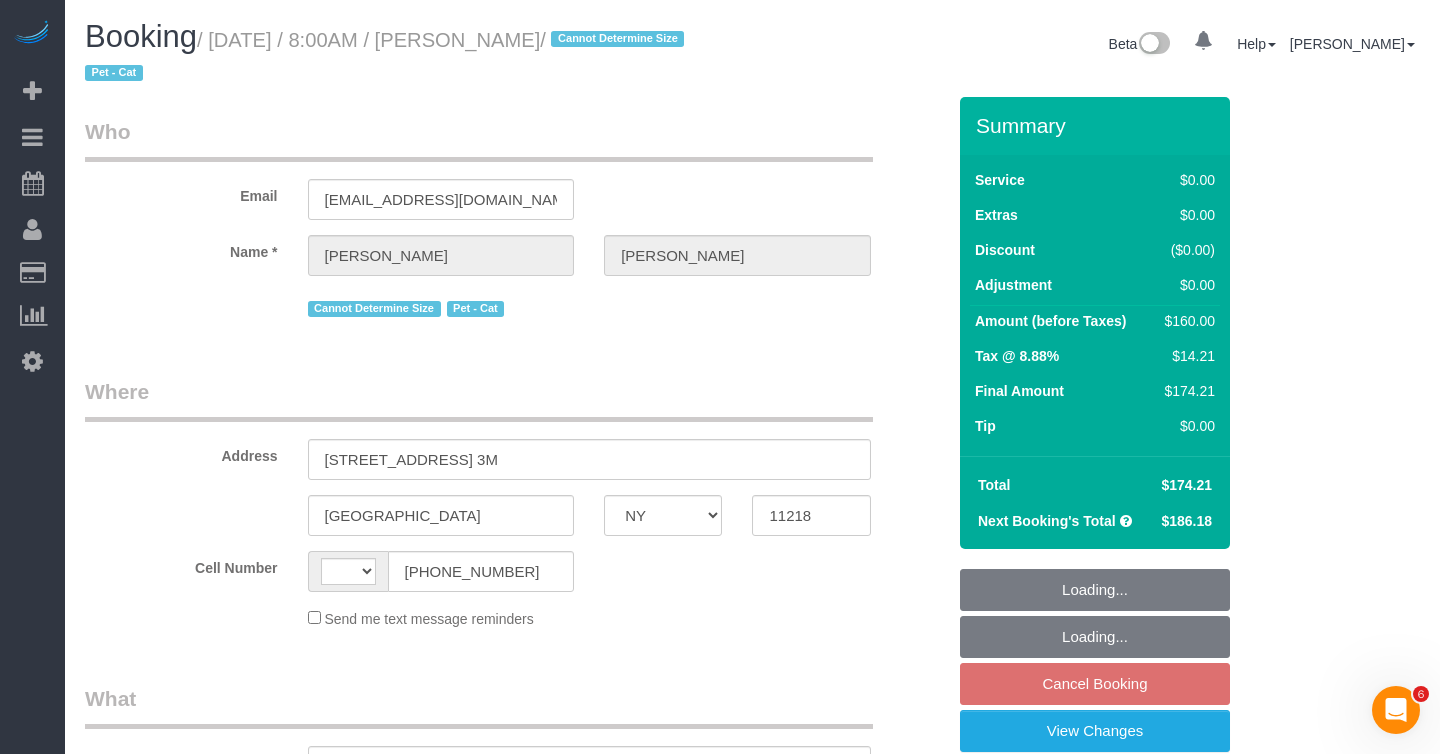 scroll, scrollTop: 0, scrollLeft: 0, axis: both 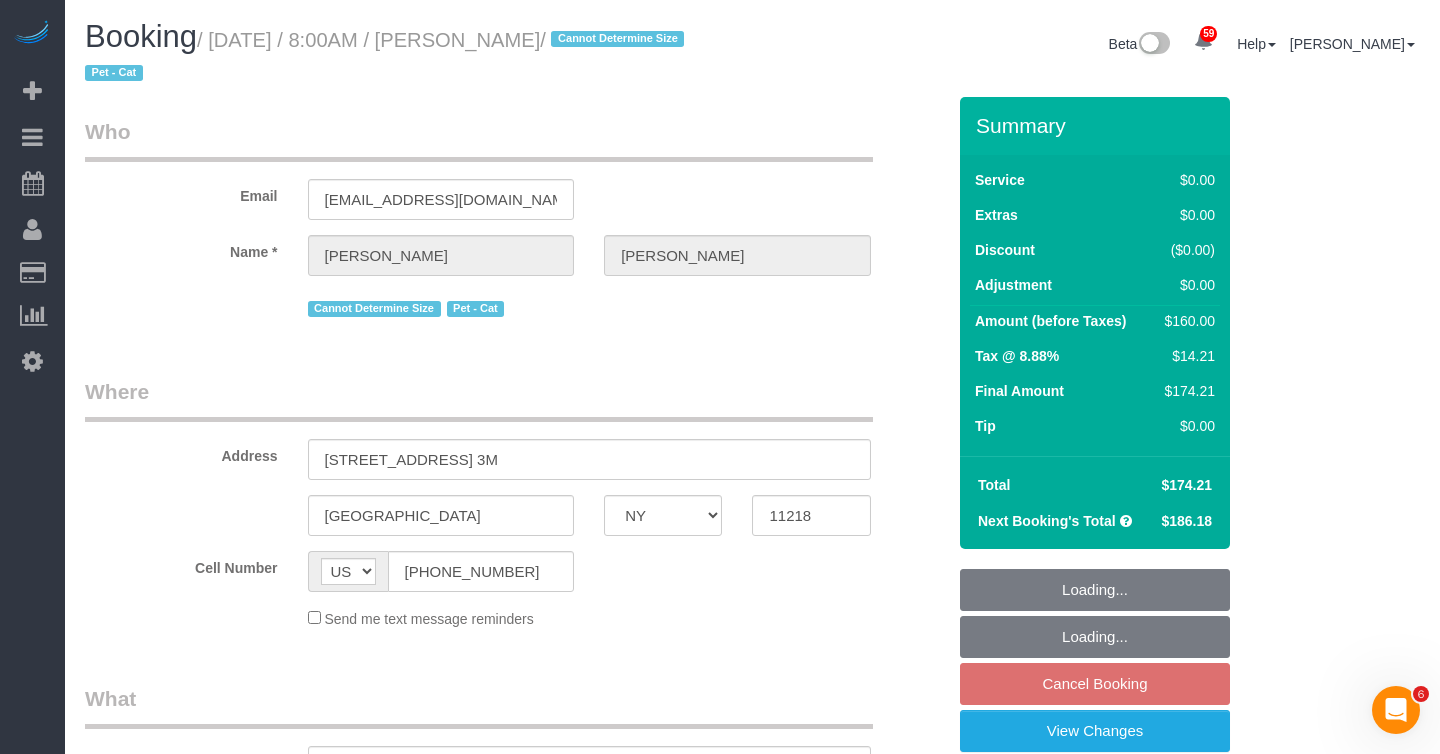 select on "2" 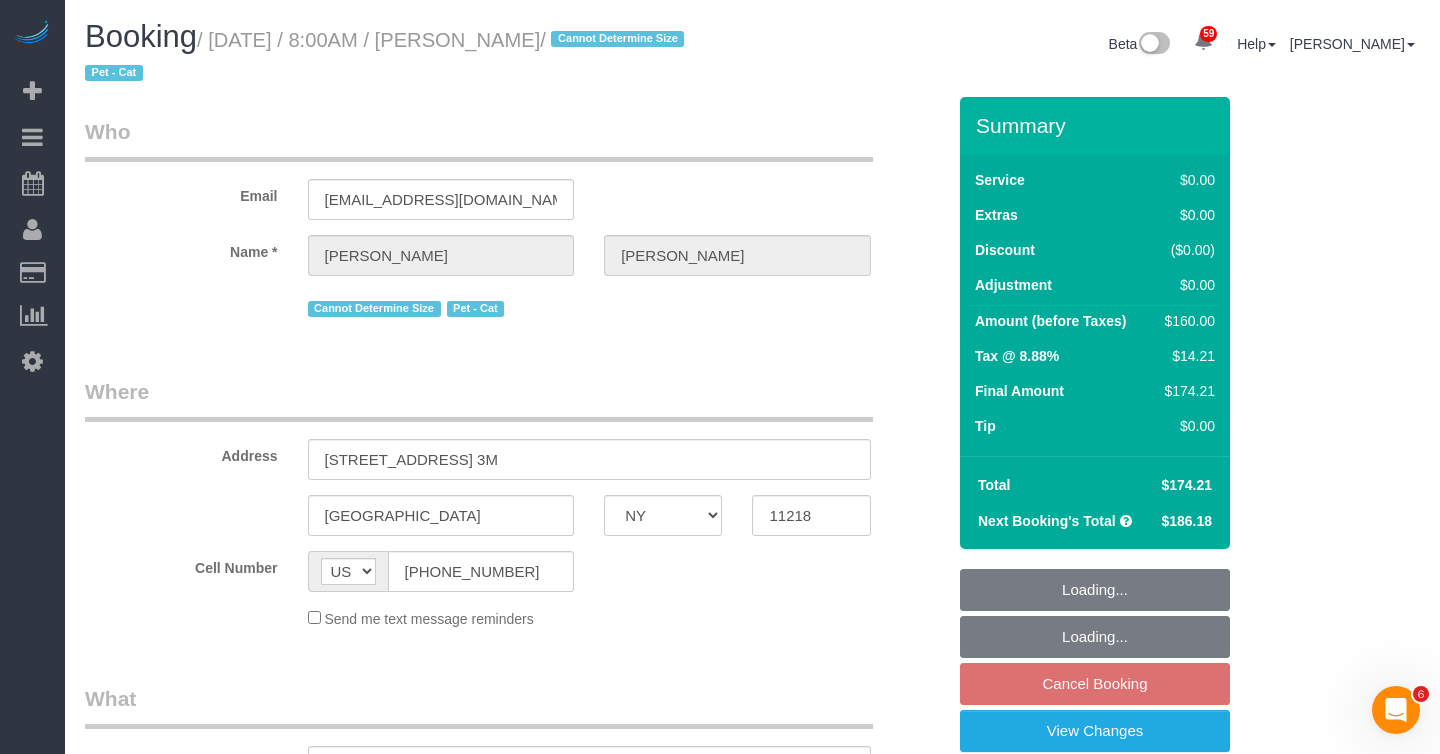select on "spot1" 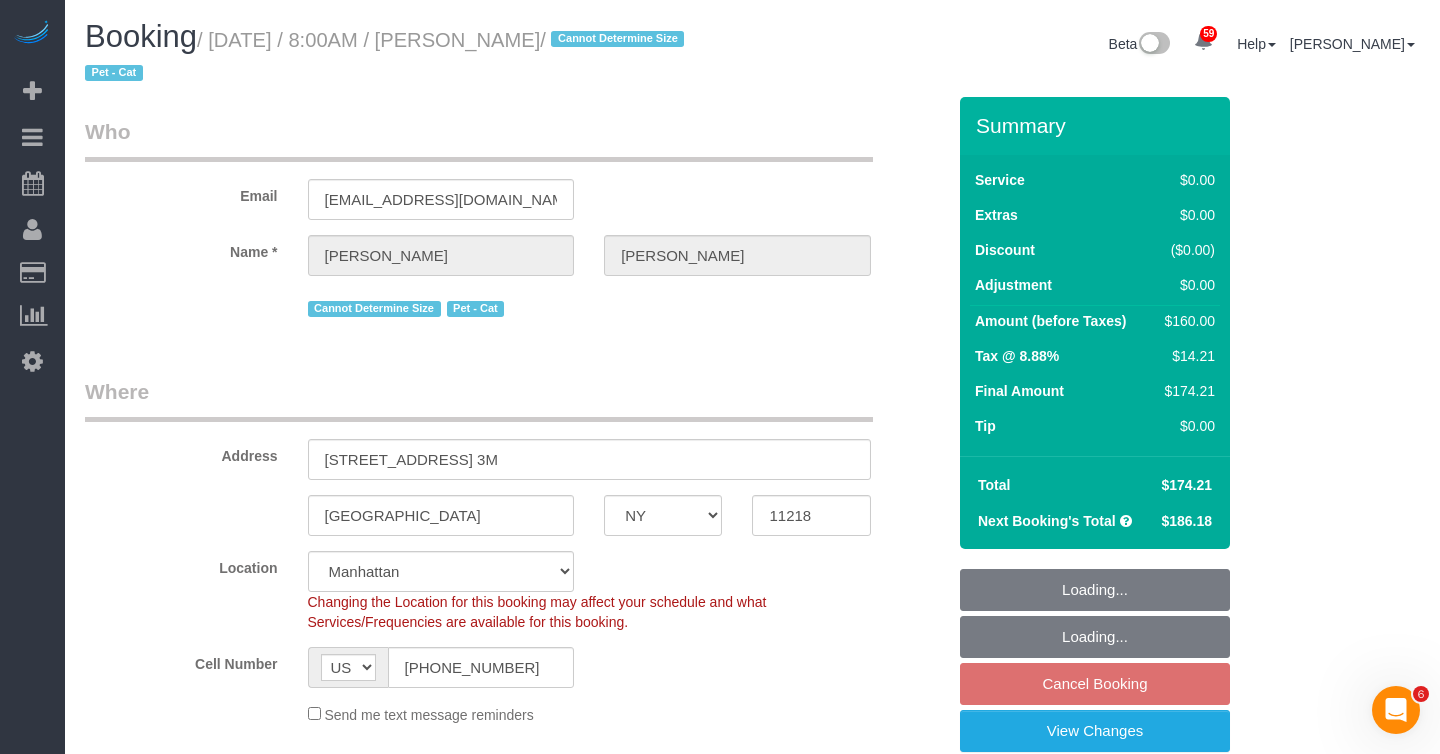 select on "object:1436" 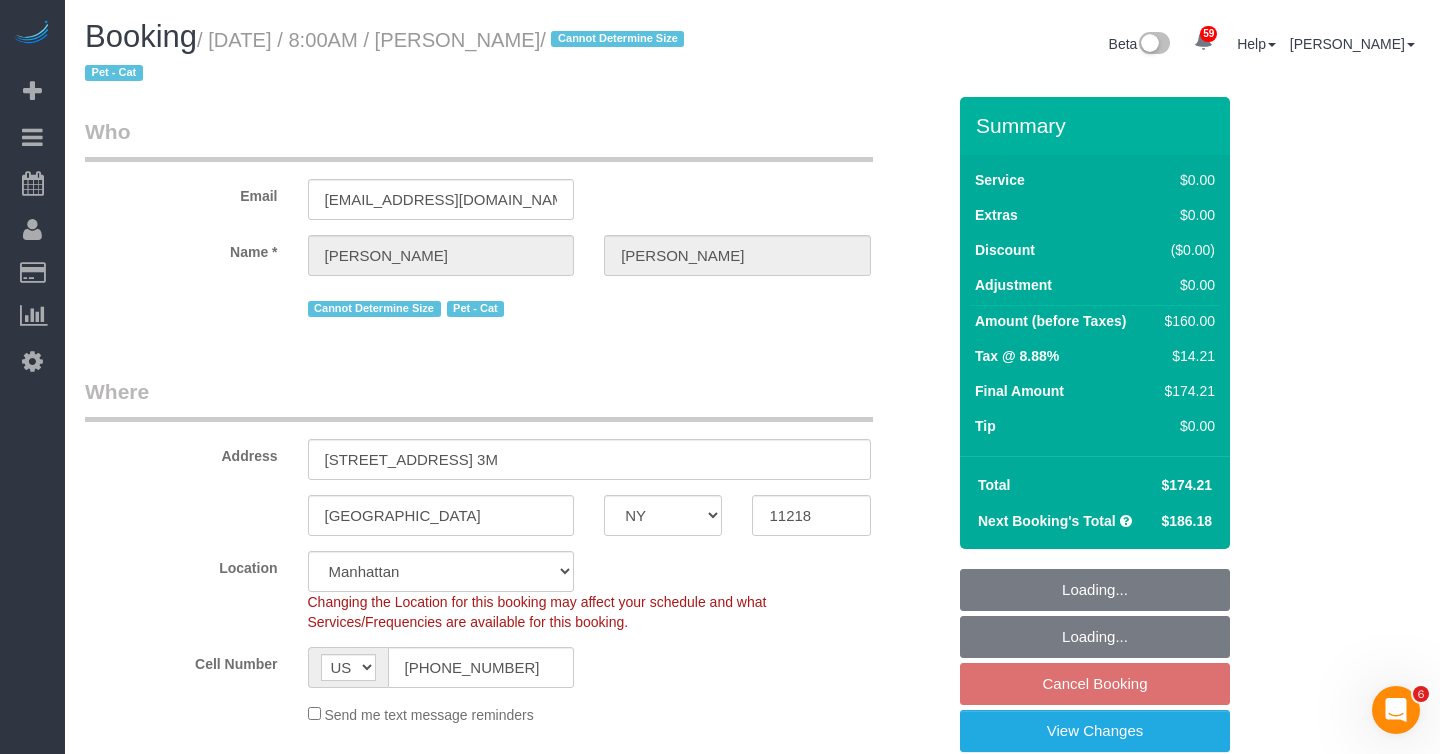 select on "string:stripe-pm_1PRwmH4VGloSiKo7rY6OIu6o" 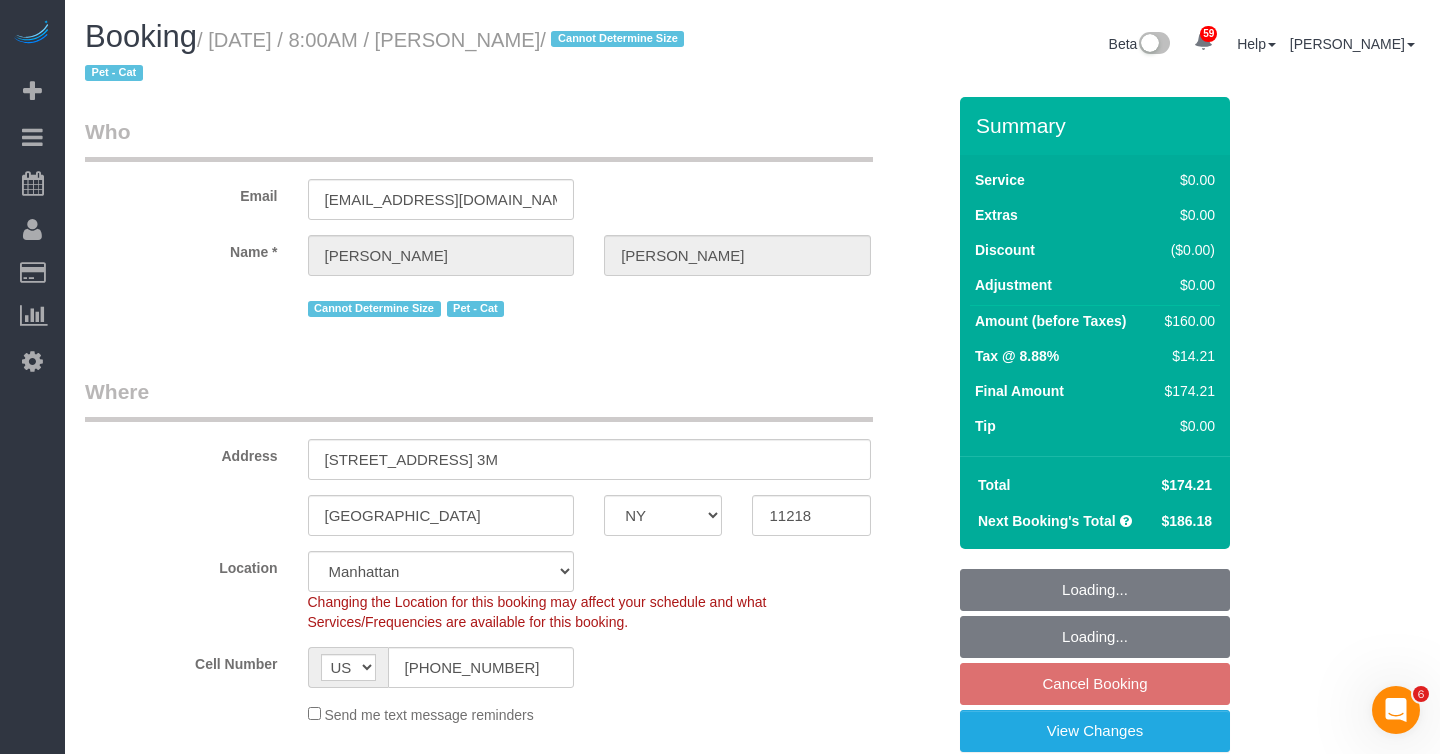 select on "2" 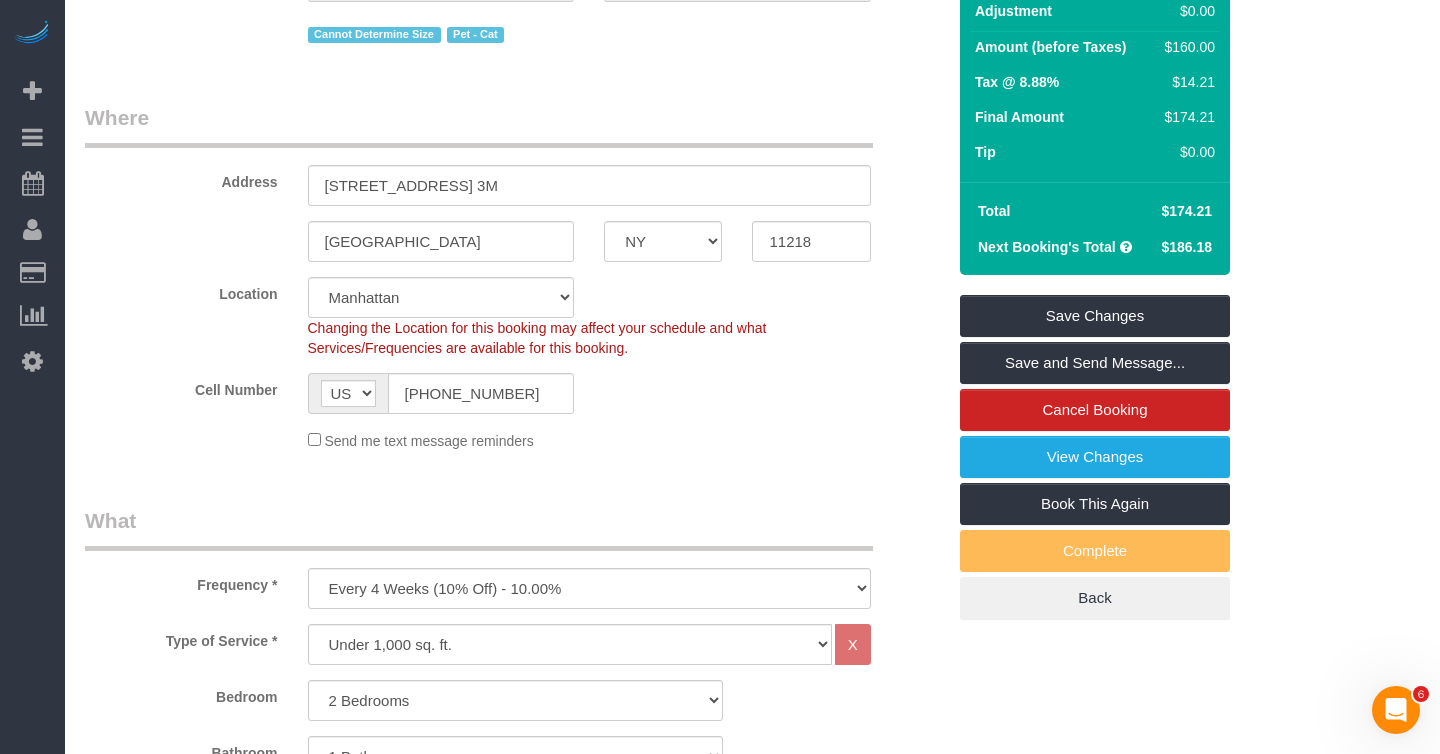 scroll, scrollTop: 404, scrollLeft: 0, axis: vertical 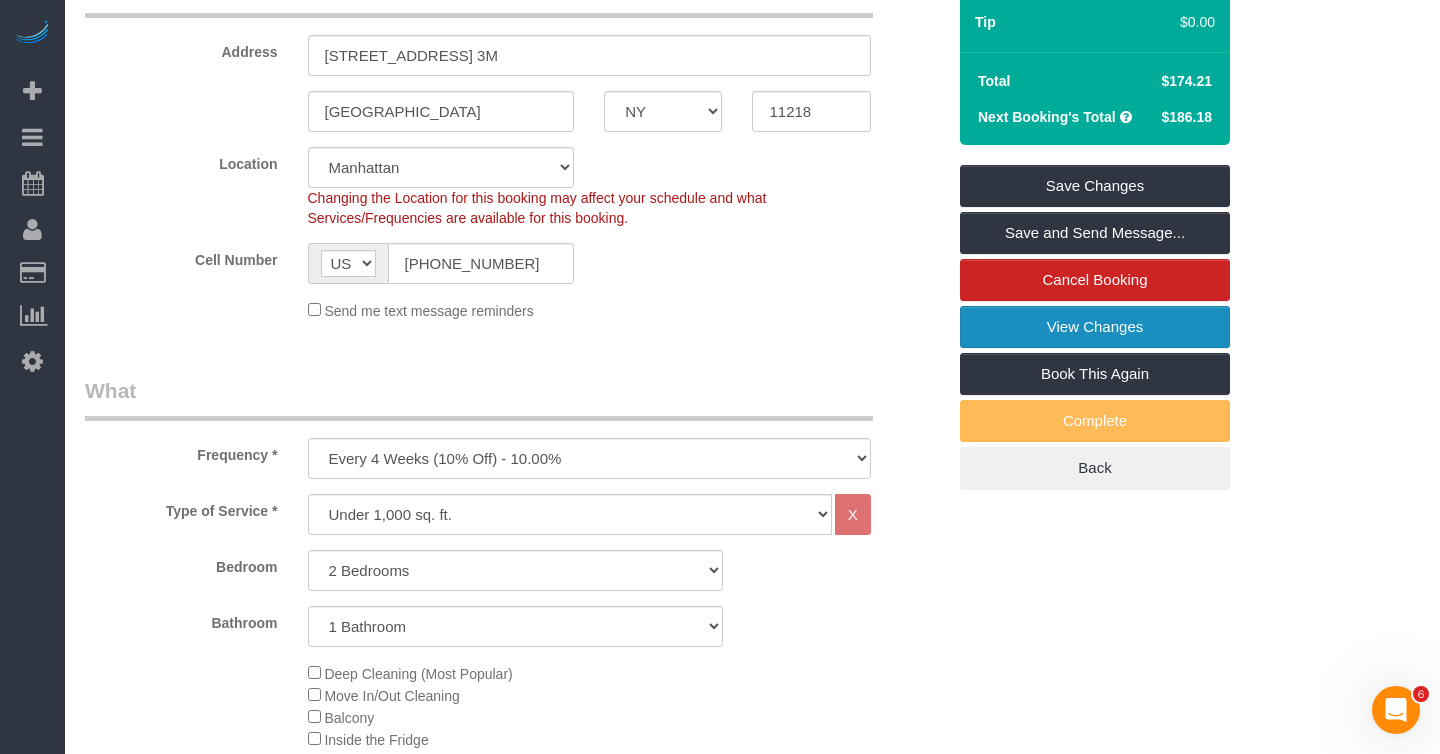 click on "View Changes" at bounding box center (1095, 327) 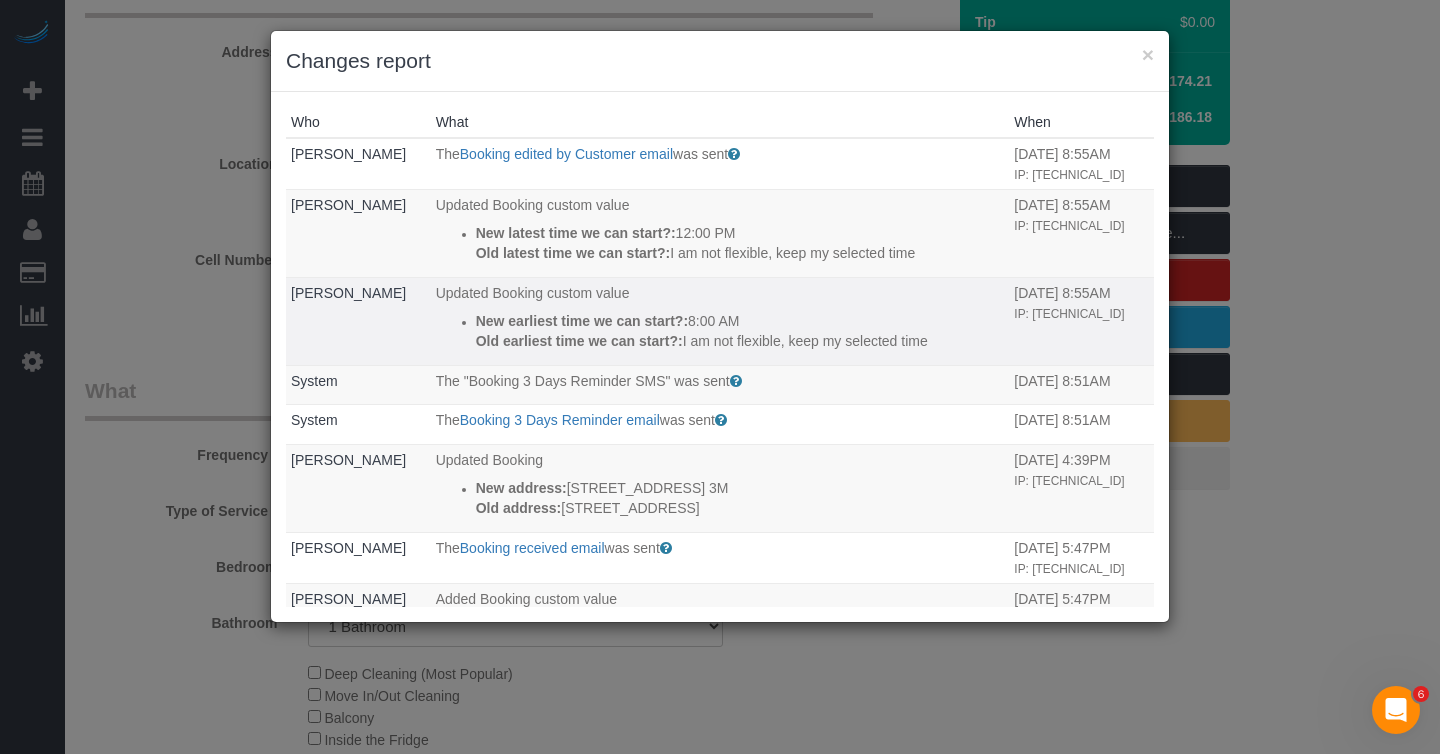 drag, startPoint x: 517, startPoint y: 403, endPoint x: 456, endPoint y: 364, distance: 72.40166 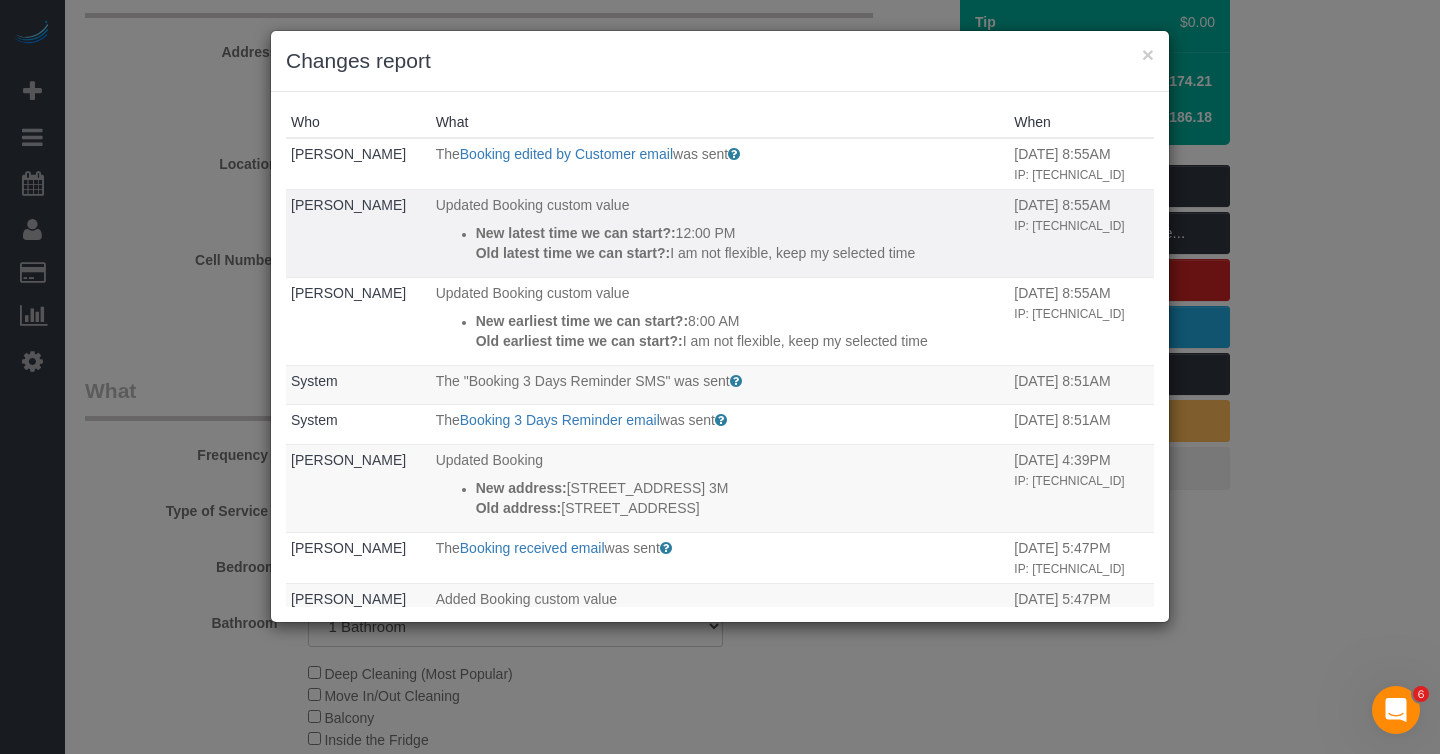 drag, startPoint x: 567, startPoint y: 293, endPoint x: 460, endPoint y: 255, distance: 113.54735 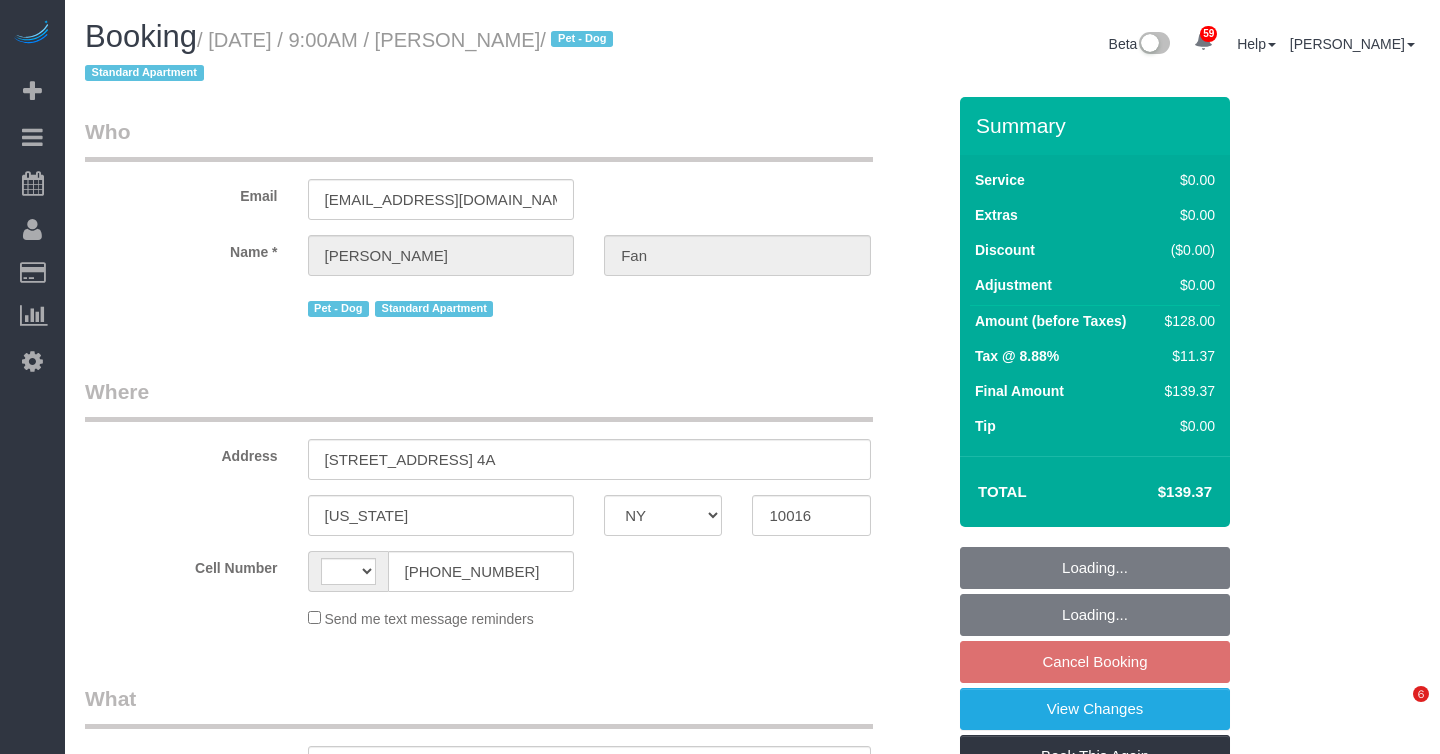 select on "NY" 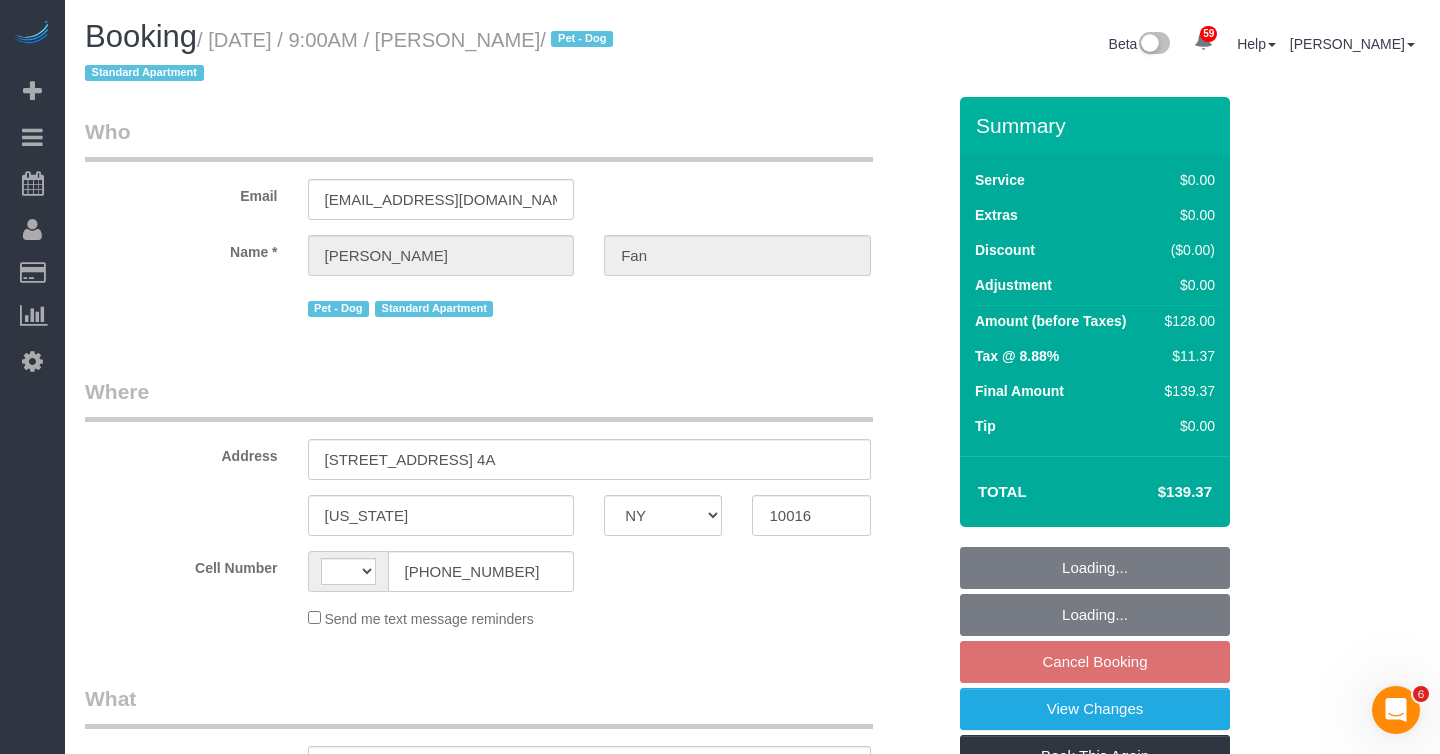 scroll, scrollTop: 0, scrollLeft: 0, axis: both 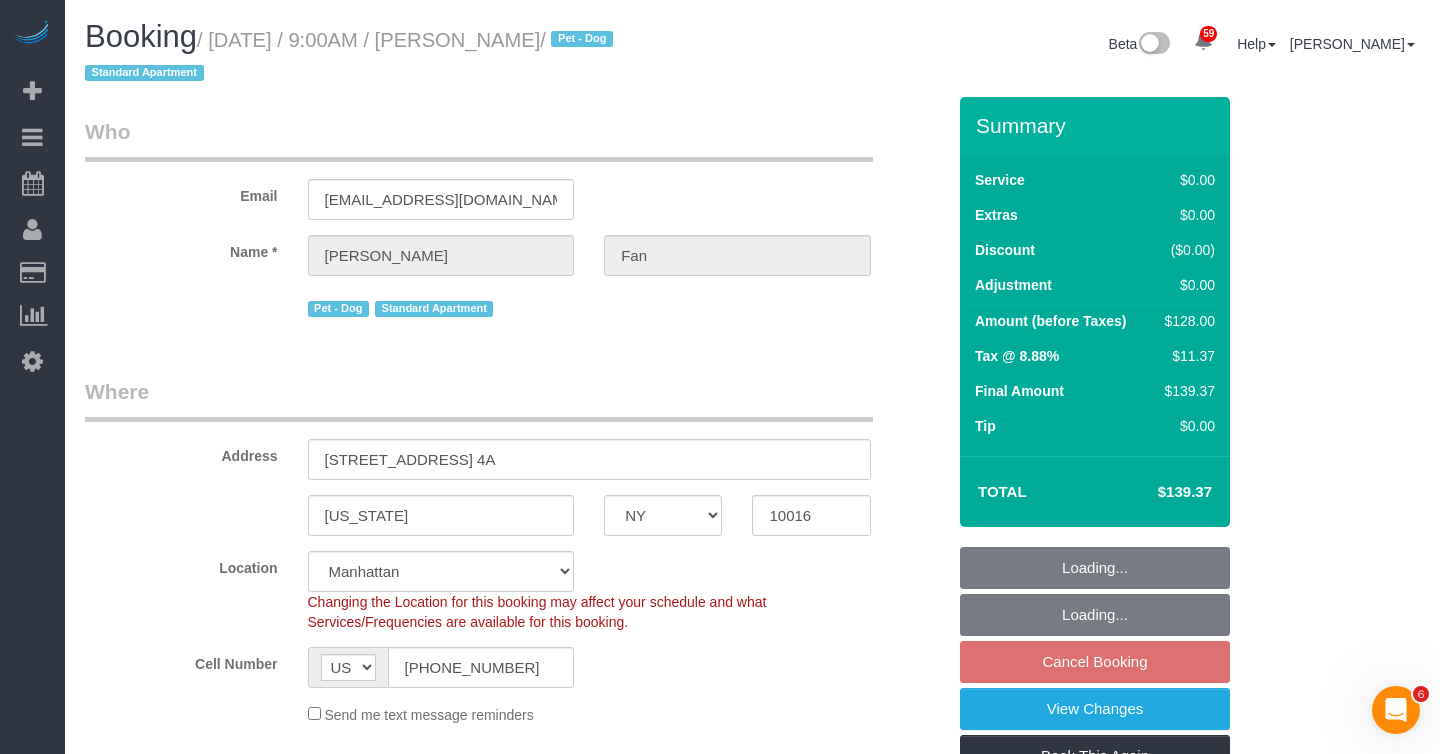 select on "object:960" 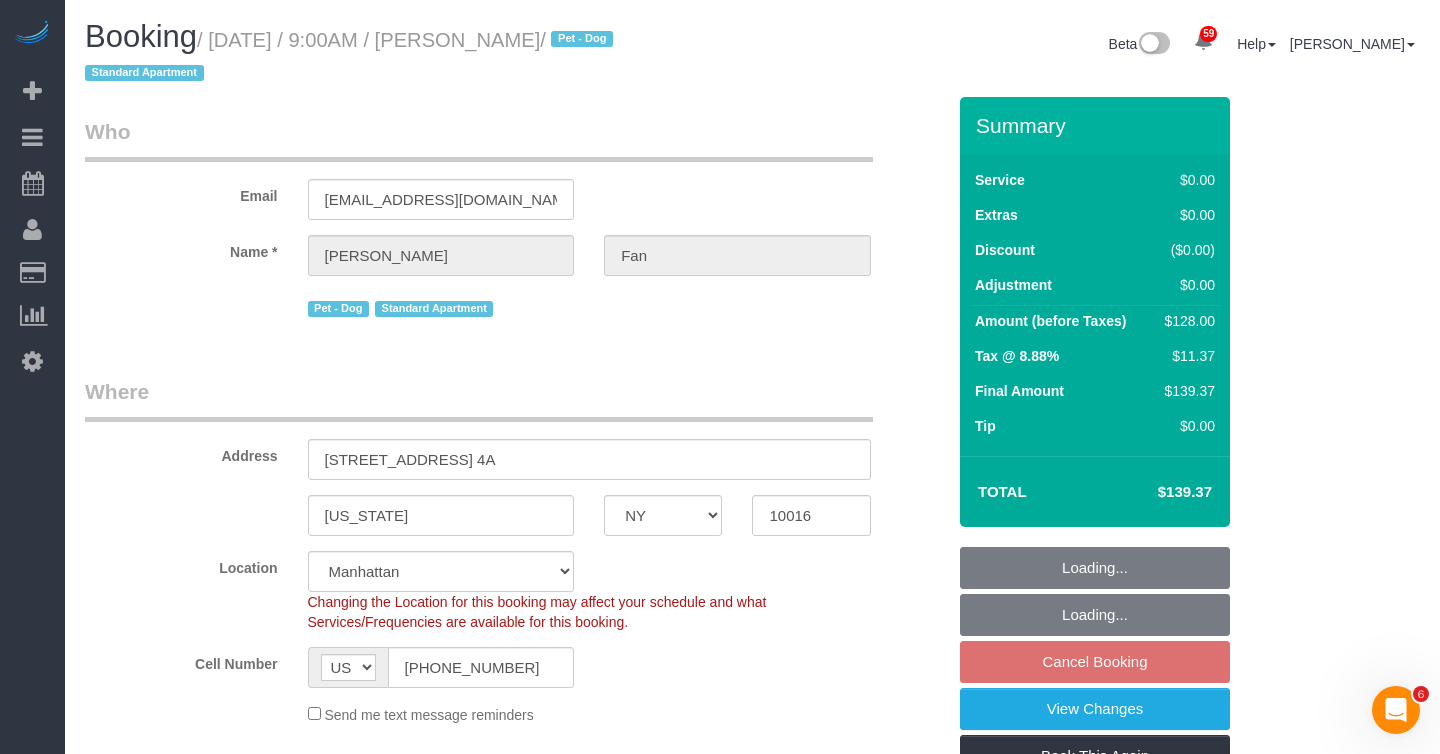 select on "string:stripe-pm_1Reyyz4VGloSiKo7WNN1ghj2" 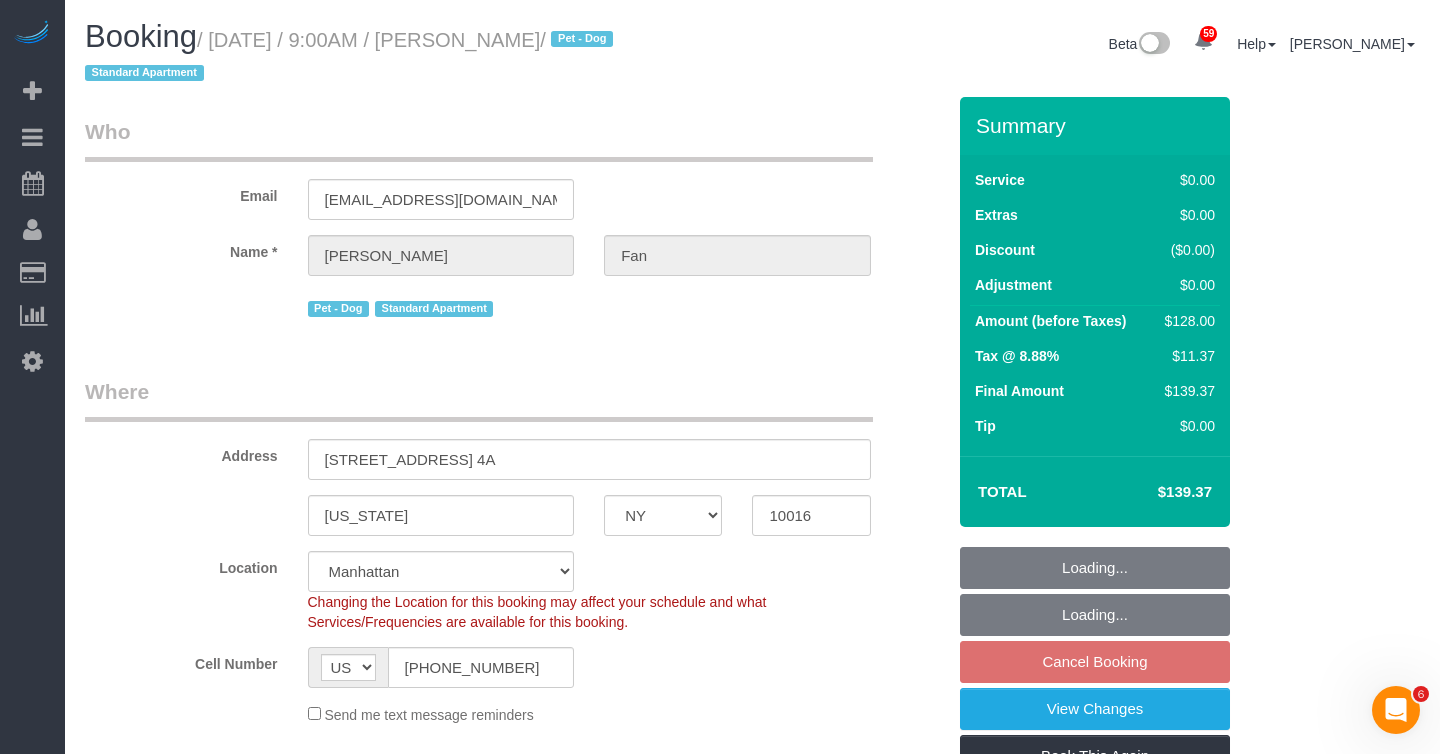 select on "1" 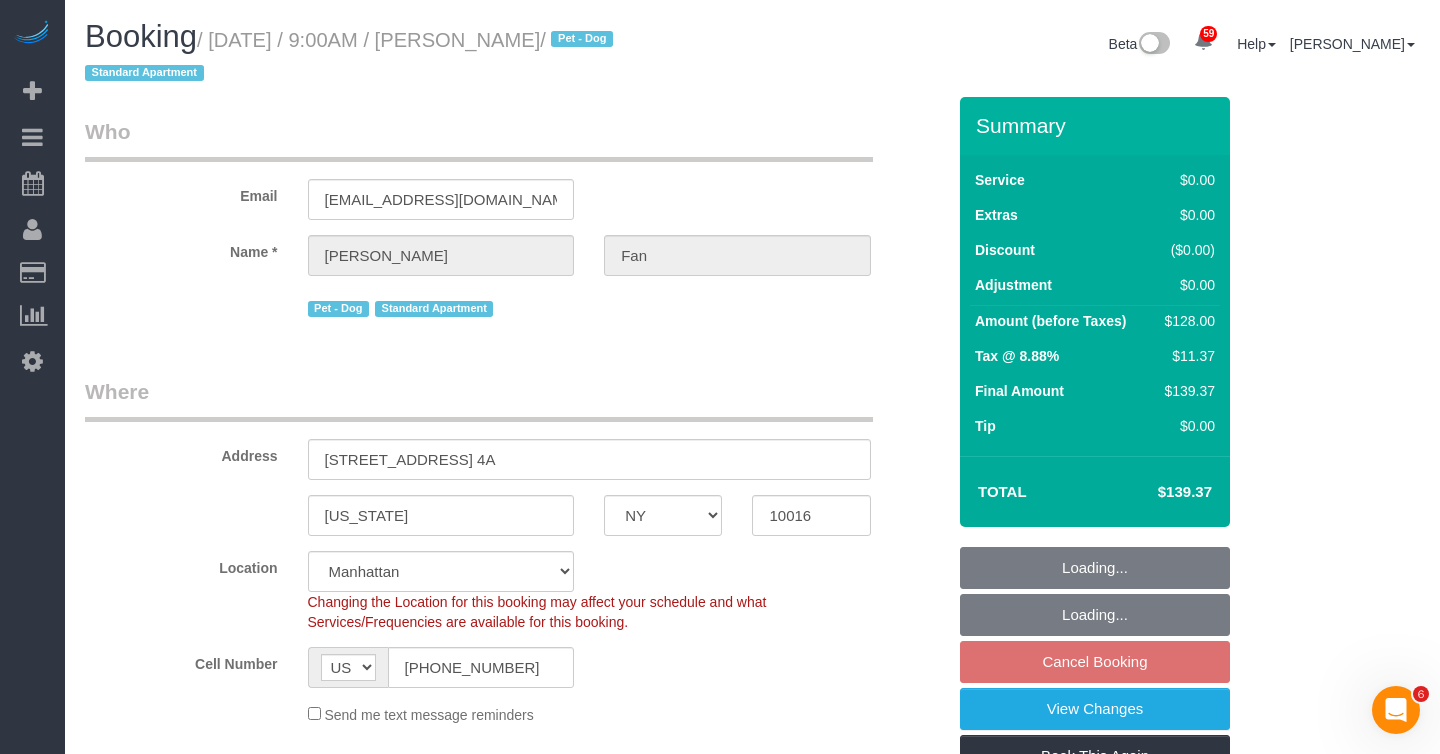 select on "spot2" 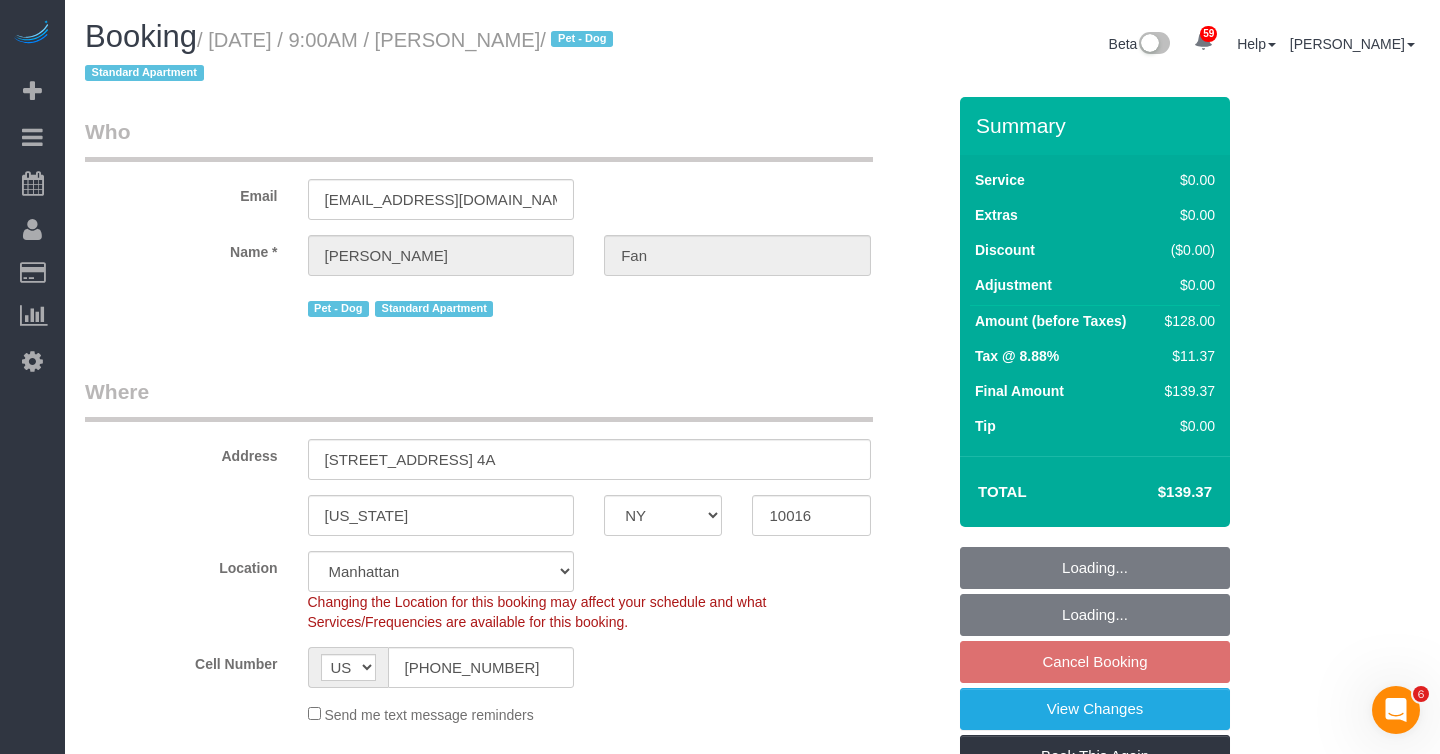 select on "object:1433" 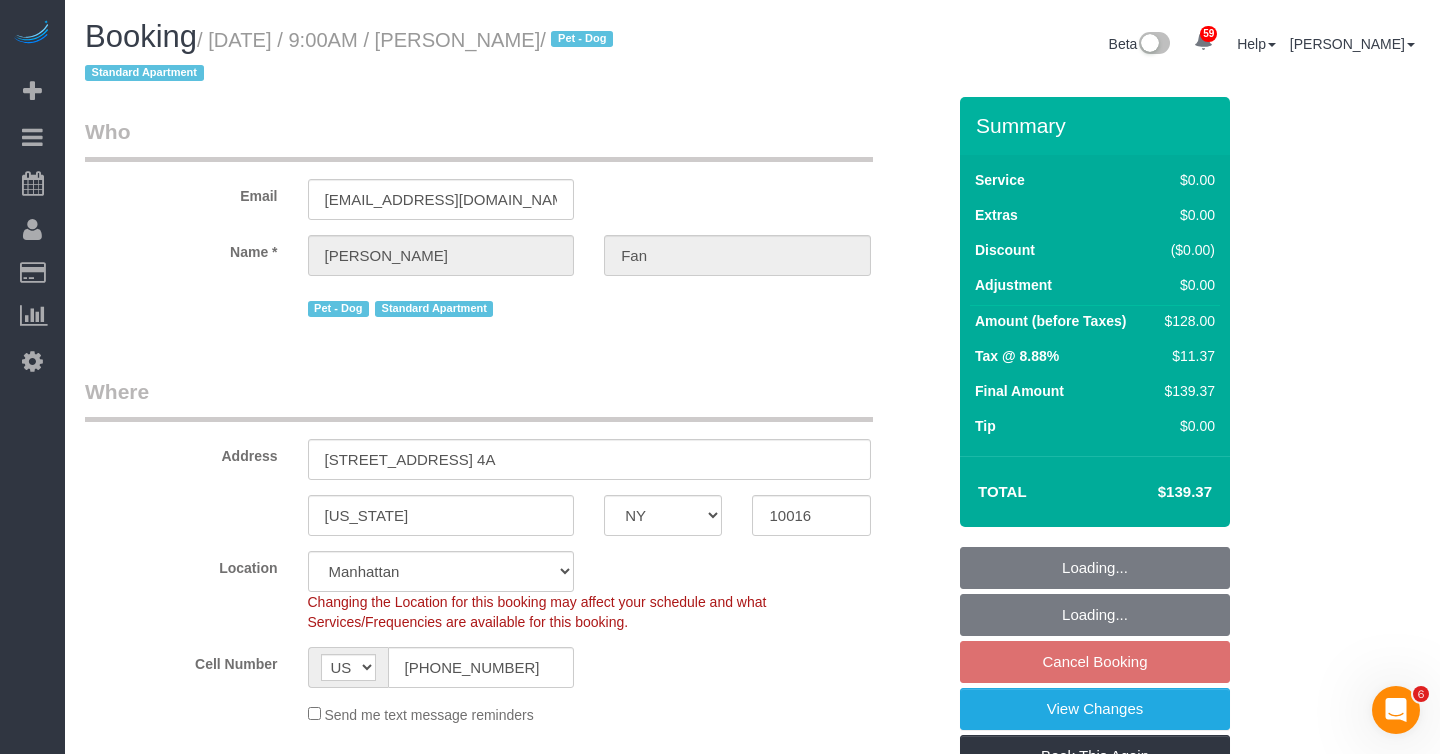 select on "1" 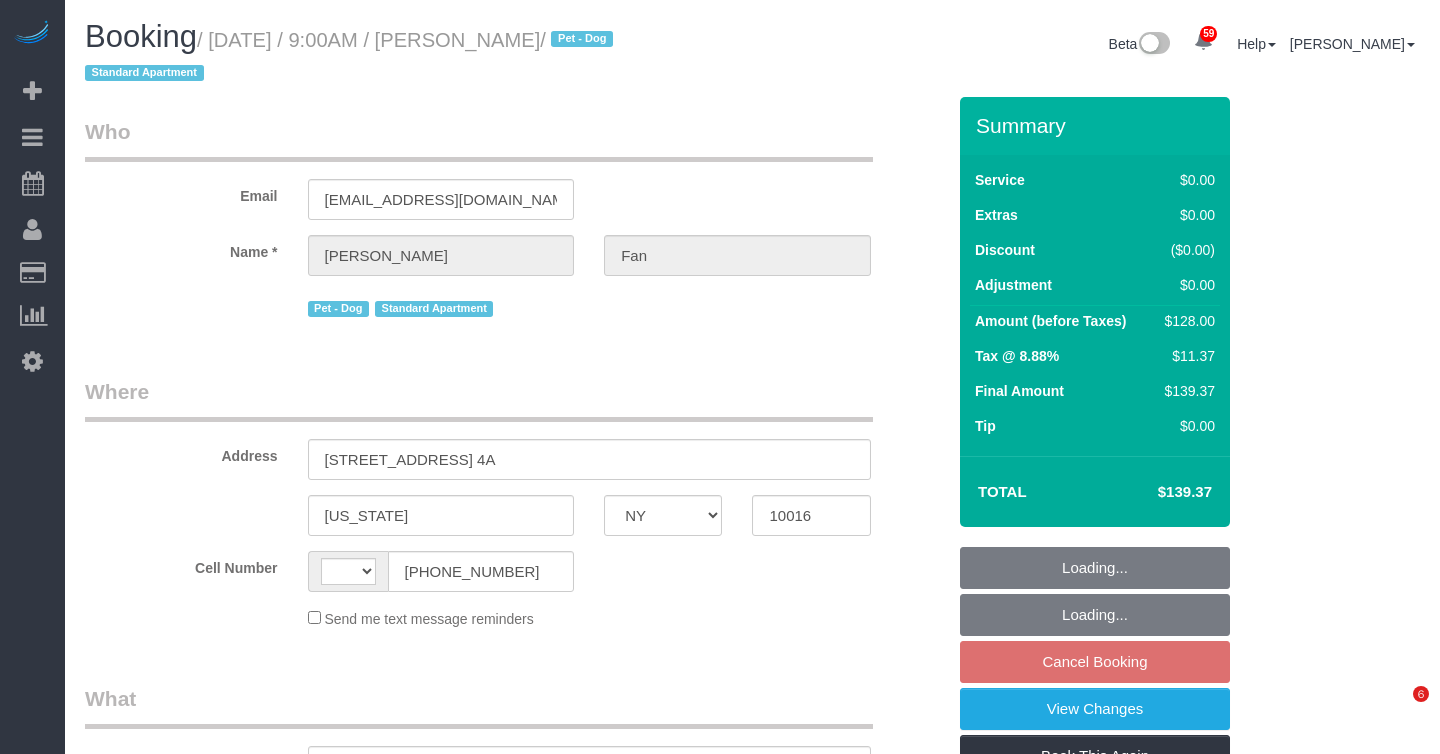 select on "NY" 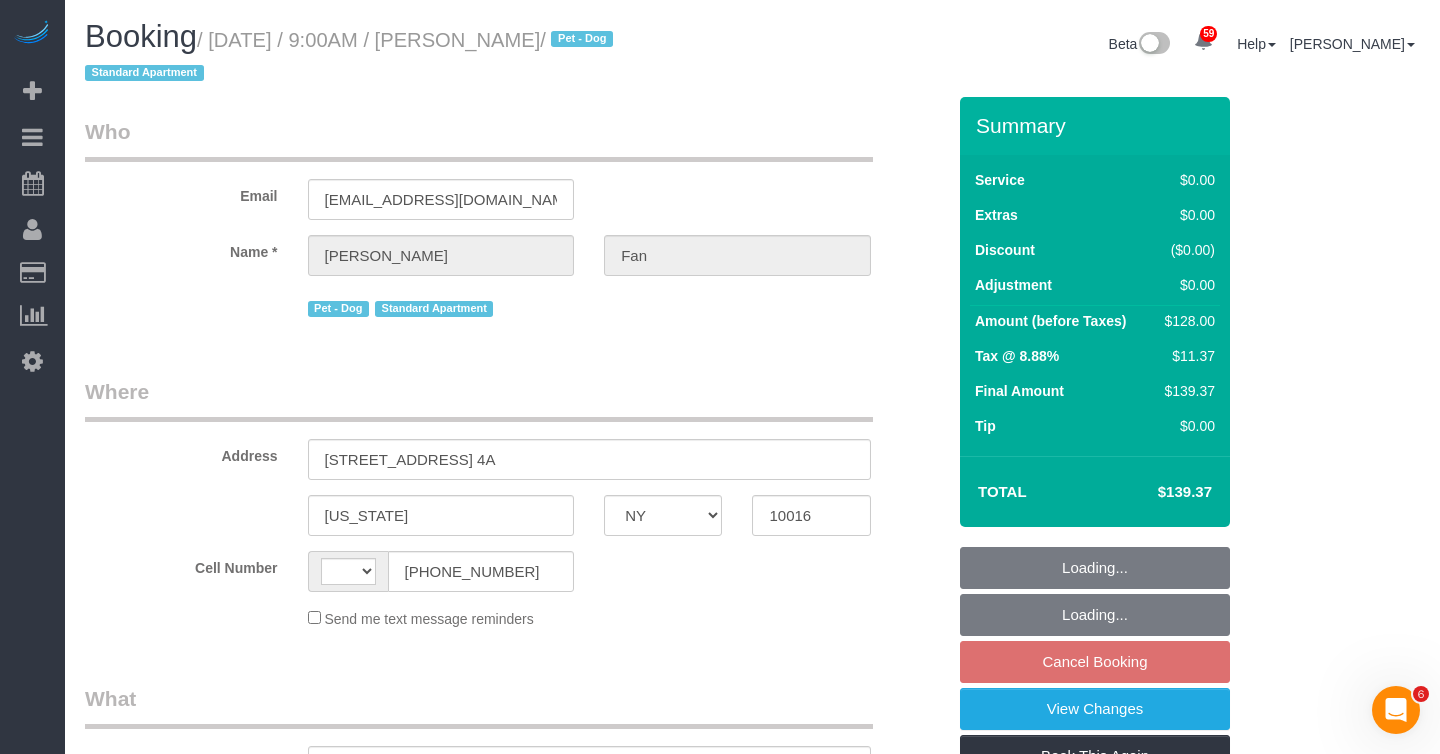 scroll, scrollTop: 0, scrollLeft: 0, axis: both 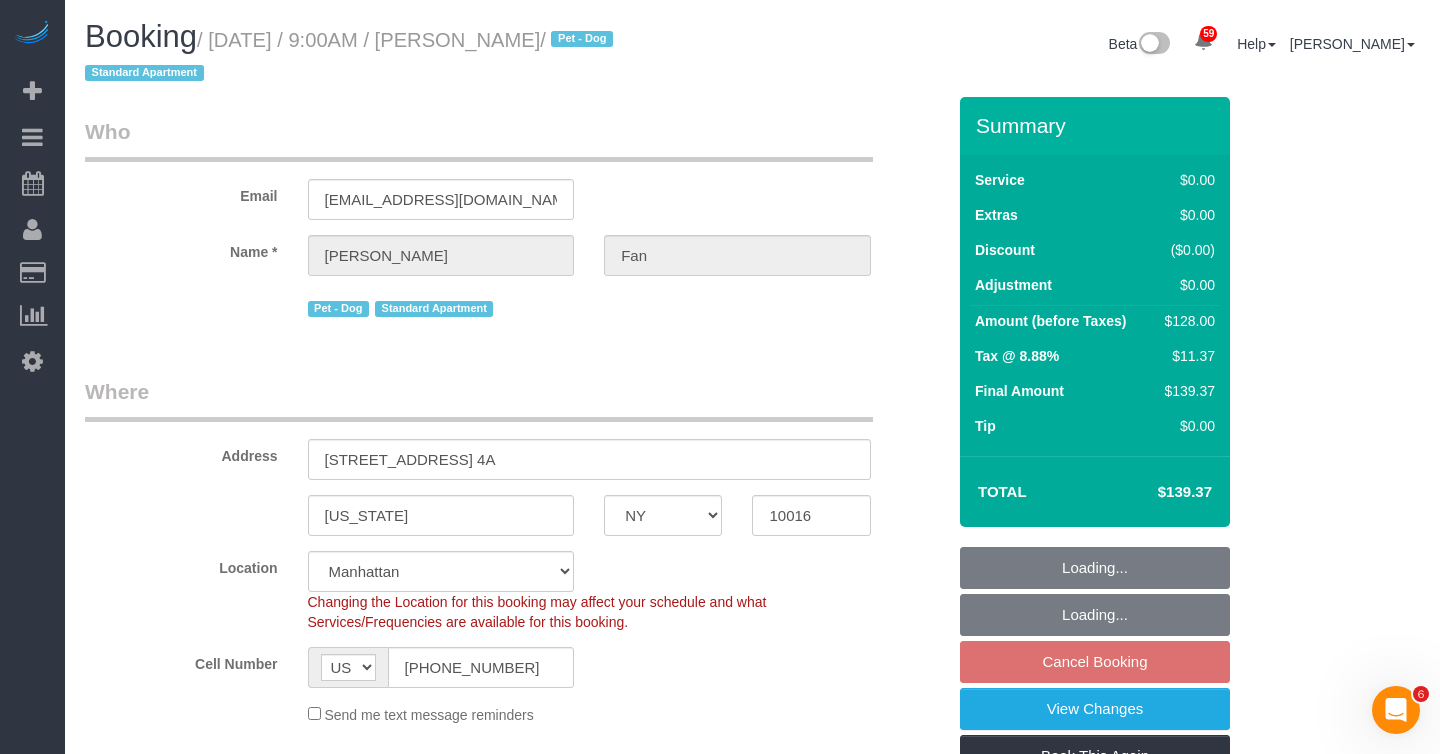 select on "object:964" 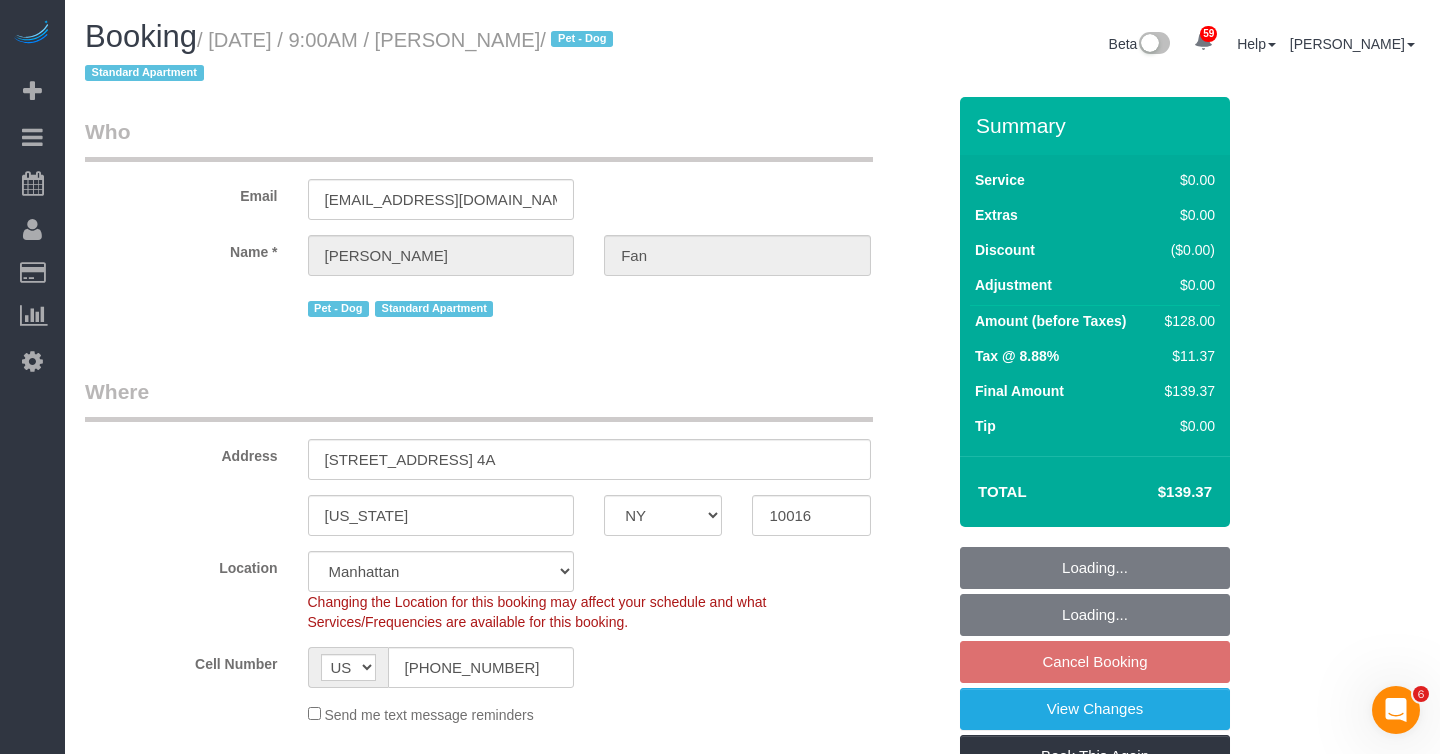 select on "string:stripe-pm_1Reyyz4VGloSiKo7WNN1ghj2" 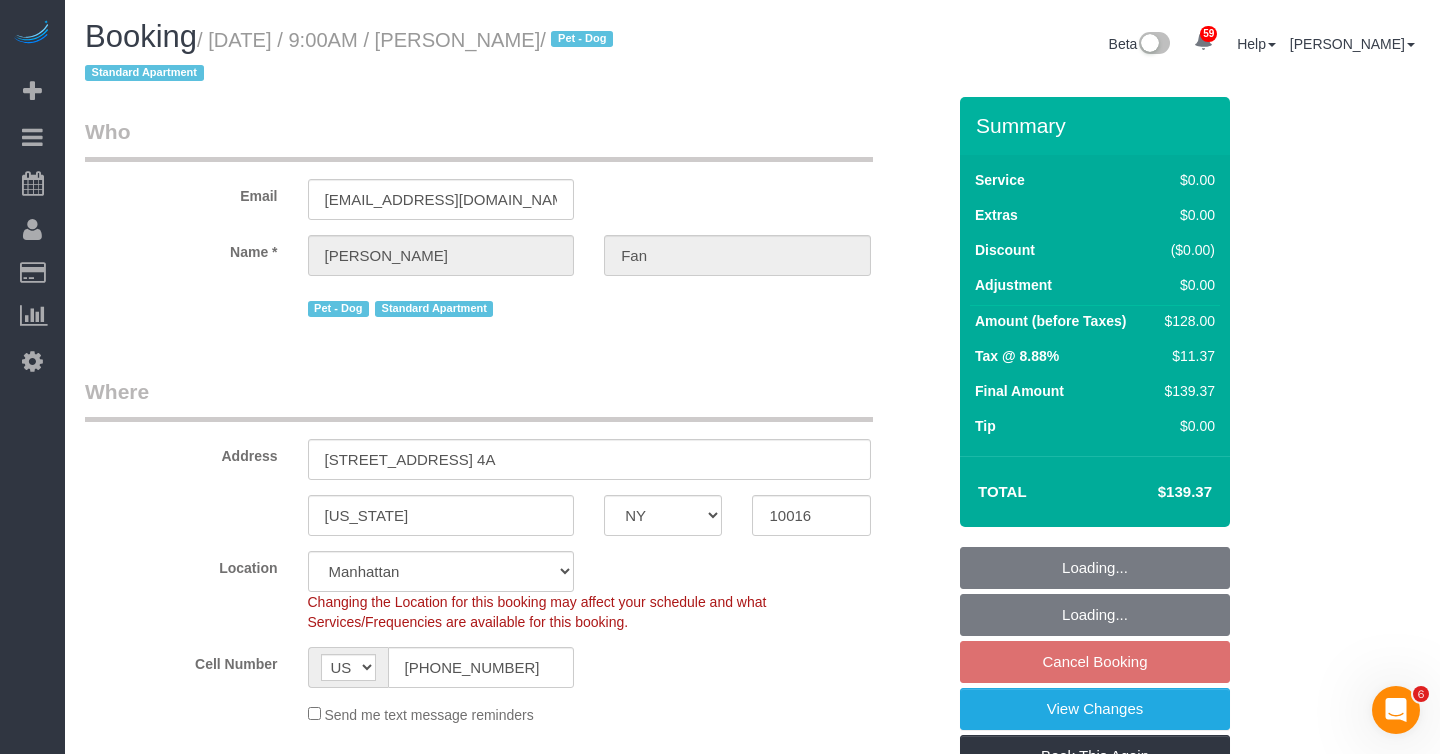 select on "spot2" 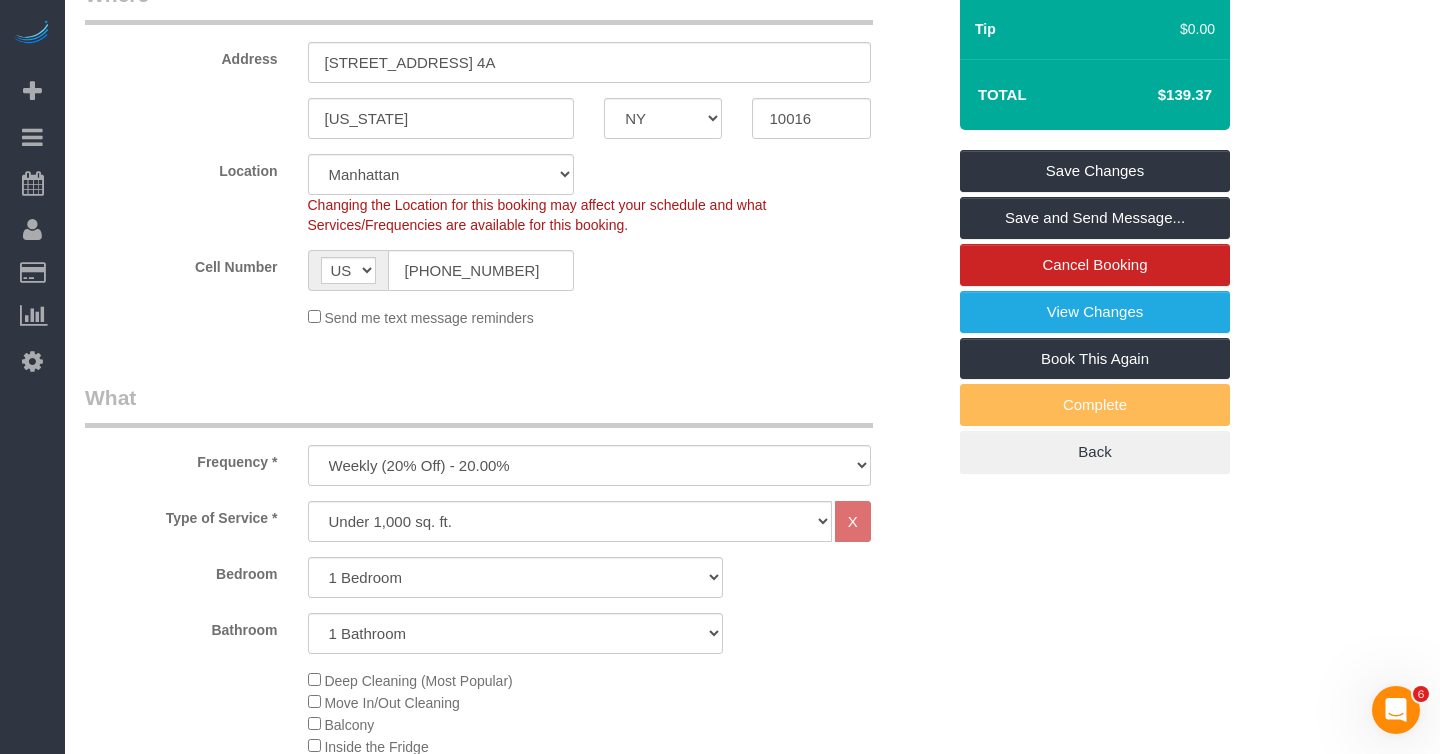 scroll, scrollTop: 400, scrollLeft: 0, axis: vertical 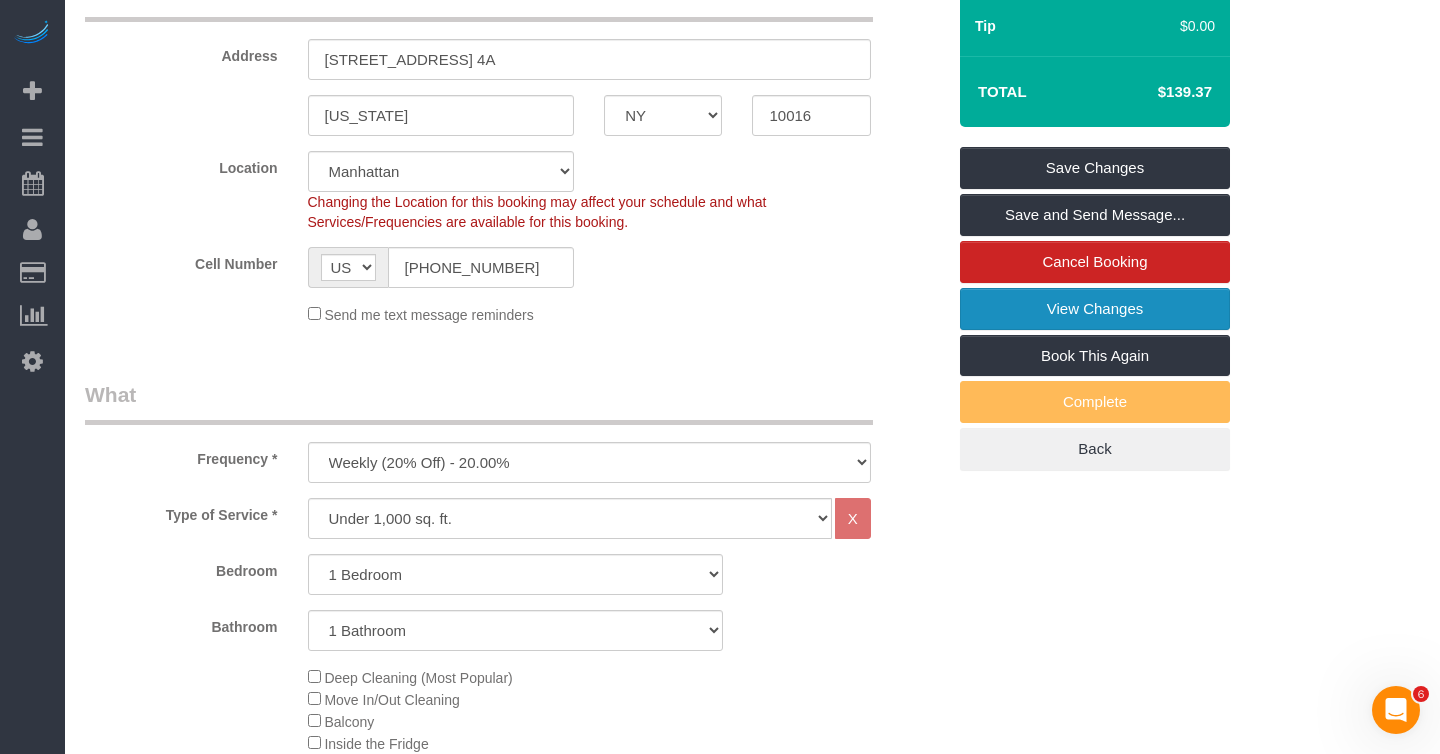 click on "View Changes" at bounding box center [1095, 309] 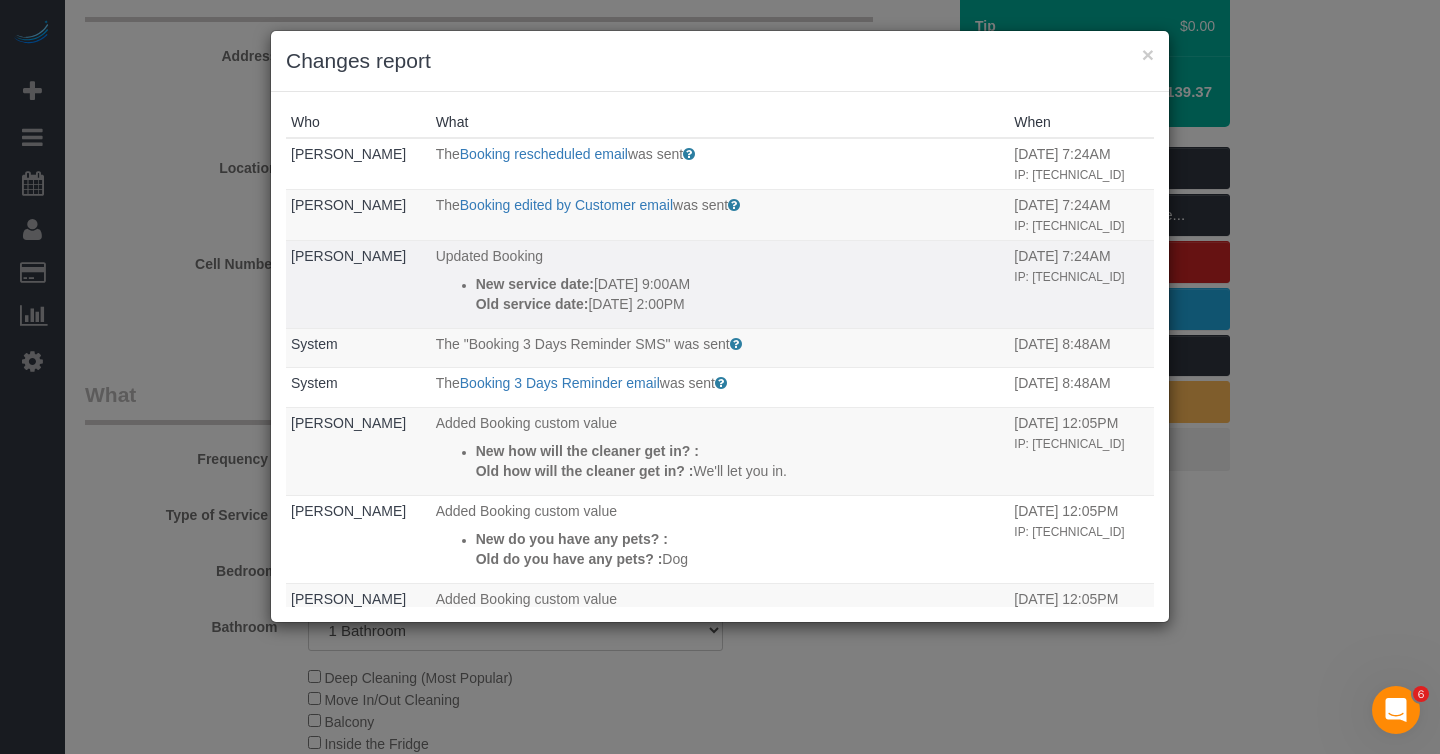 drag, startPoint x: 730, startPoint y: 339, endPoint x: 460, endPoint y: 324, distance: 270.41635 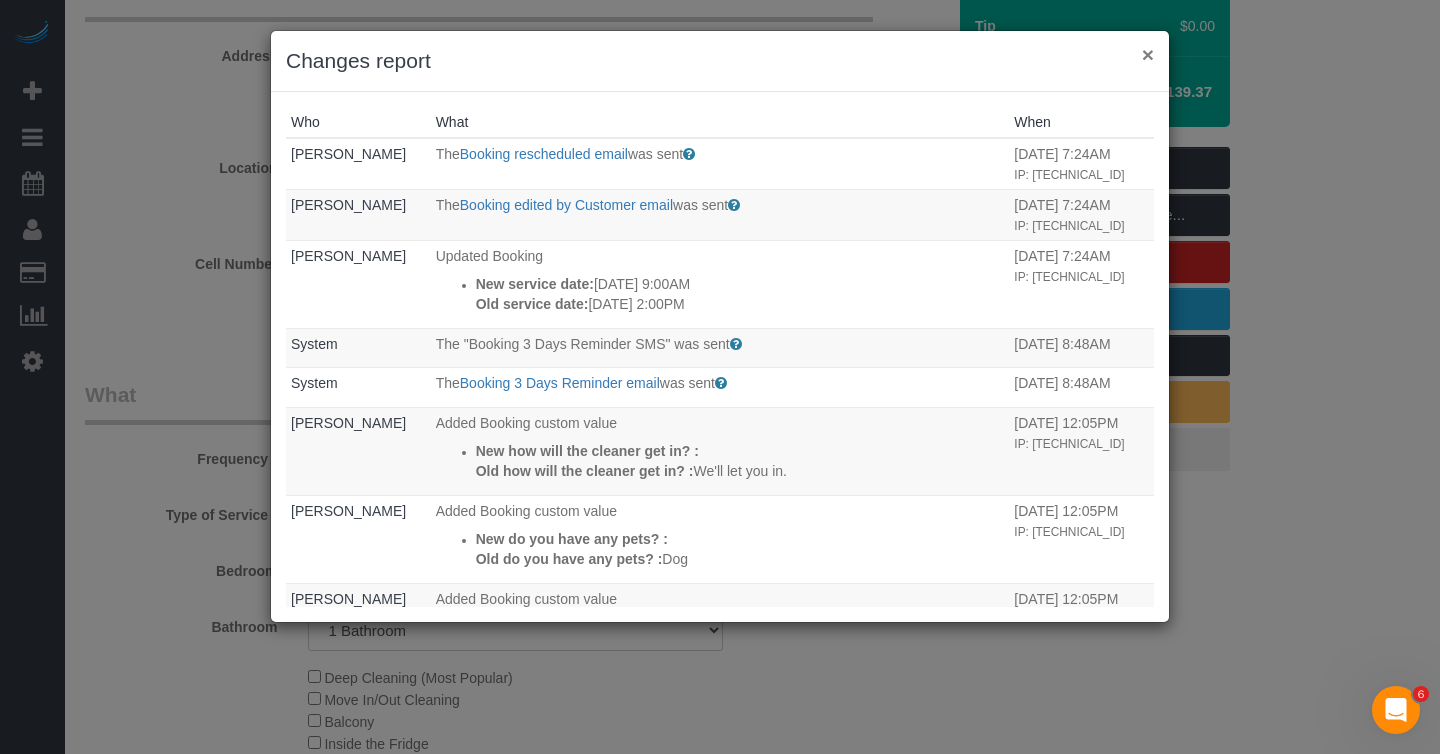click on "×" at bounding box center (1148, 54) 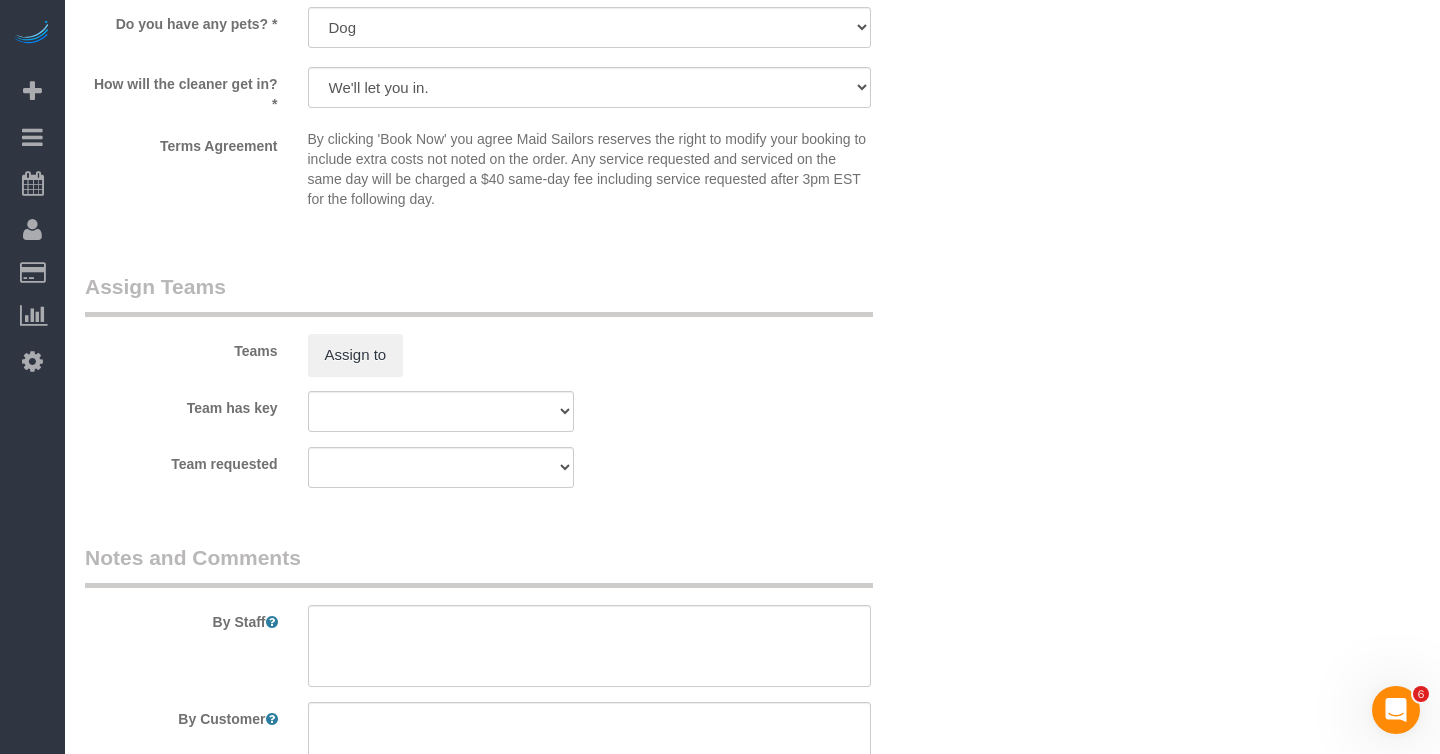 scroll, scrollTop: 2423, scrollLeft: 0, axis: vertical 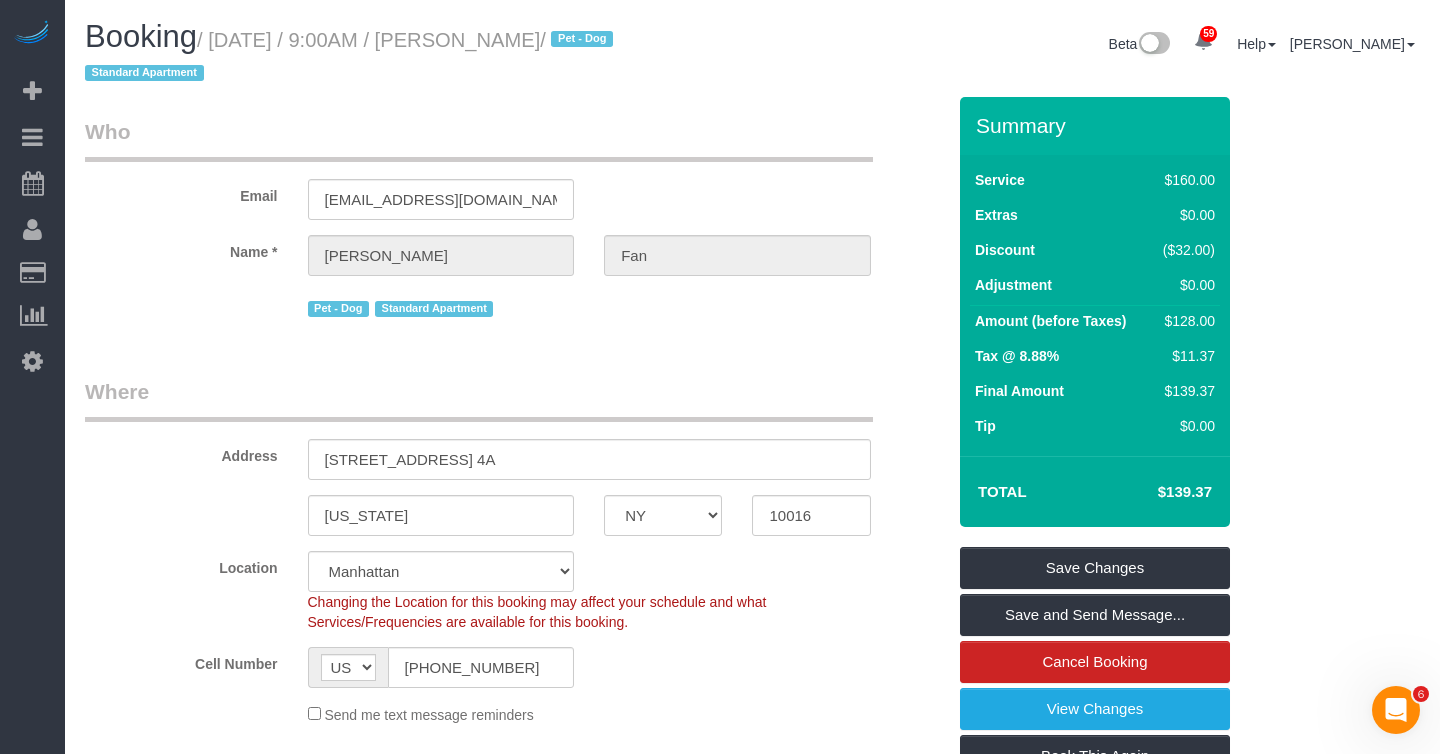 drag, startPoint x: 448, startPoint y: 42, endPoint x: 532, endPoint y: 44, distance: 84.0238 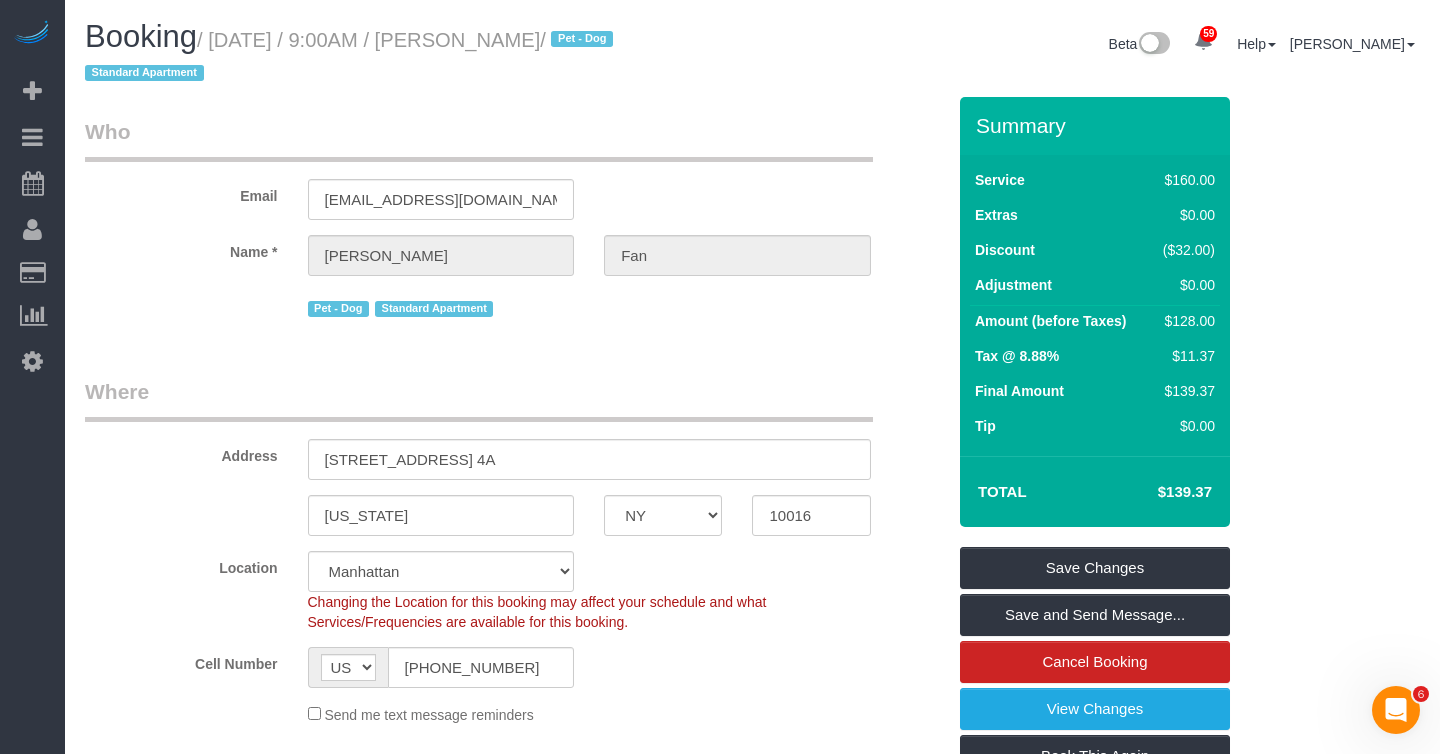 click on "/ July 11, 2025 / 9:00AM / Elena Fan
/
Pet - Dog
Standard Apartment" at bounding box center (352, 57) 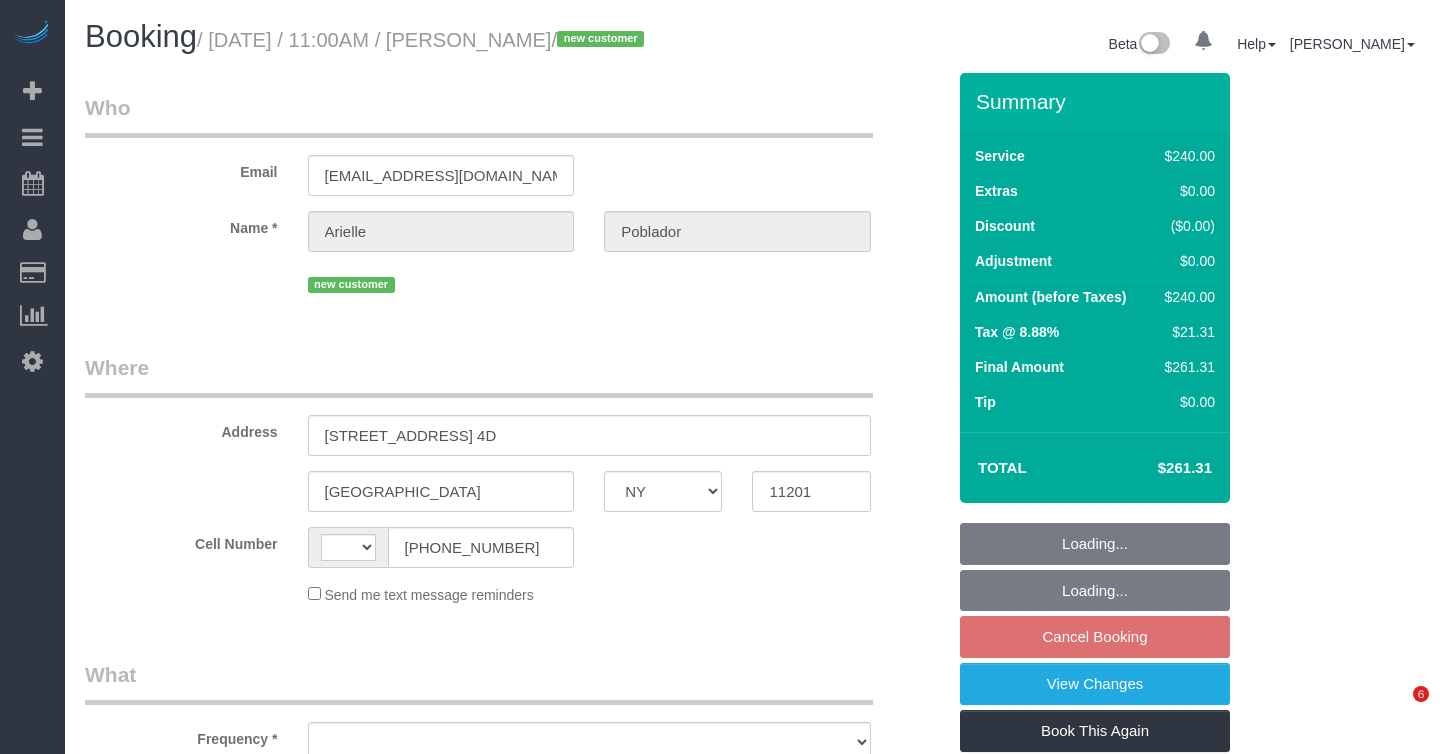 select on "NY" 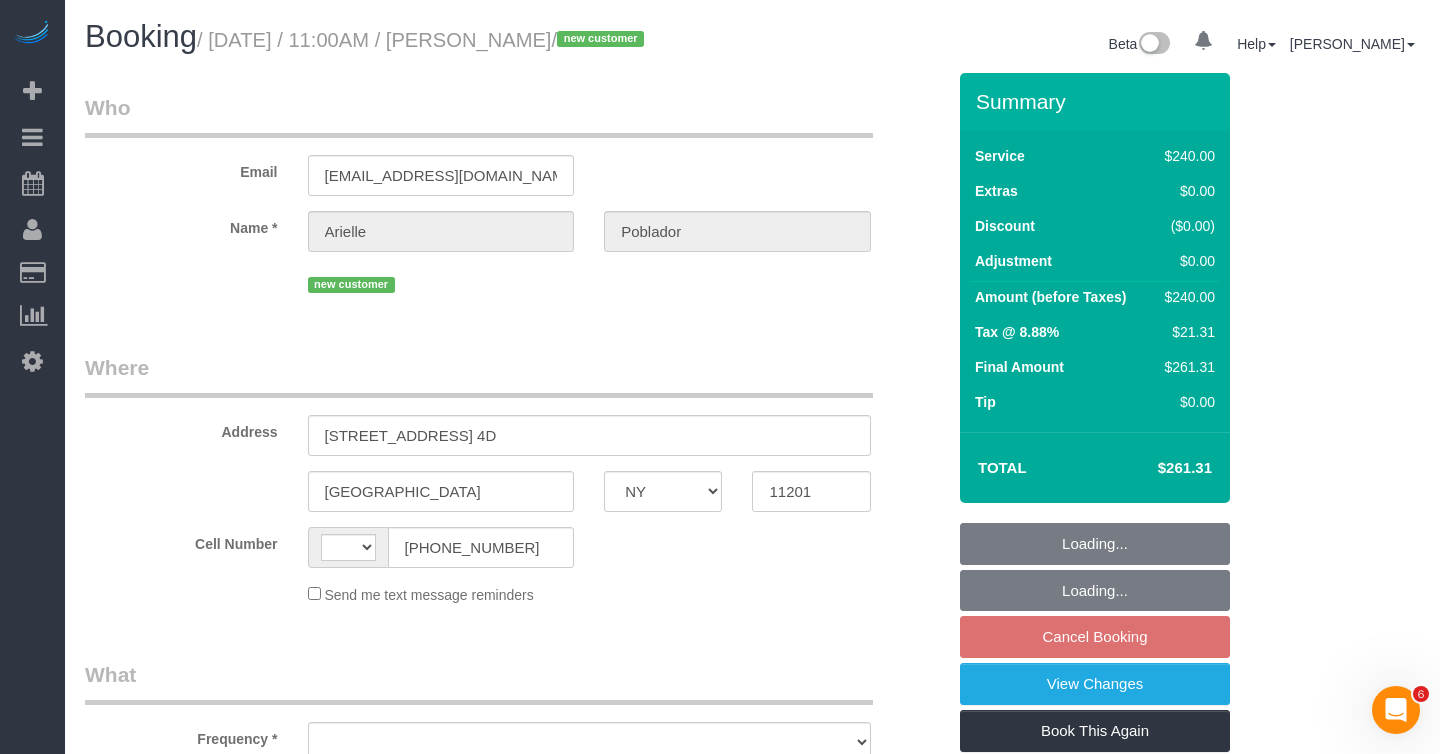 scroll, scrollTop: 0, scrollLeft: 0, axis: both 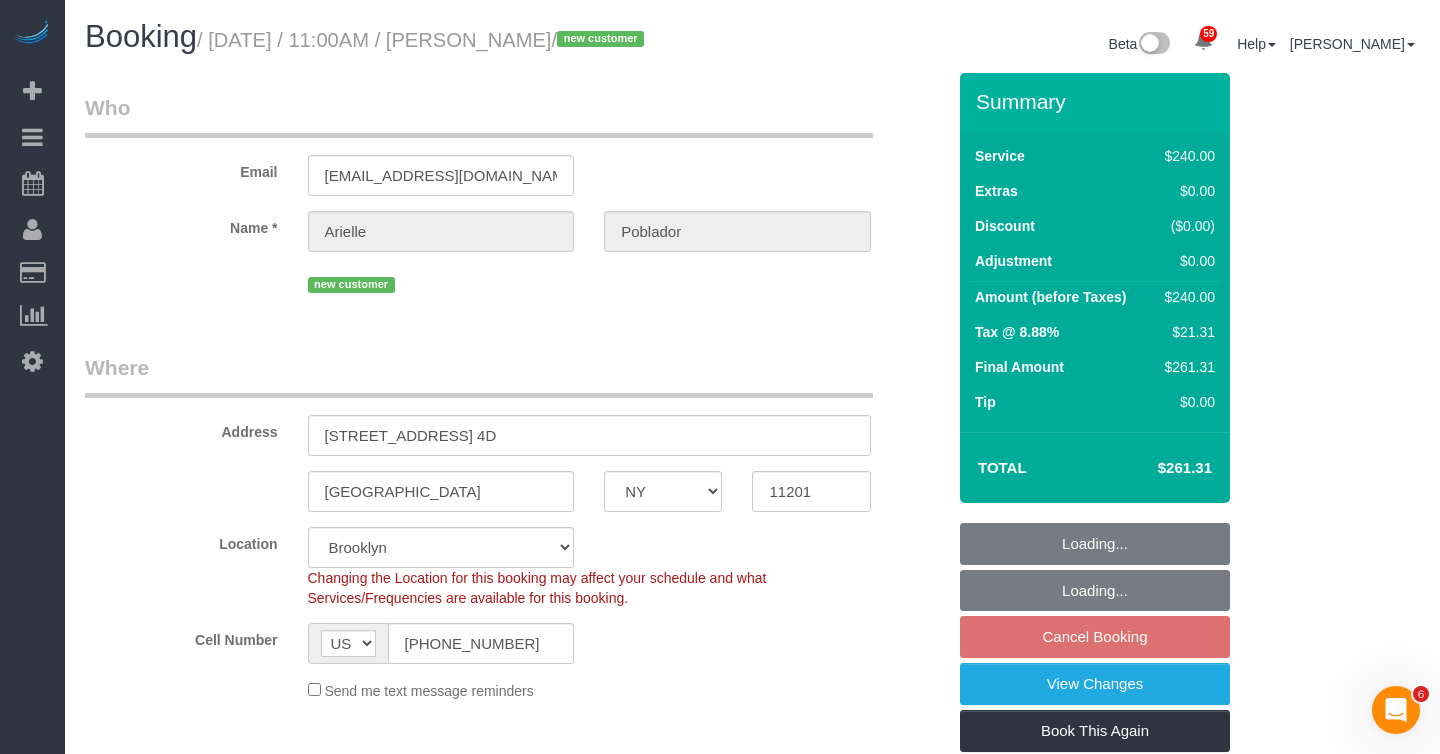 select on "object:960" 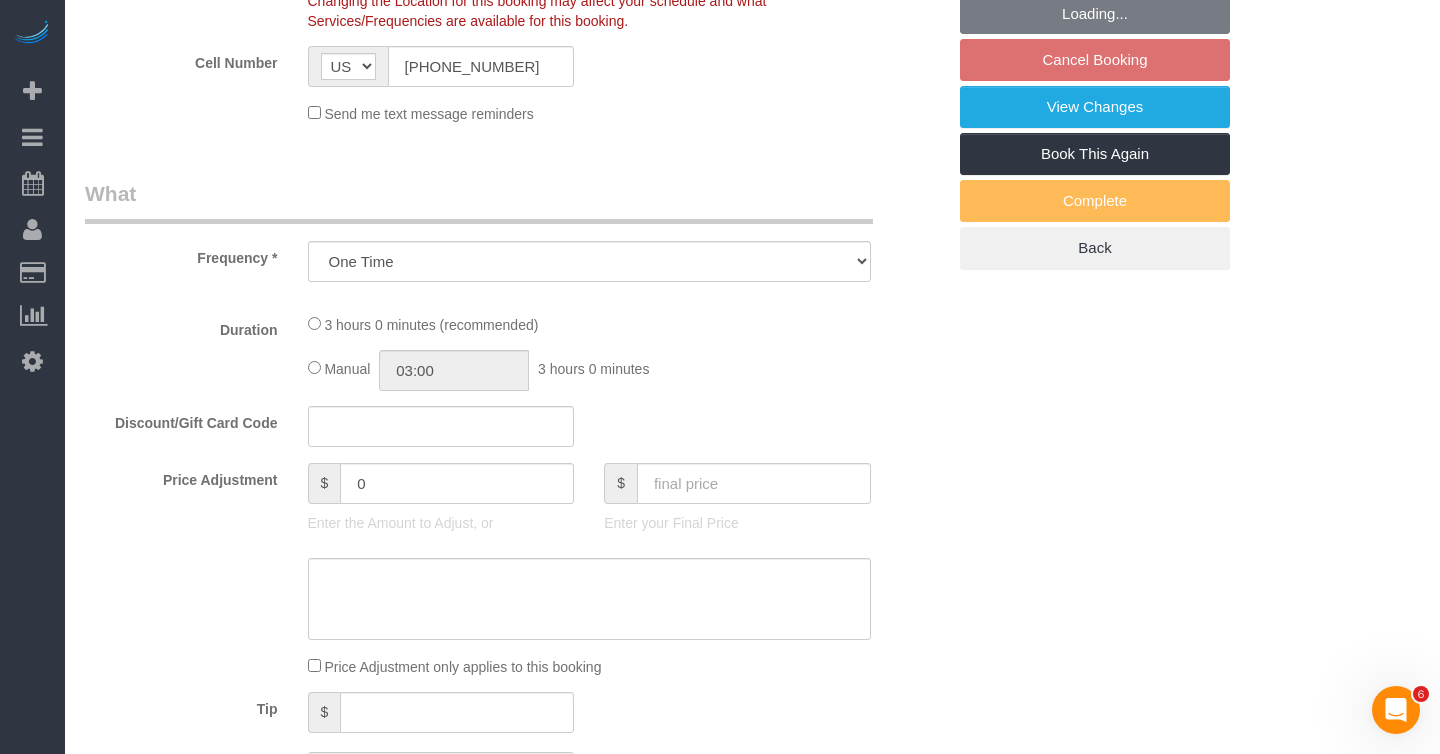 select on "spot4" 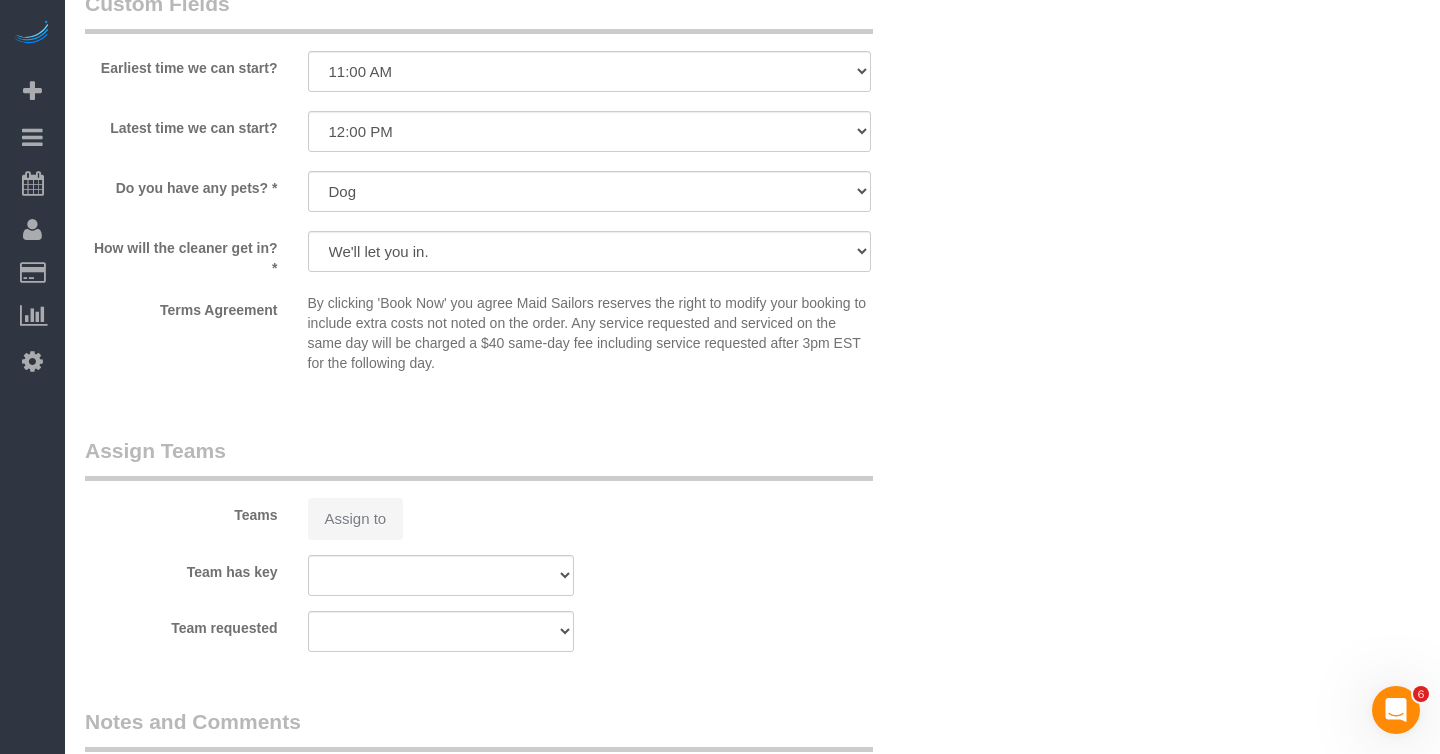 scroll, scrollTop: 2356, scrollLeft: 0, axis: vertical 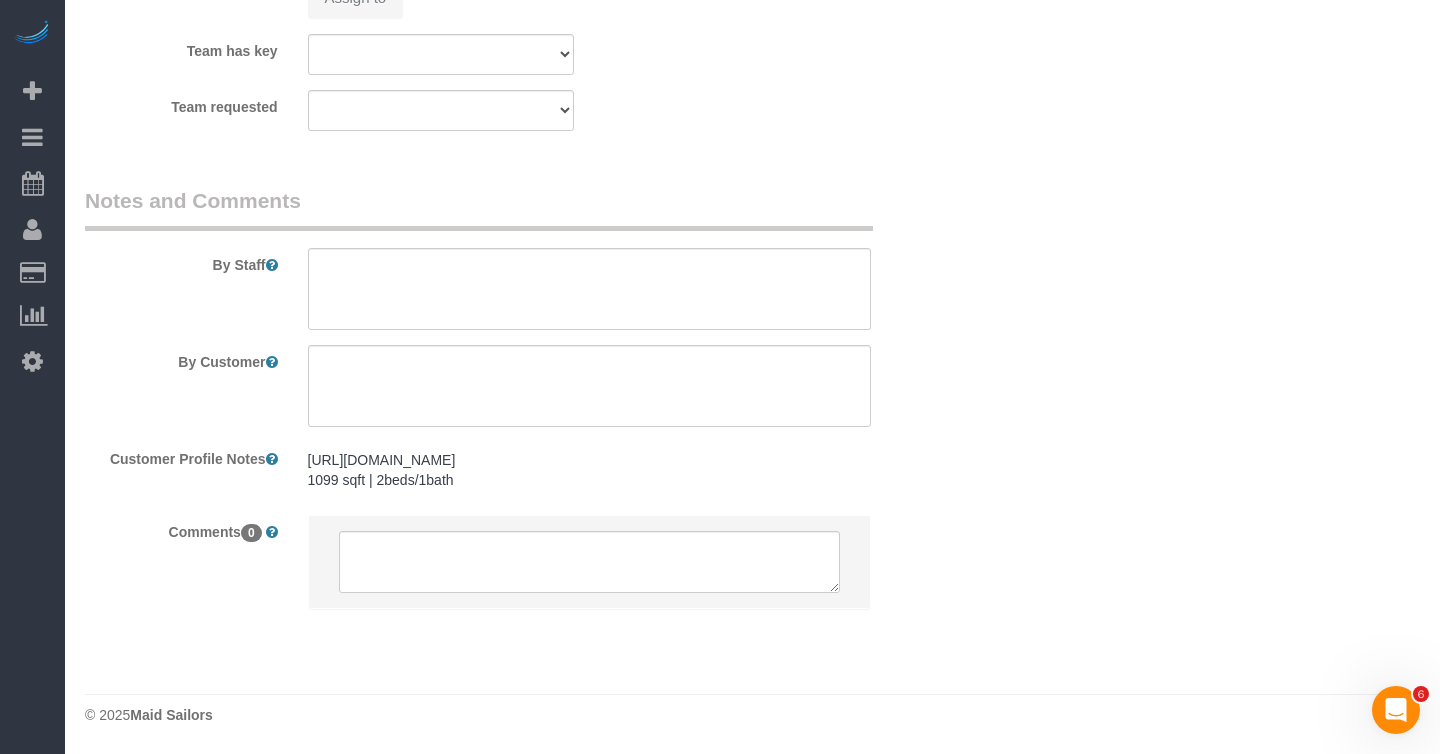 select on "180" 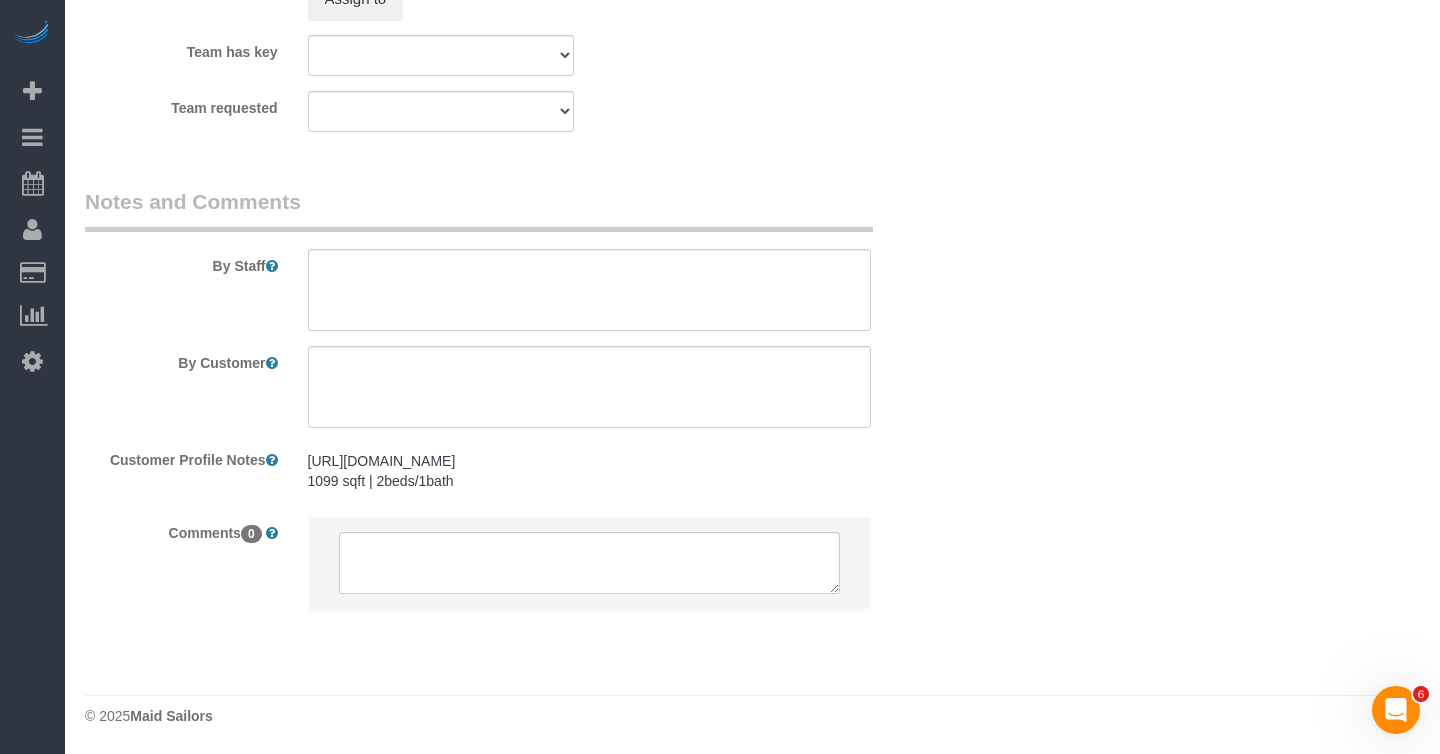 click on "https://www.redfin.com/NY/Brooklyn/365-Bridge-St-11201/unit-4D/home/40668454
1099 sqft | 2beds/1bath
https://www.redfin.com/NY/Brooklyn/365-Bridge-St-11201/unit-4D/home/40668454
1099 sqft | 2beds/1bath" at bounding box center [589, 472] 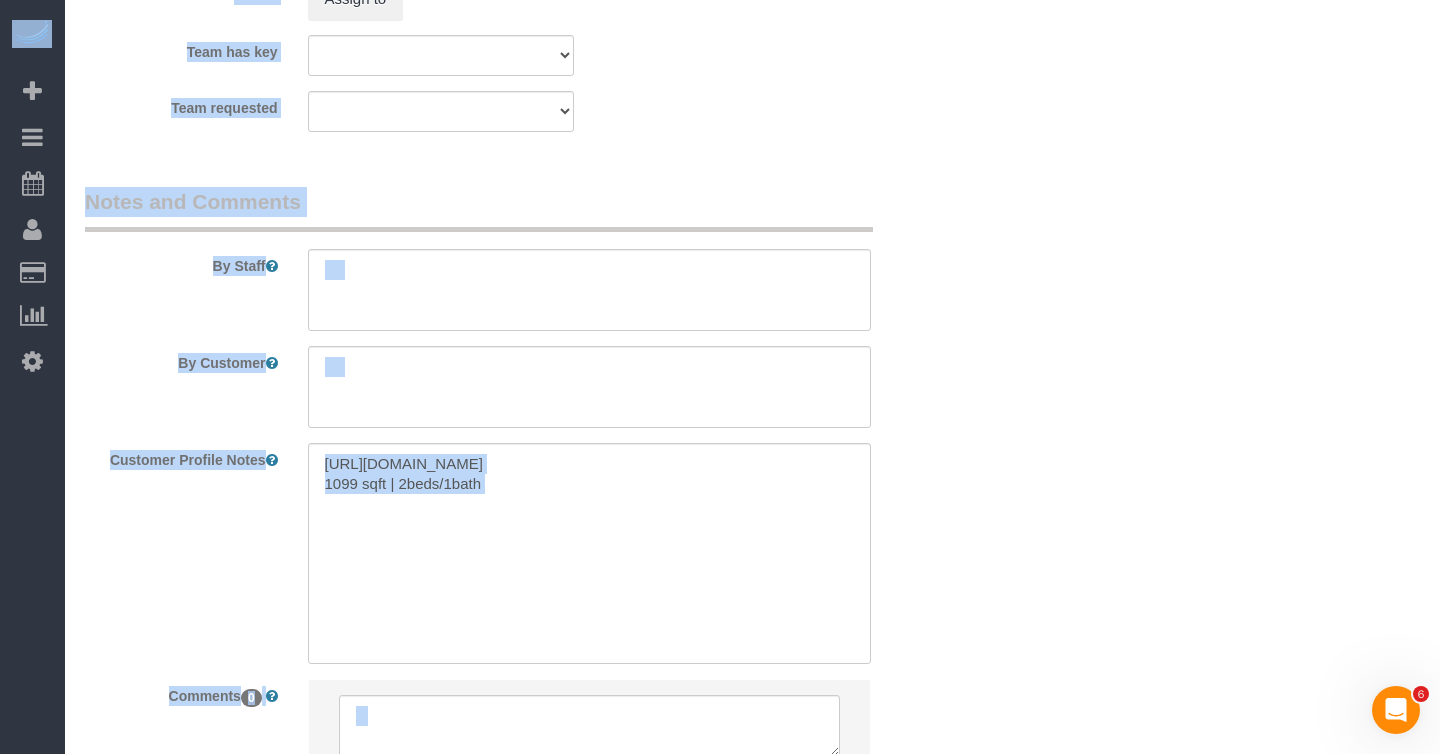 copy on "59
Beta
Your Notifications
You have 0 alerts
×
You have 3  to charge for 07/02/2025
×
You have 6  to charge for 07/01/2025
×
You have 3  to charge for 06/30/2025
×
You have 4  to charge for 06/27/2025
×
You have 10  to charge for 06/26/2025
×
You have 8  to charge for 06/25/2025
×
You have 7  to charge for 06/24/2025
×
You have 6  to charge for 06/23/2025
×
You have 2  to charge for 06/21/2025
×
You have 4  to charge for 06/20/2025
×
You have 3  to charge for 06/19/2025
×
You have 3  to charge for 06/18/2025
×
You have 4  to charge for 06/17/2025
×
You have 3  to charge for 06/16/2025
..." 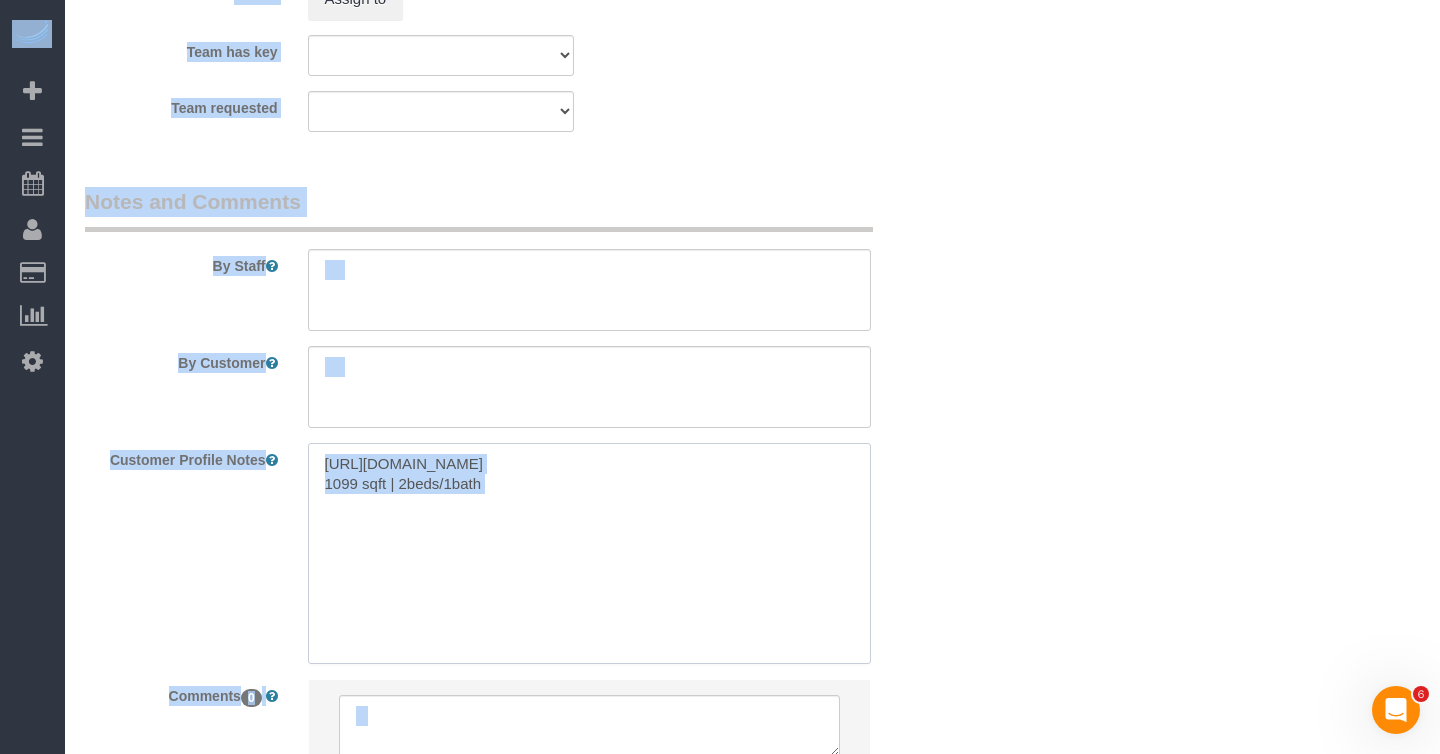 click on "https://www.redfin.com/NY/Brooklyn/365-Bridge-St-11201/unit-4D/home/40668454
1099 sqft | 2beds/1bath" at bounding box center [589, 553] 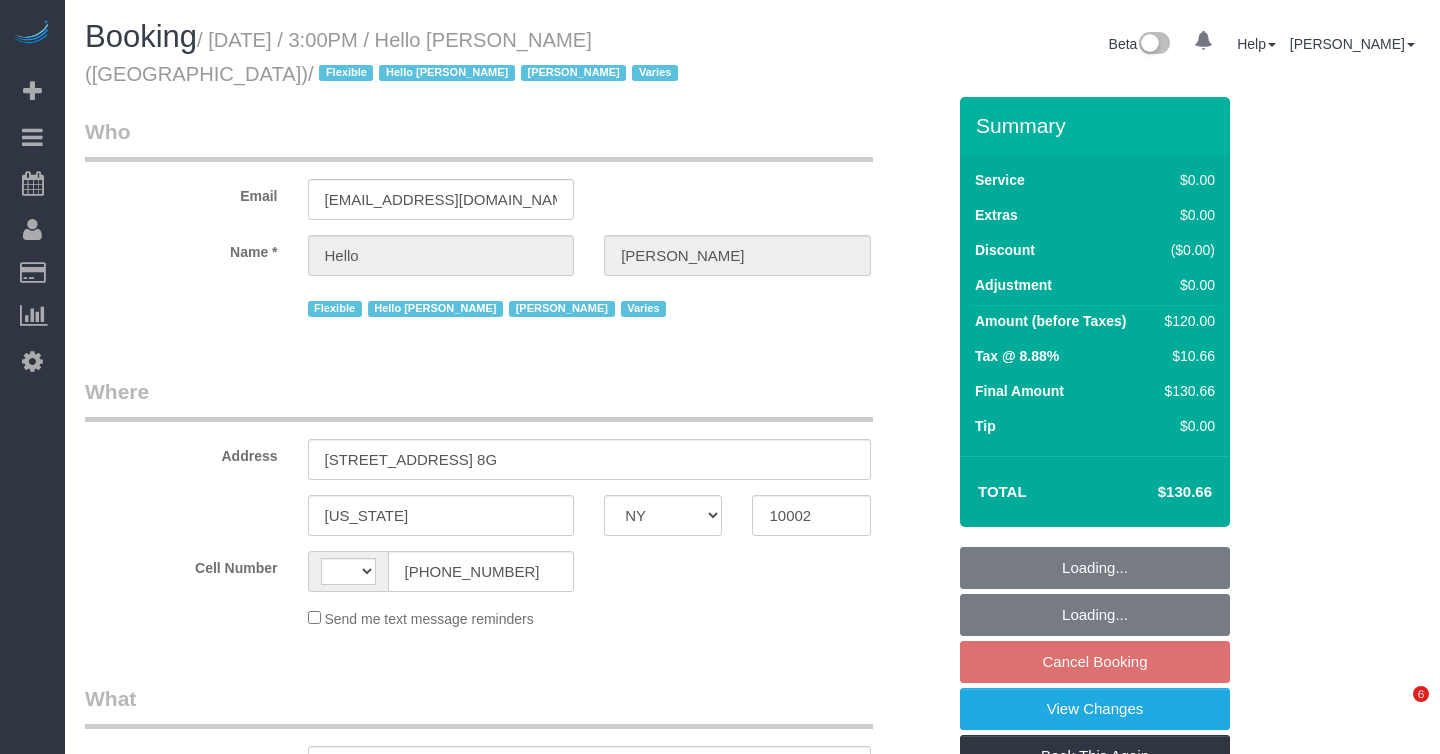 select on "NY" 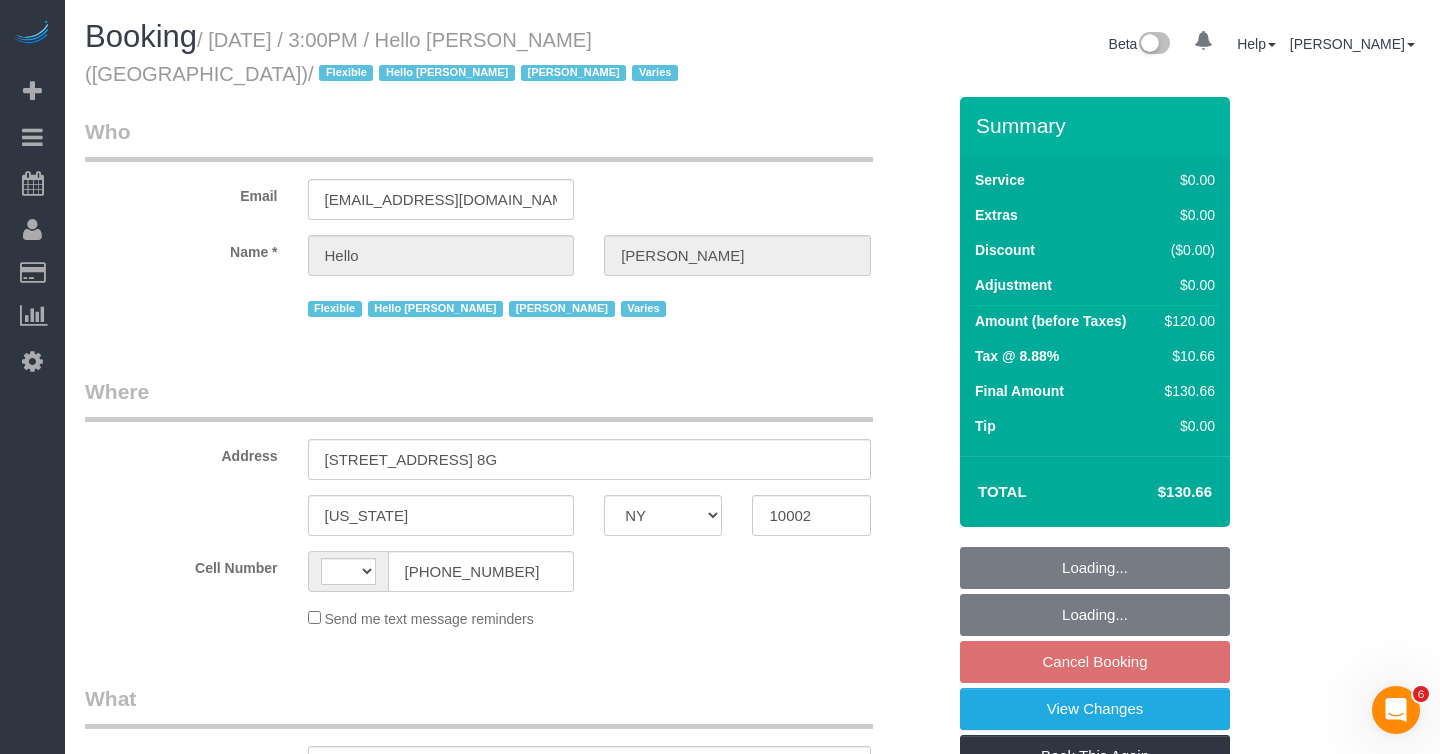 scroll, scrollTop: 0, scrollLeft: 0, axis: both 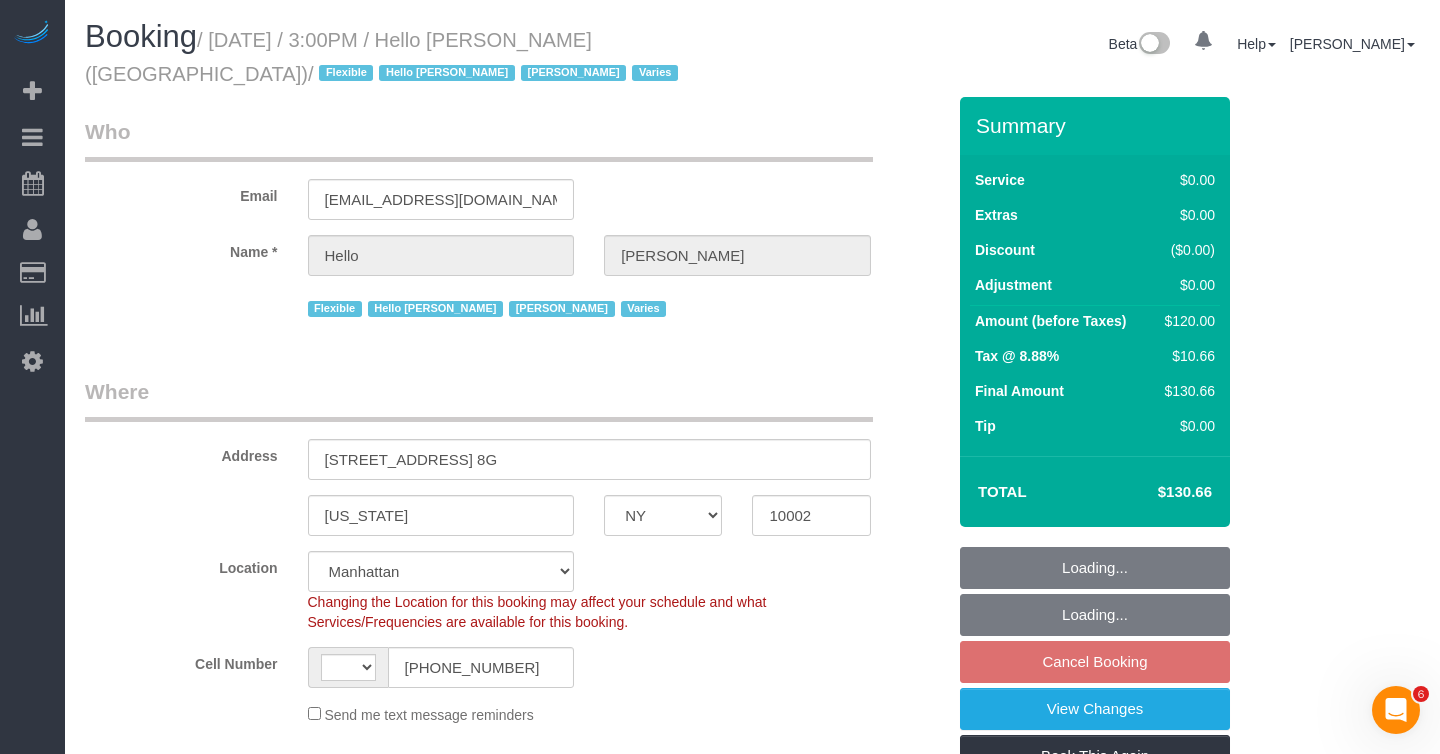 select on "string:[GEOGRAPHIC_DATA]" 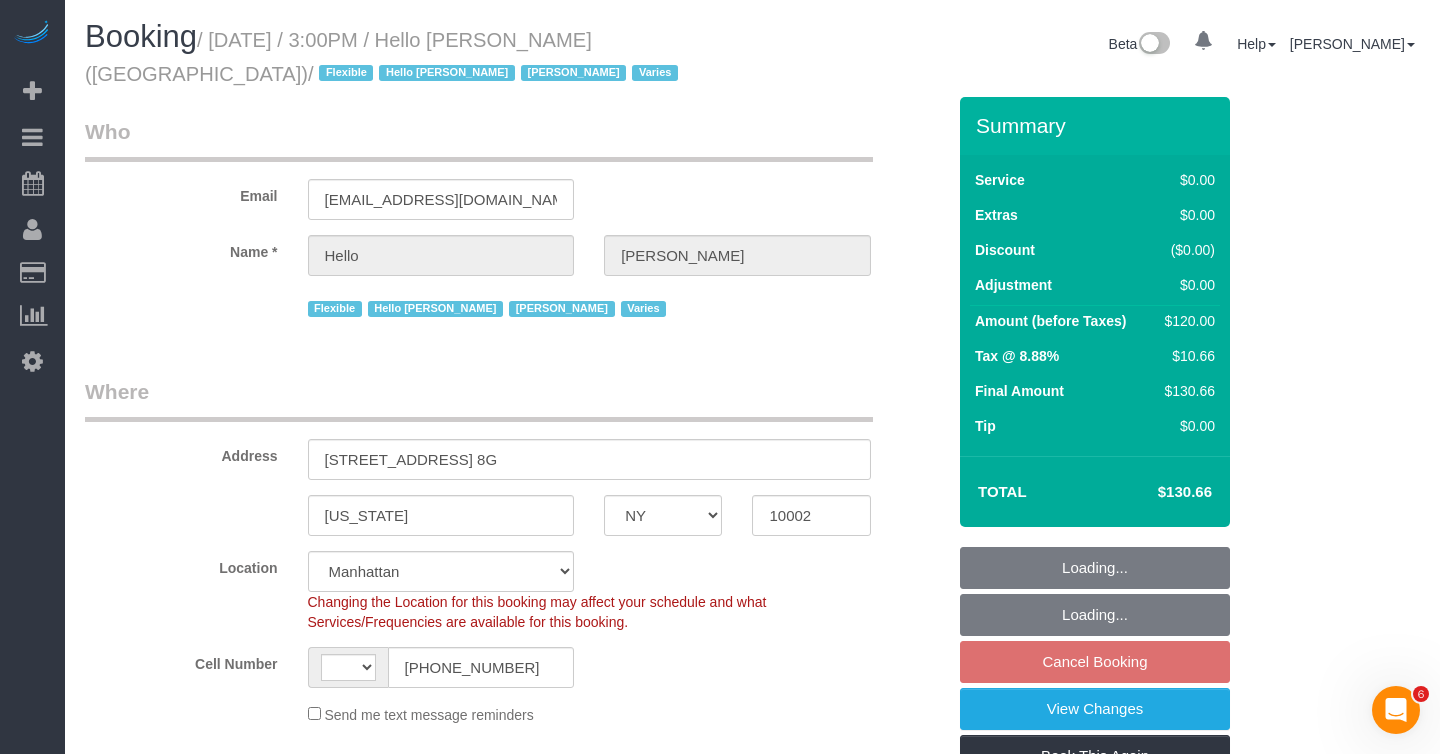 select on "object:973" 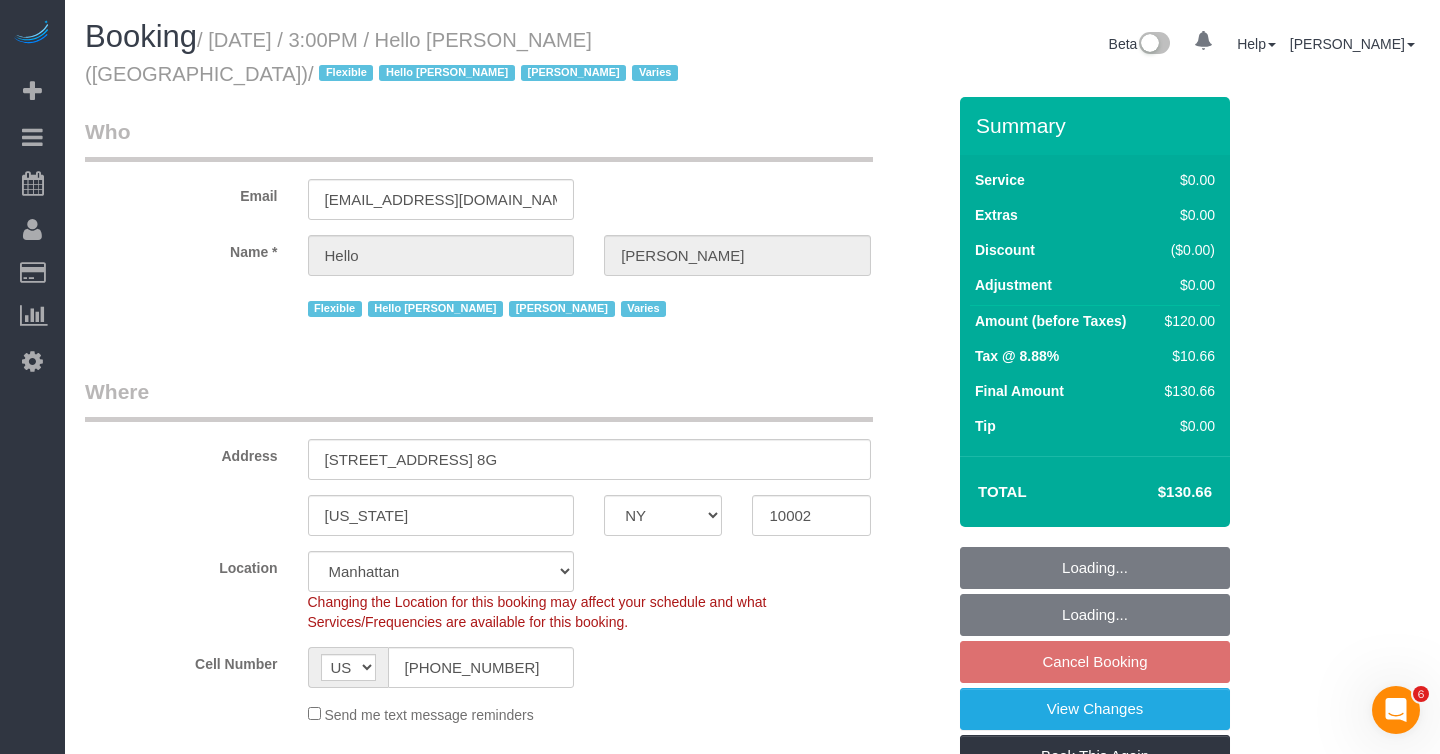 select on "spot7" 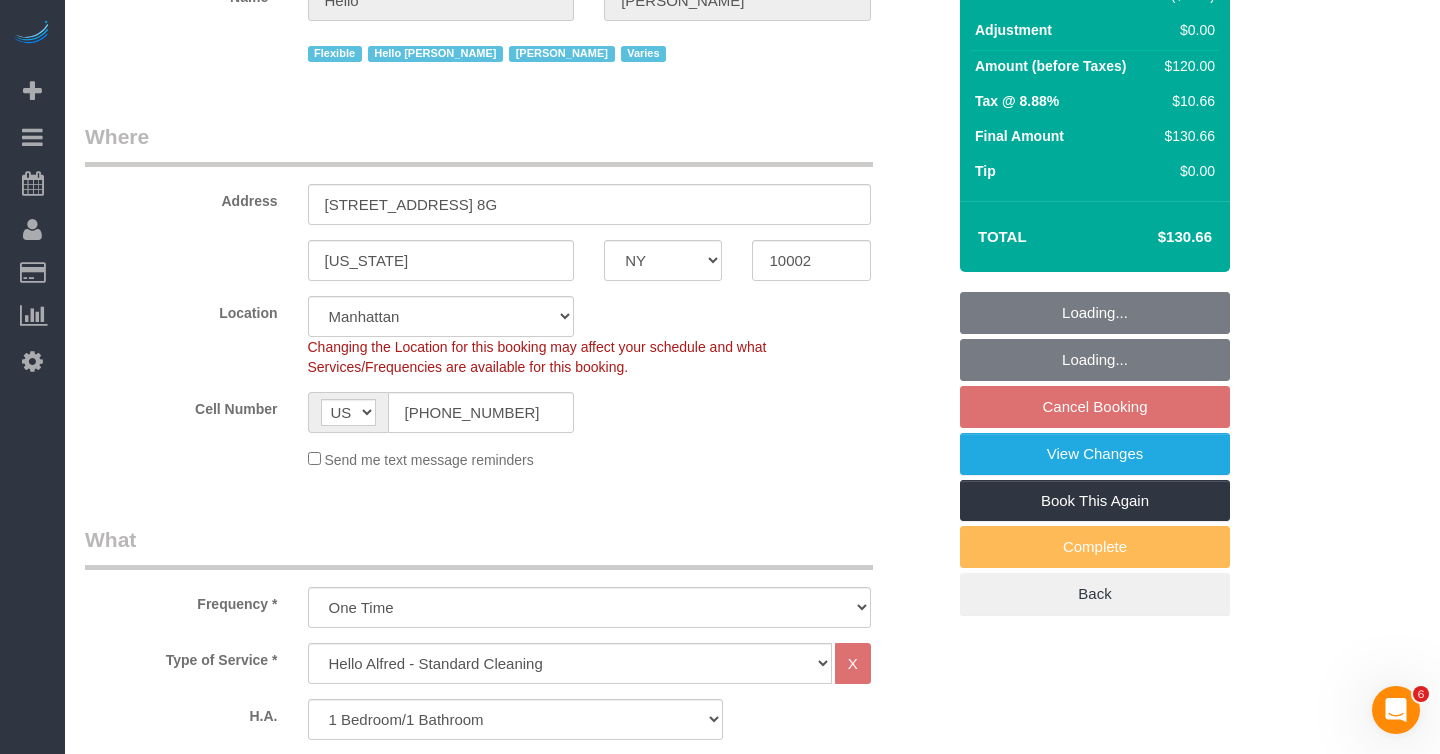 select on "1" 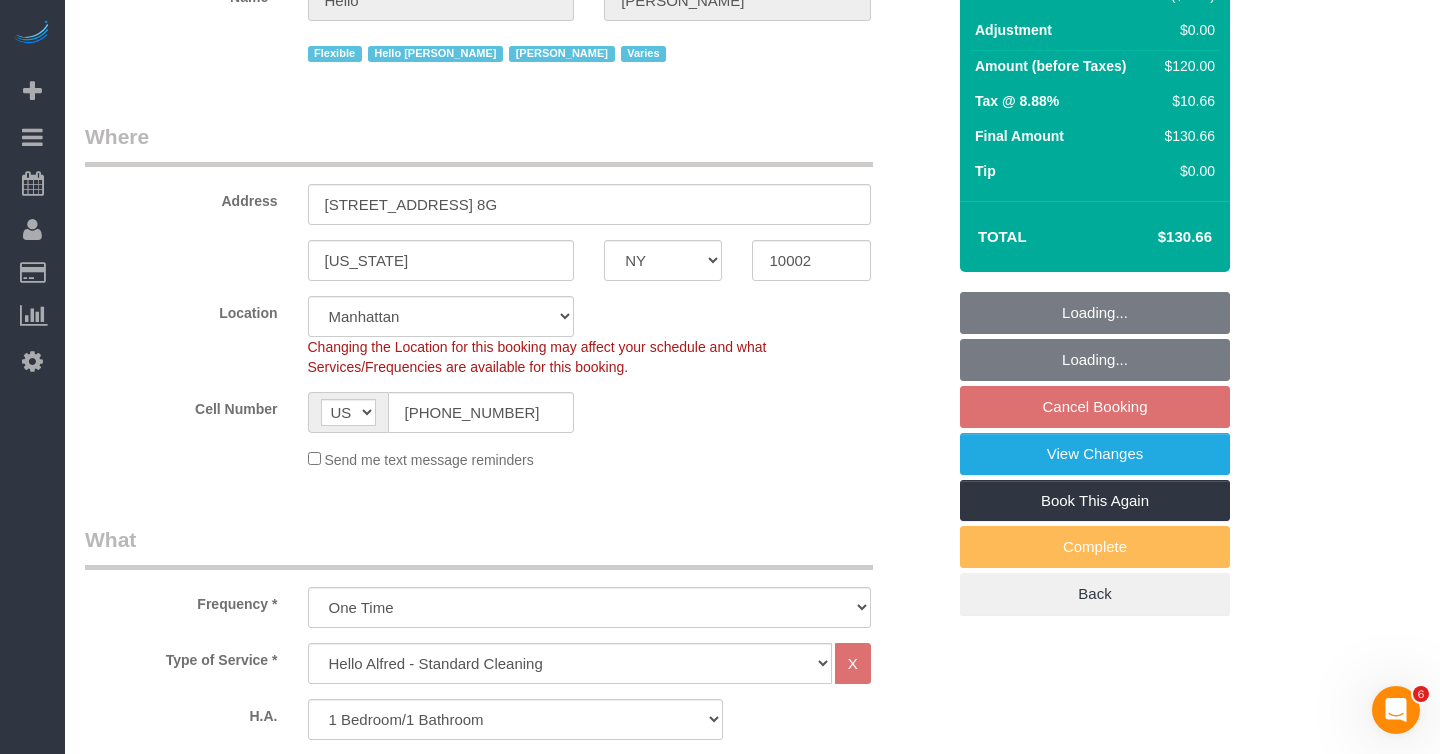 select on "object:1466" 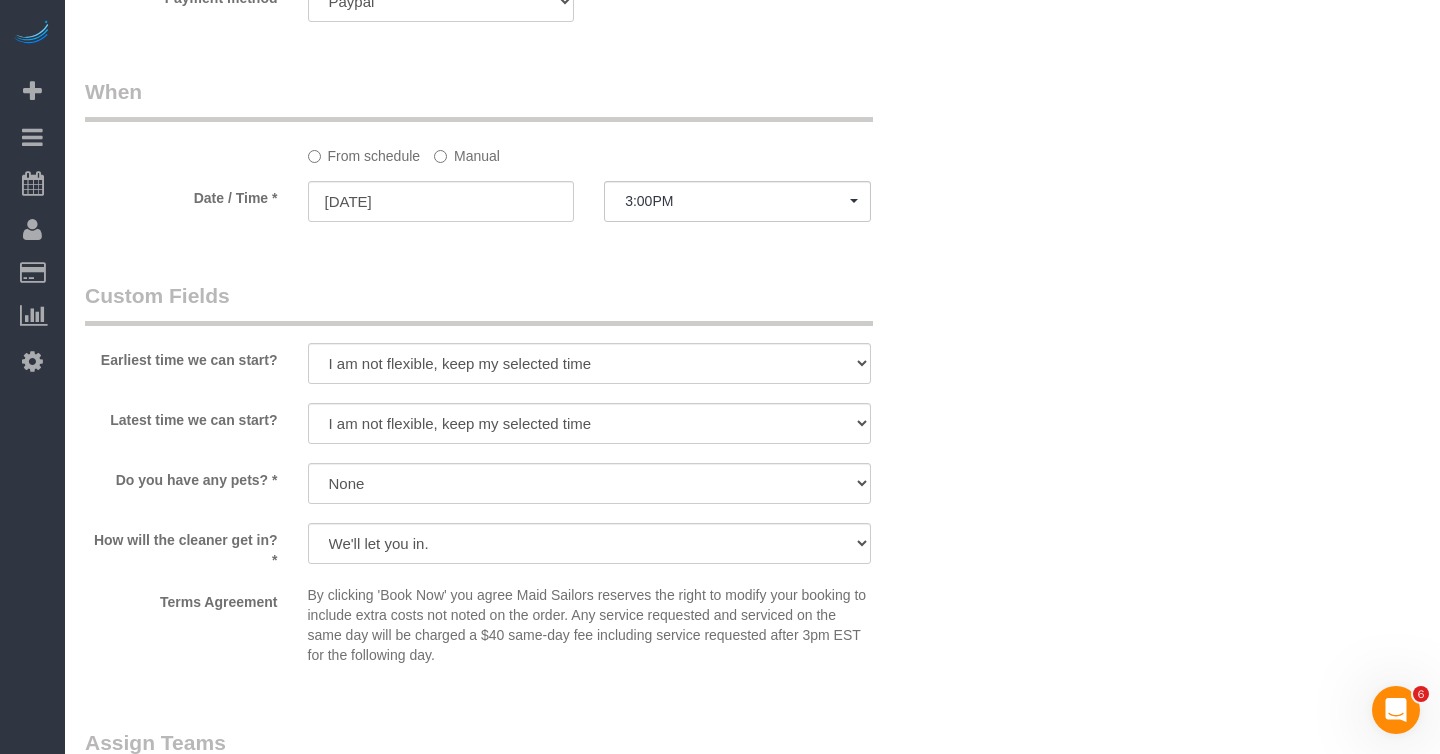 scroll, scrollTop: 1905, scrollLeft: 0, axis: vertical 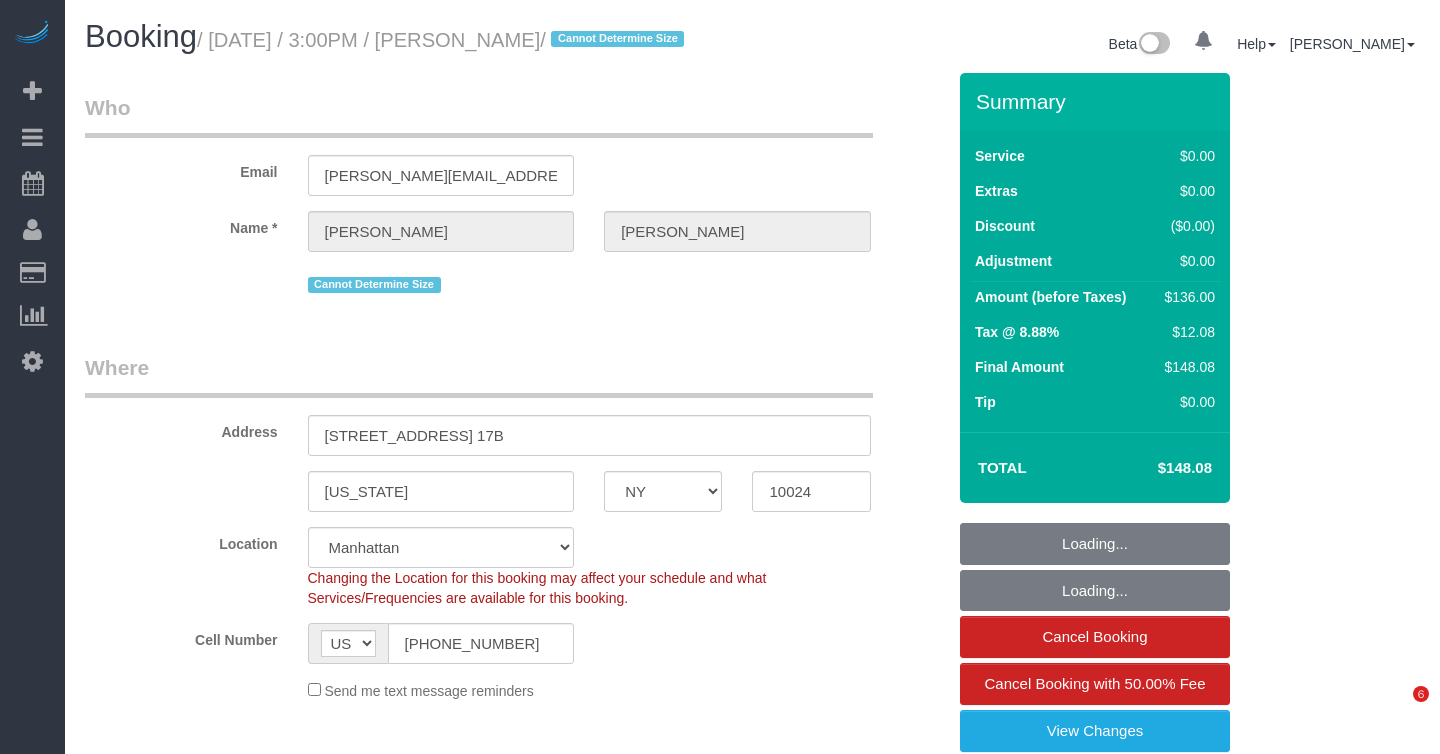 select on "NY" 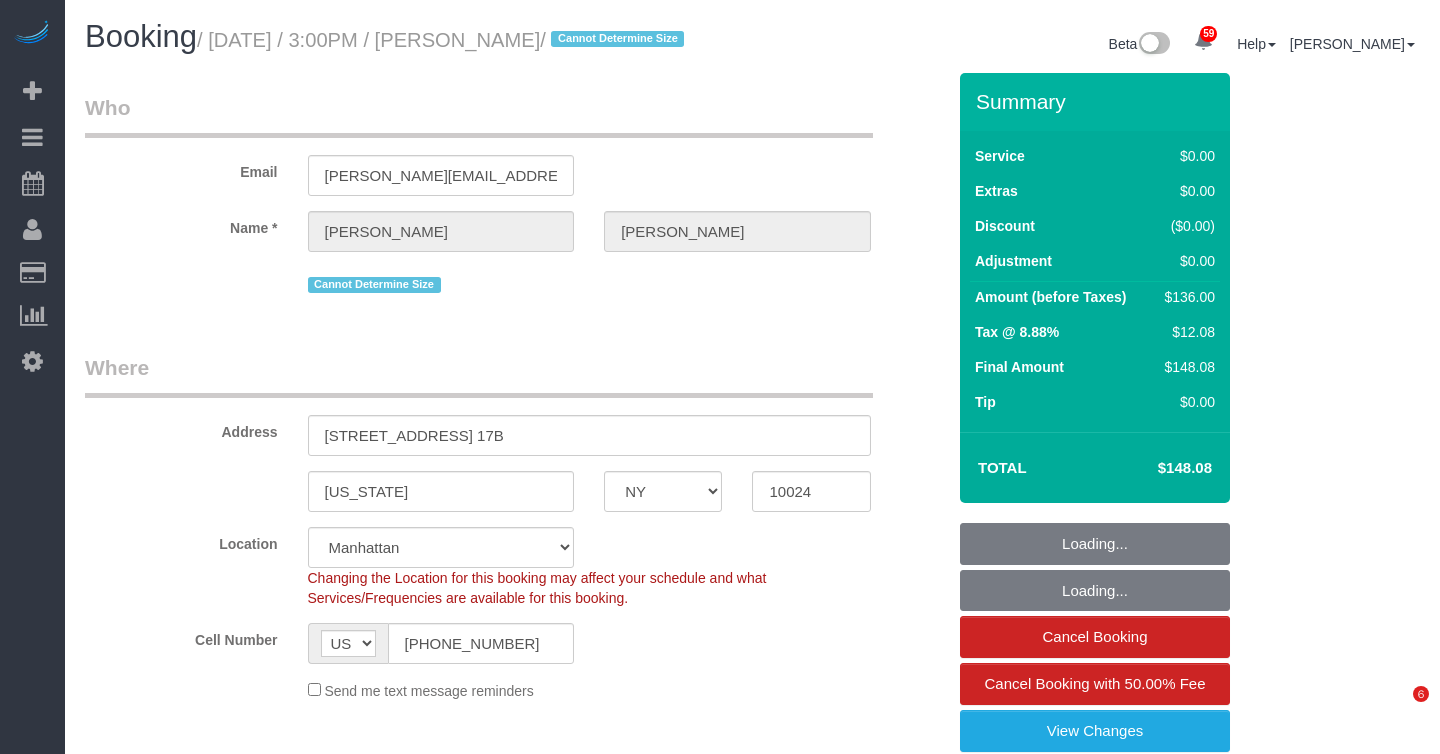 scroll, scrollTop: 0, scrollLeft: 0, axis: both 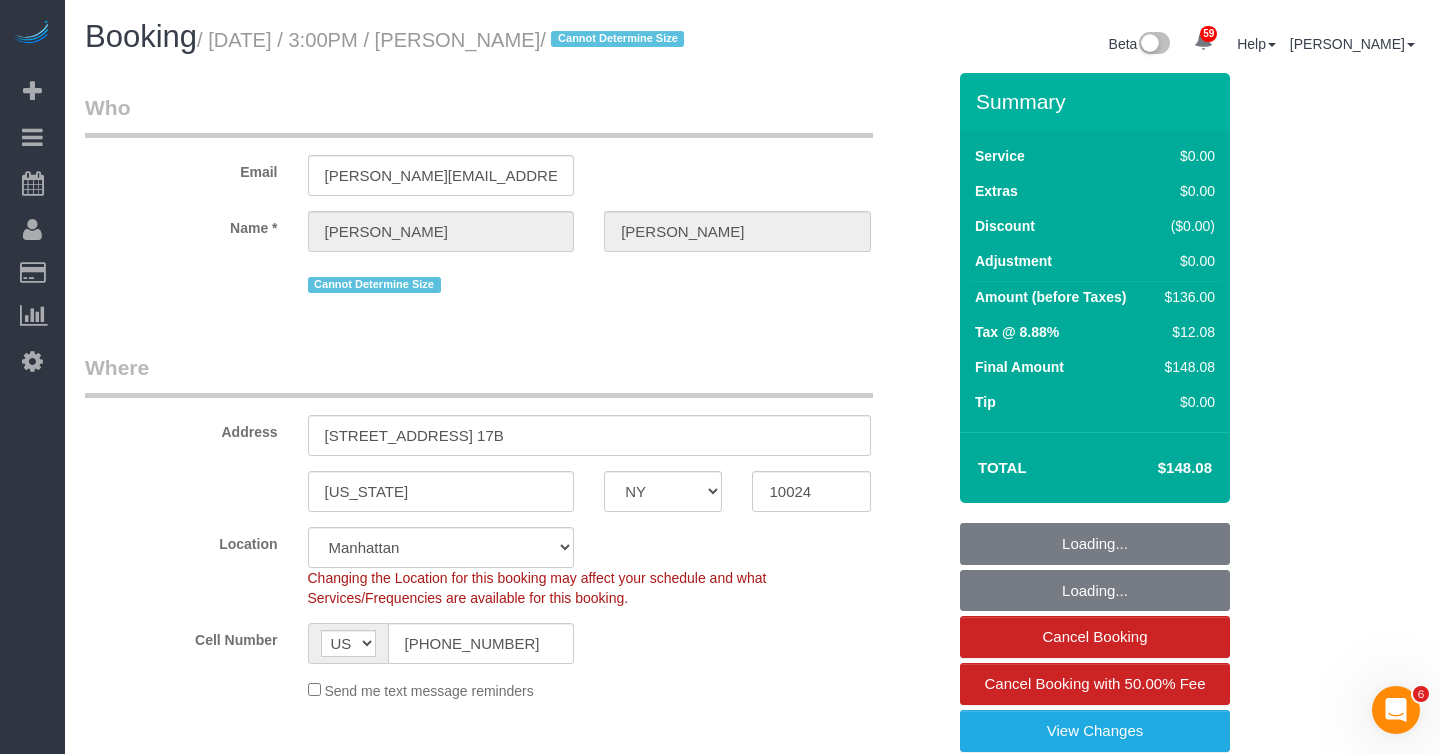 select on "1" 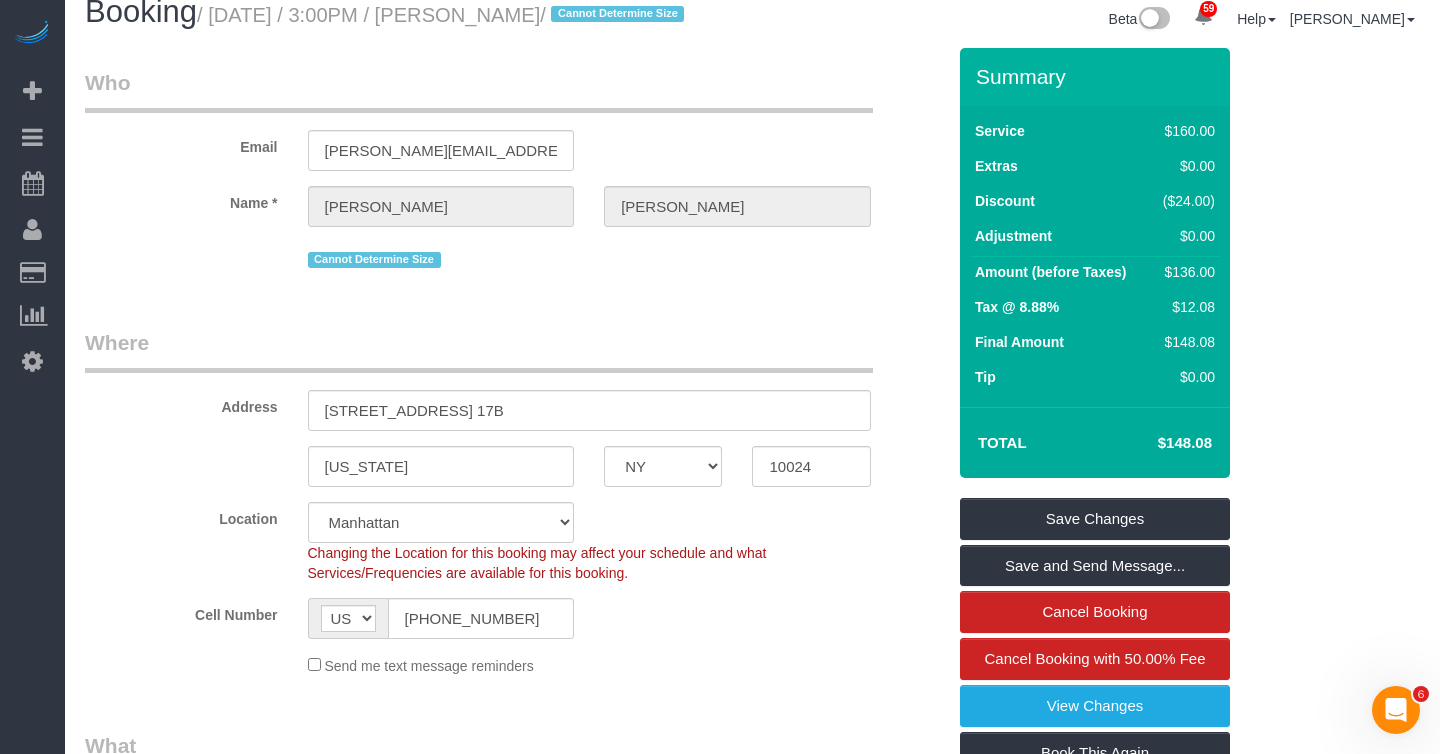 scroll, scrollTop: 0, scrollLeft: 0, axis: both 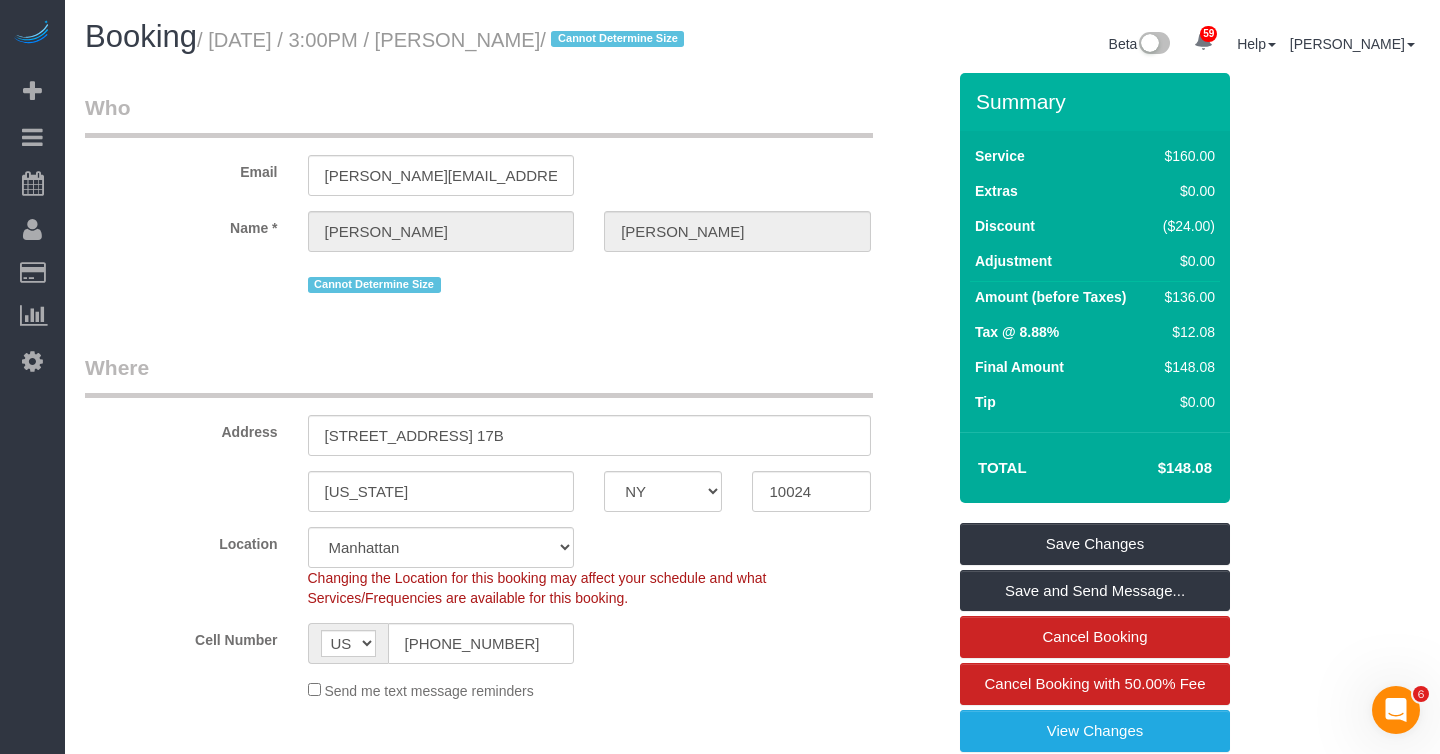 drag, startPoint x: 451, startPoint y: 38, endPoint x: 499, endPoint y: 42, distance: 48.166378 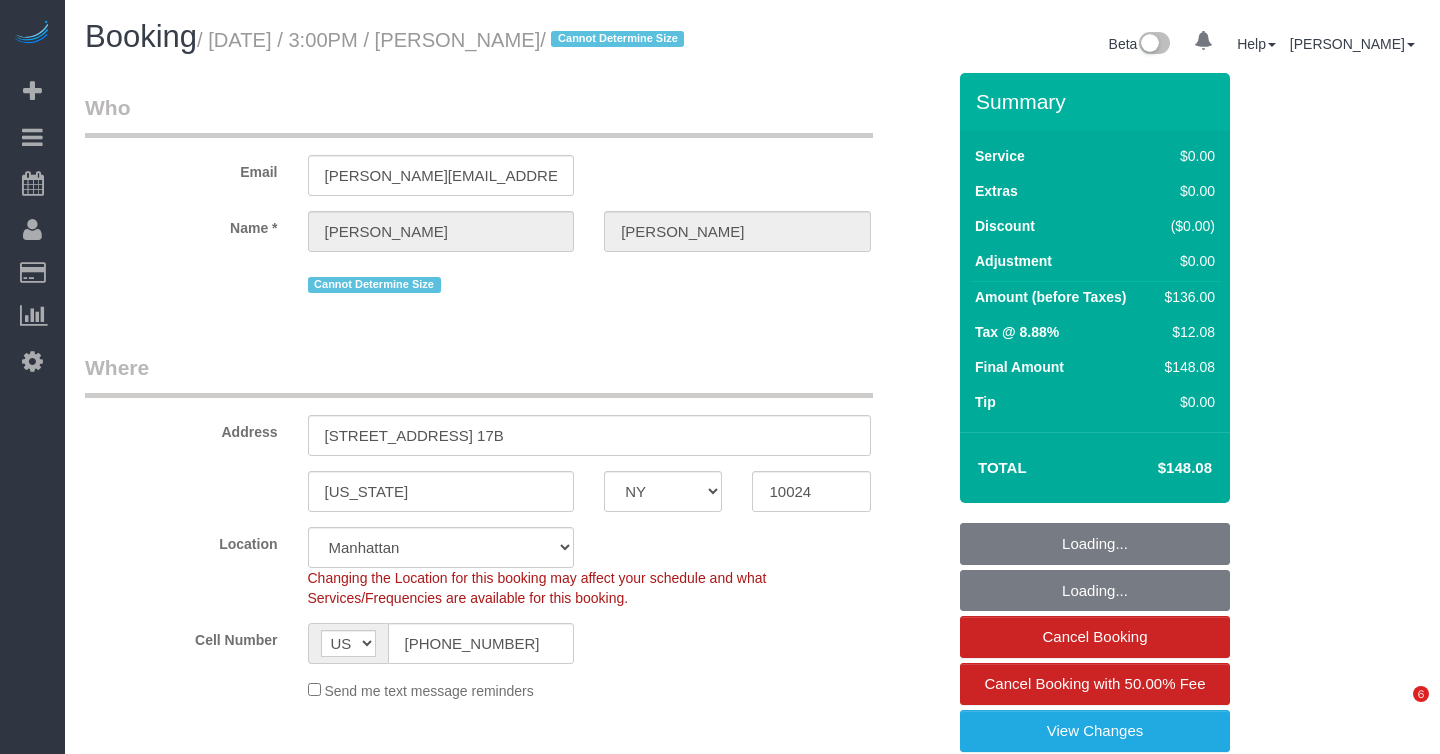 select on "NY" 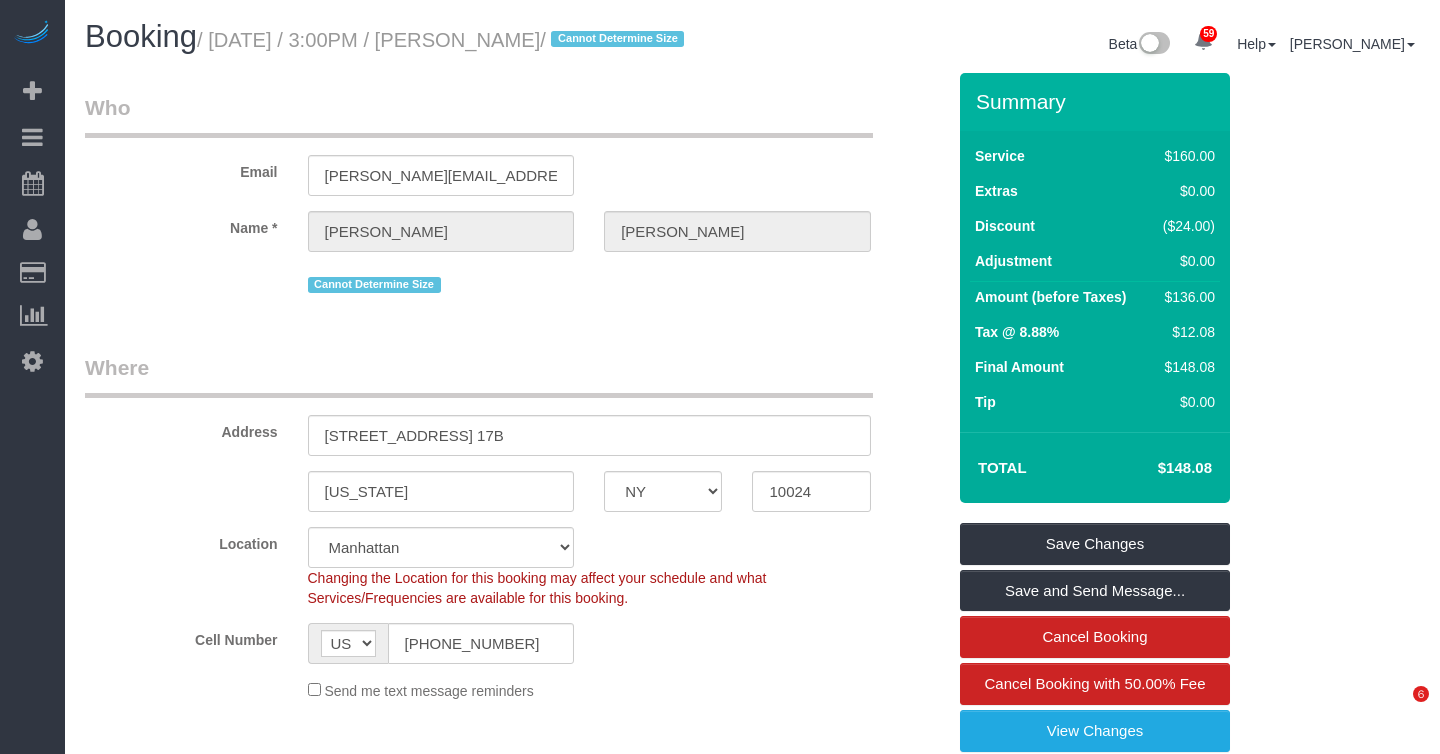 scroll, scrollTop: 0, scrollLeft: 0, axis: both 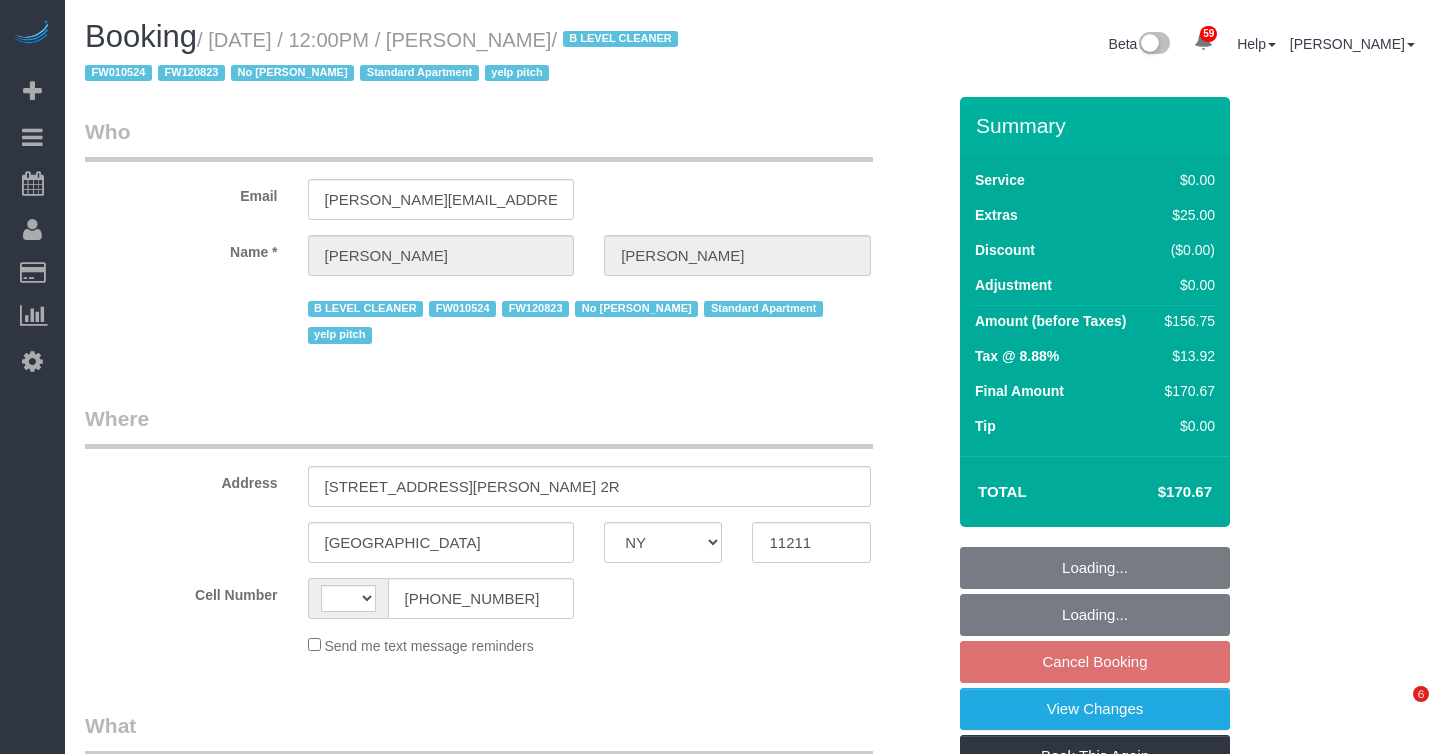 select on "NY" 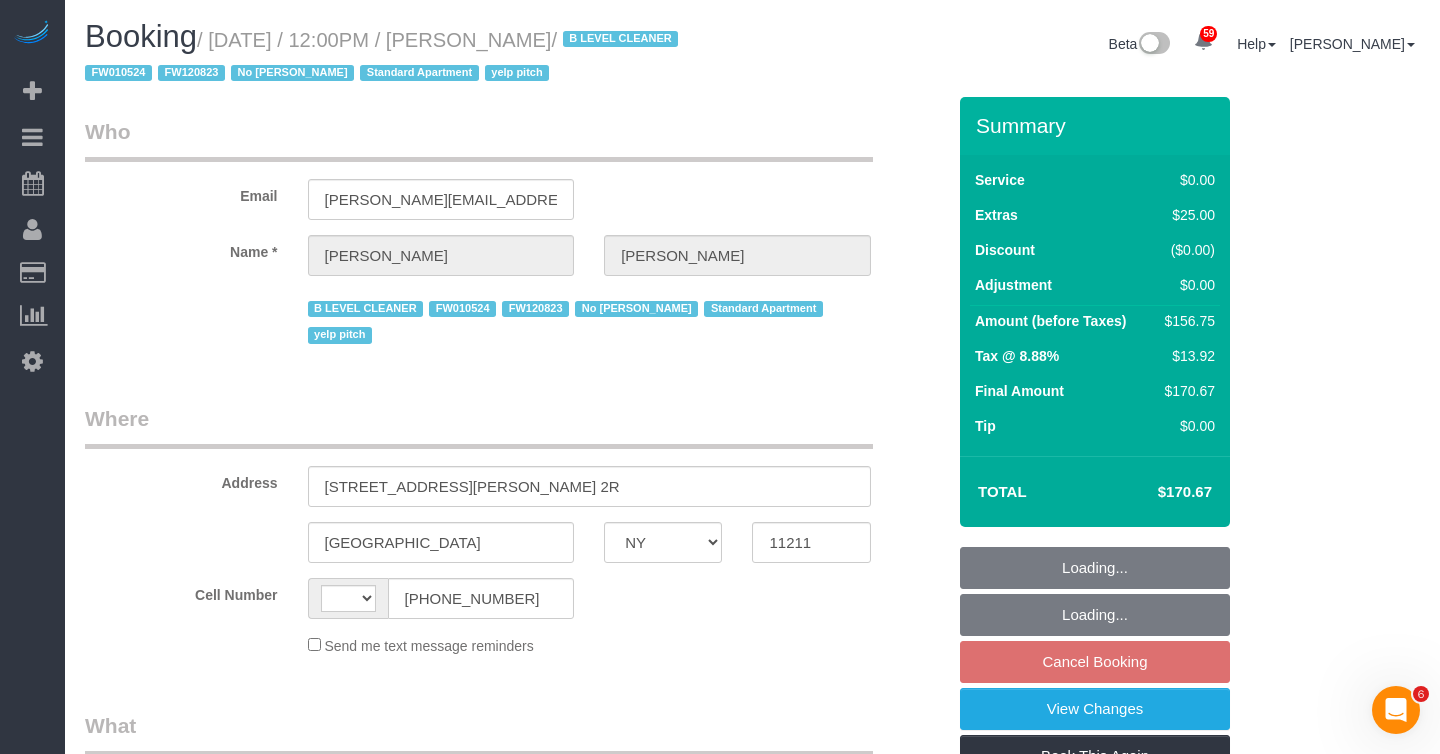 scroll, scrollTop: 0, scrollLeft: 0, axis: both 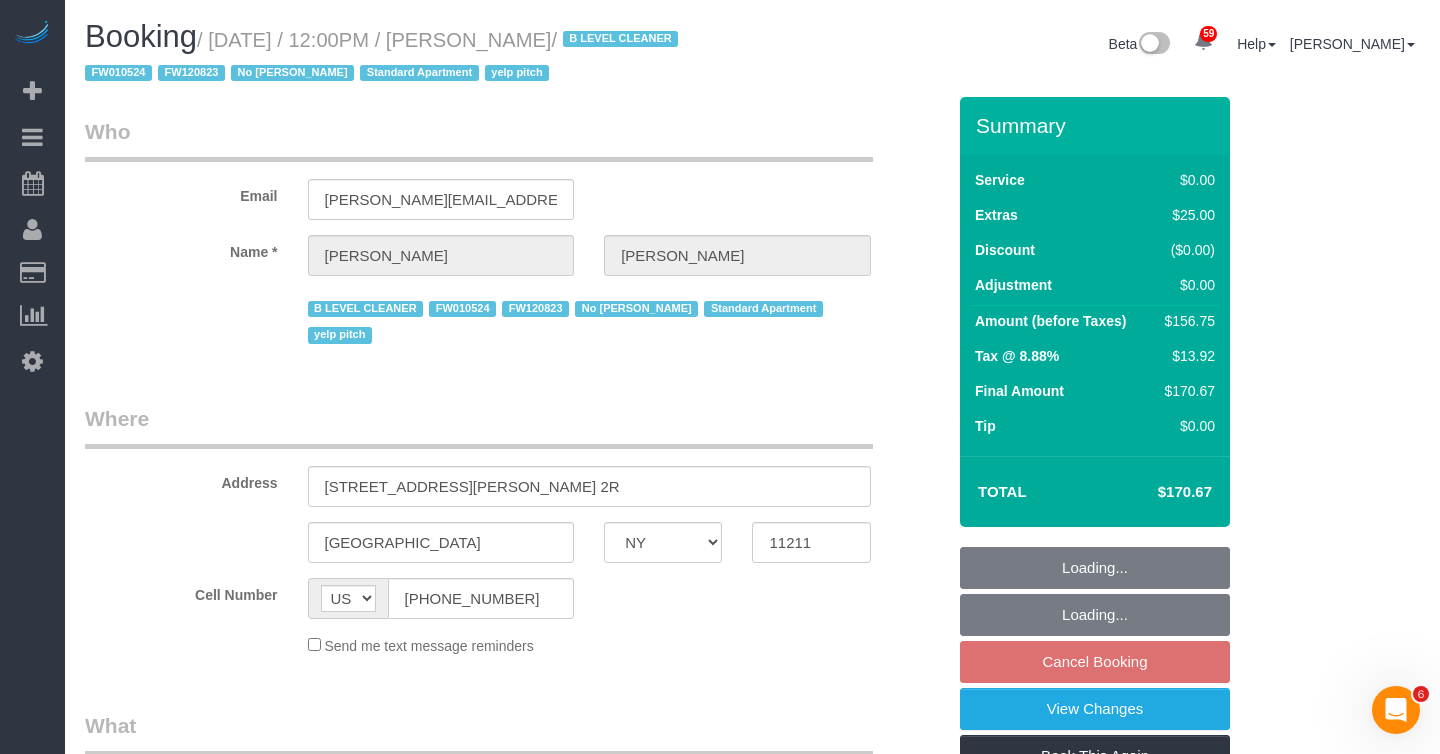 select on "1" 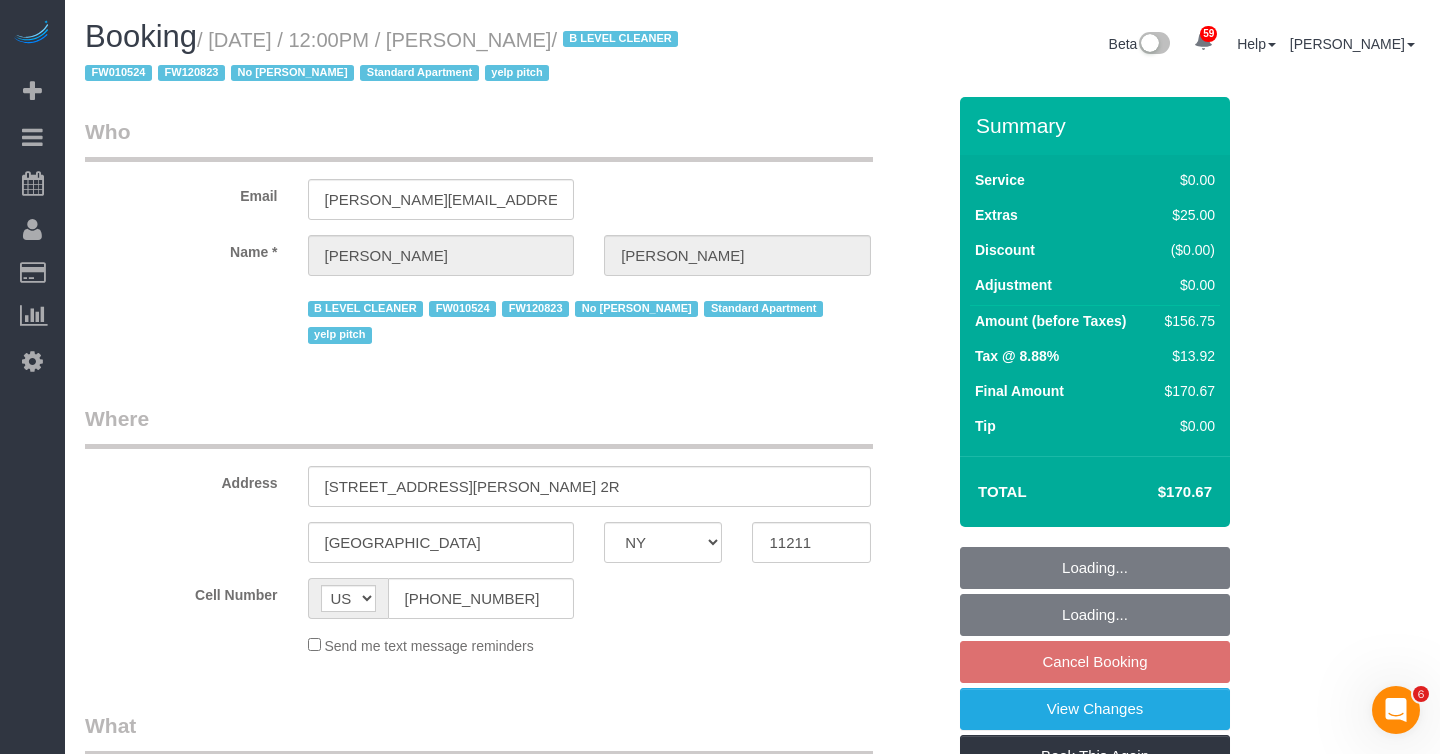 select on "spot5" 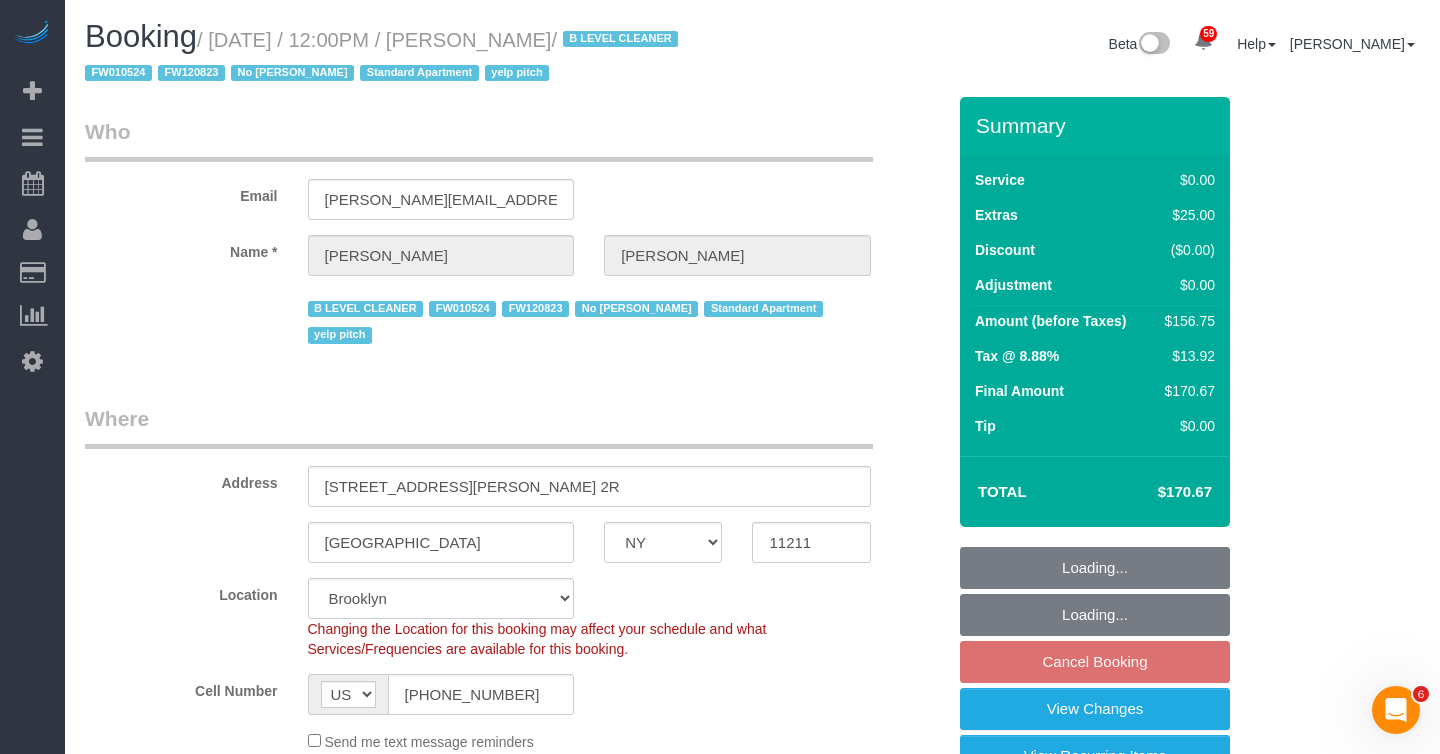 select on "object:1483" 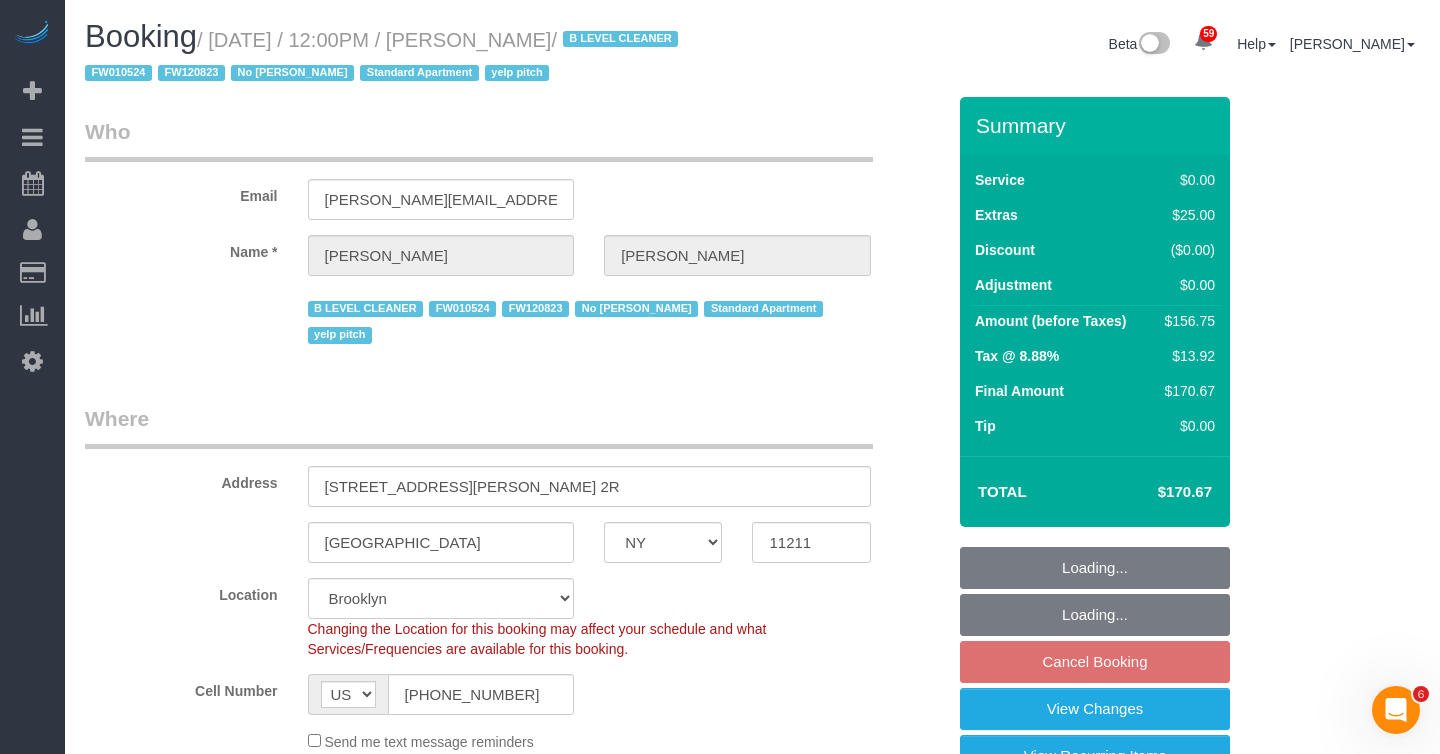 select on "1" 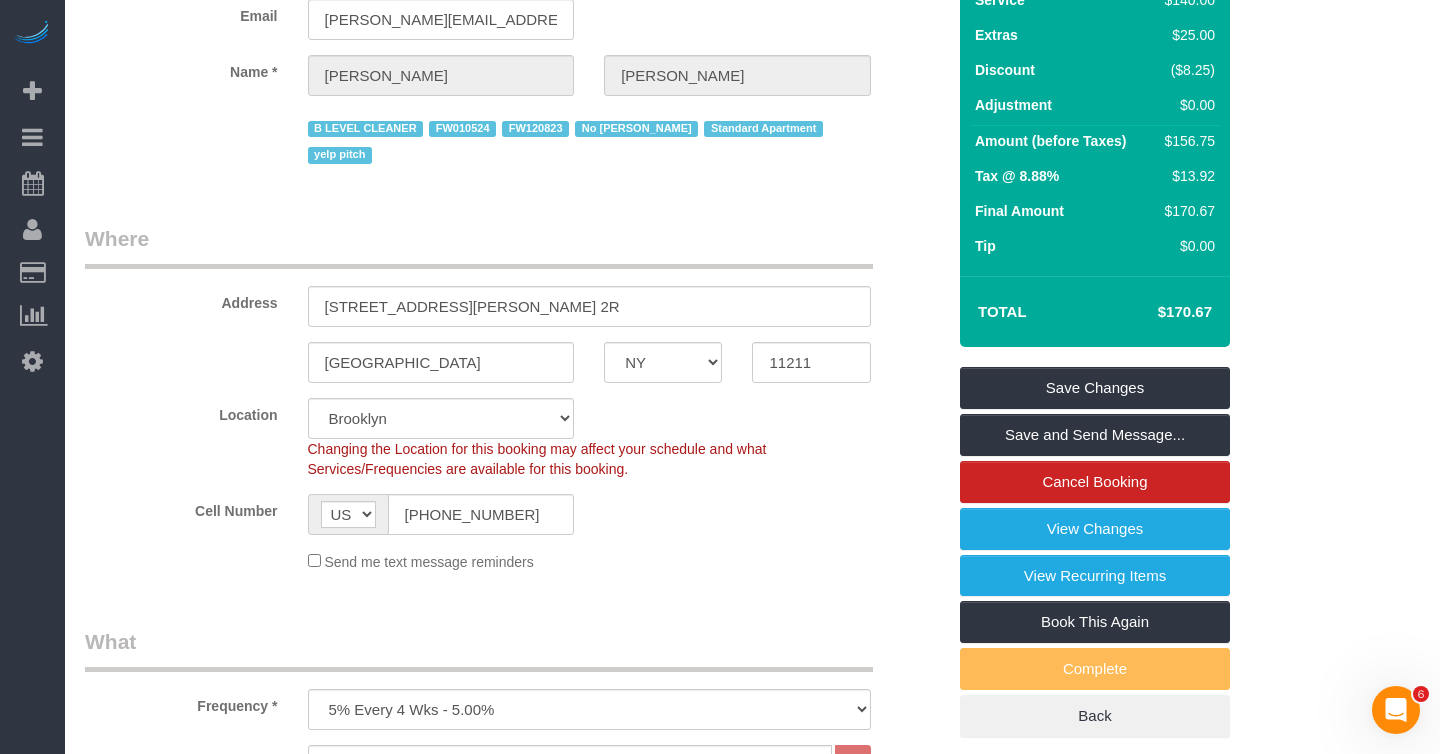 scroll, scrollTop: 212, scrollLeft: 0, axis: vertical 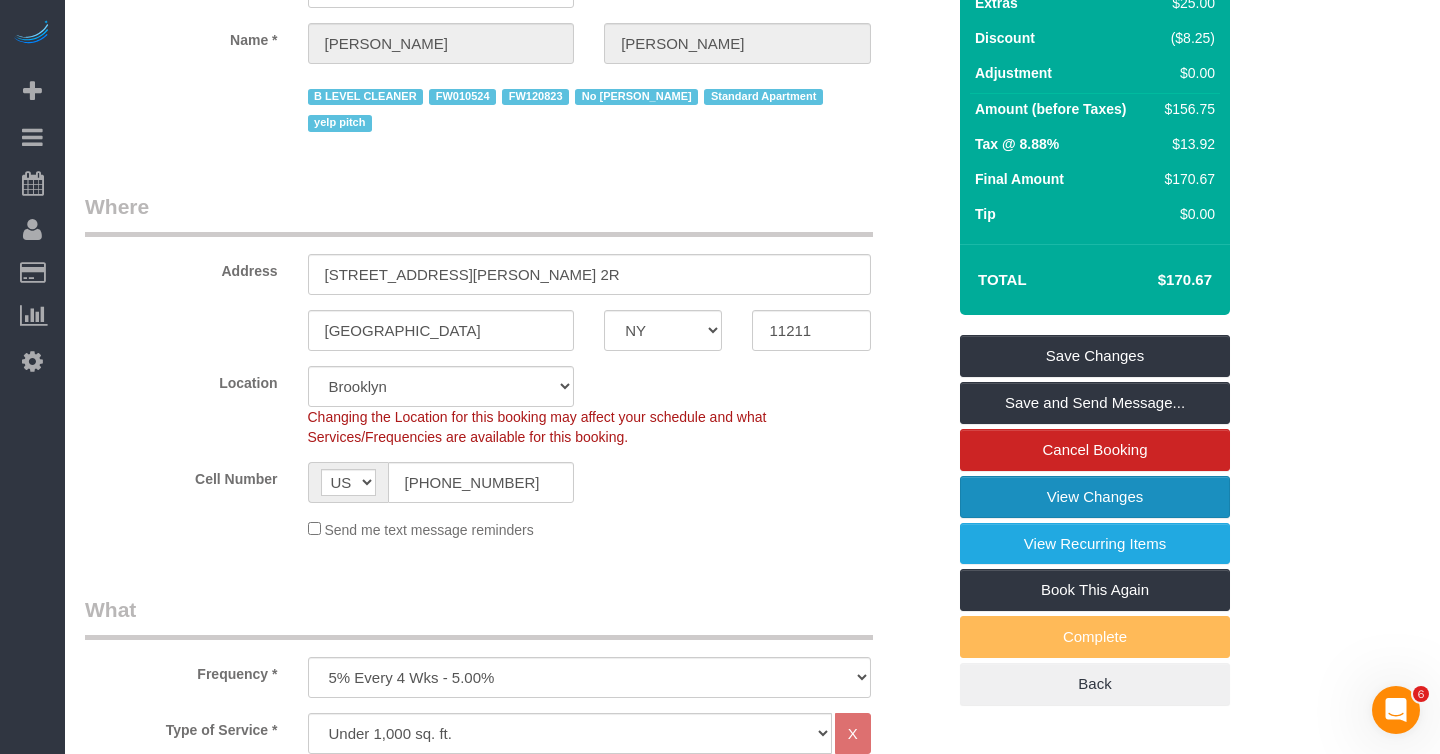 click on "View Changes" at bounding box center [1095, 497] 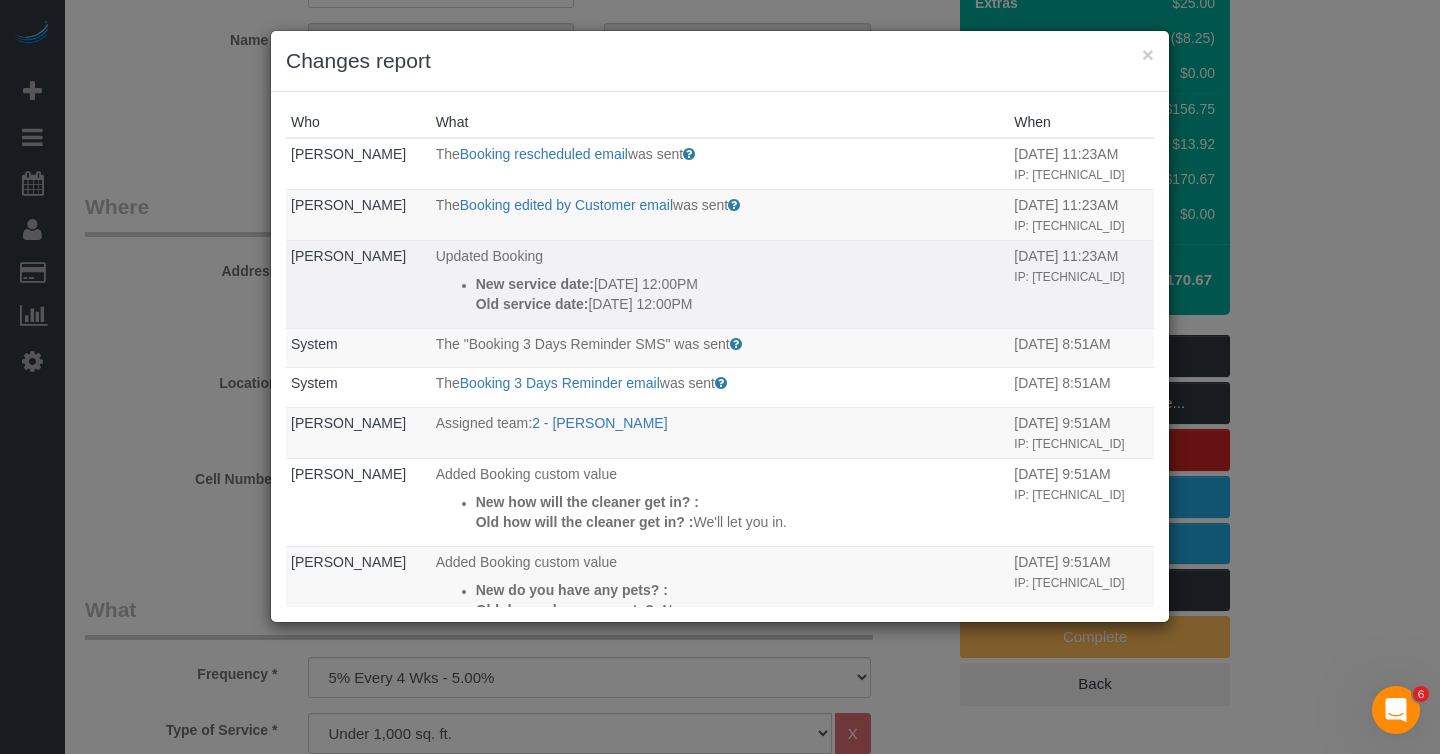 drag, startPoint x: 731, startPoint y: 348, endPoint x: 461, endPoint y: 322, distance: 271.24896 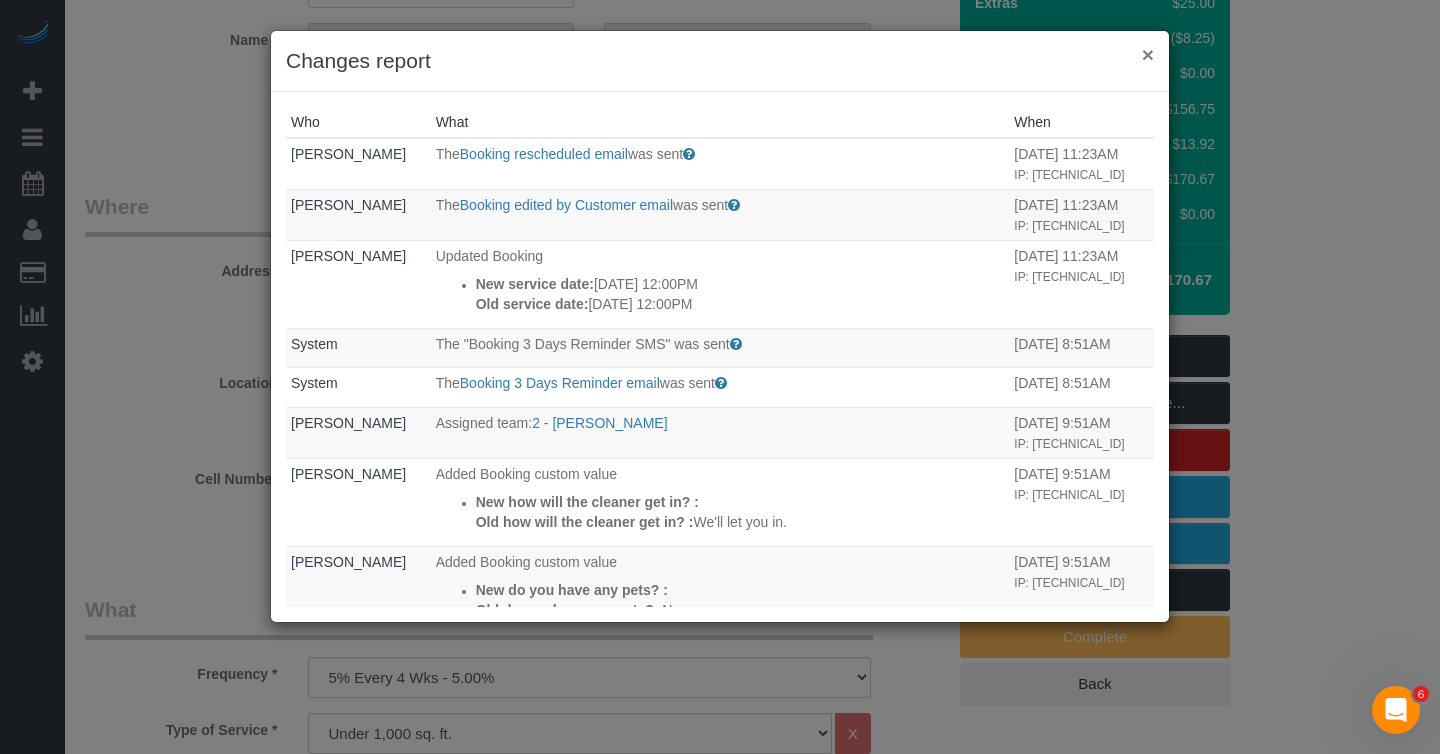 click on "×" at bounding box center (1148, 54) 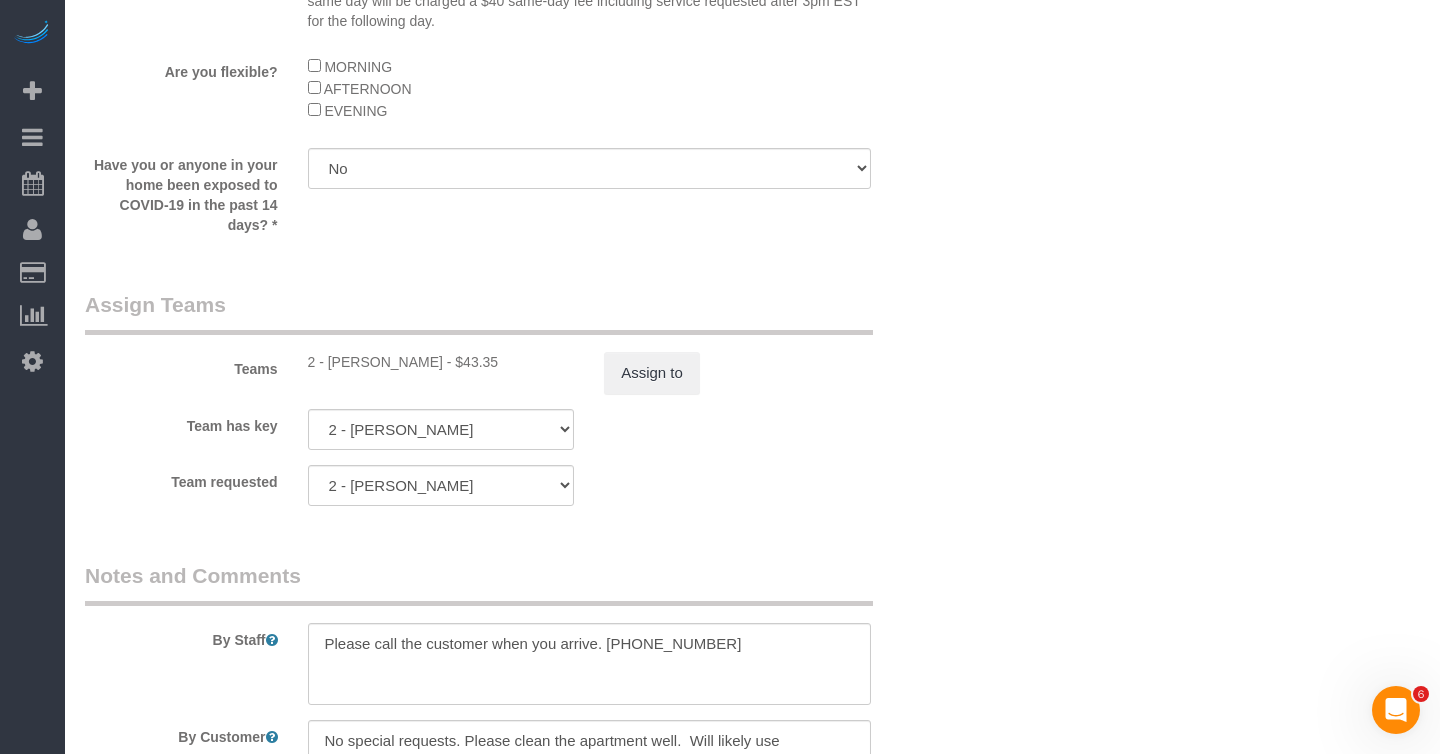 scroll, scrollTop: 2625, scrollLeft: 0, axis: vertical 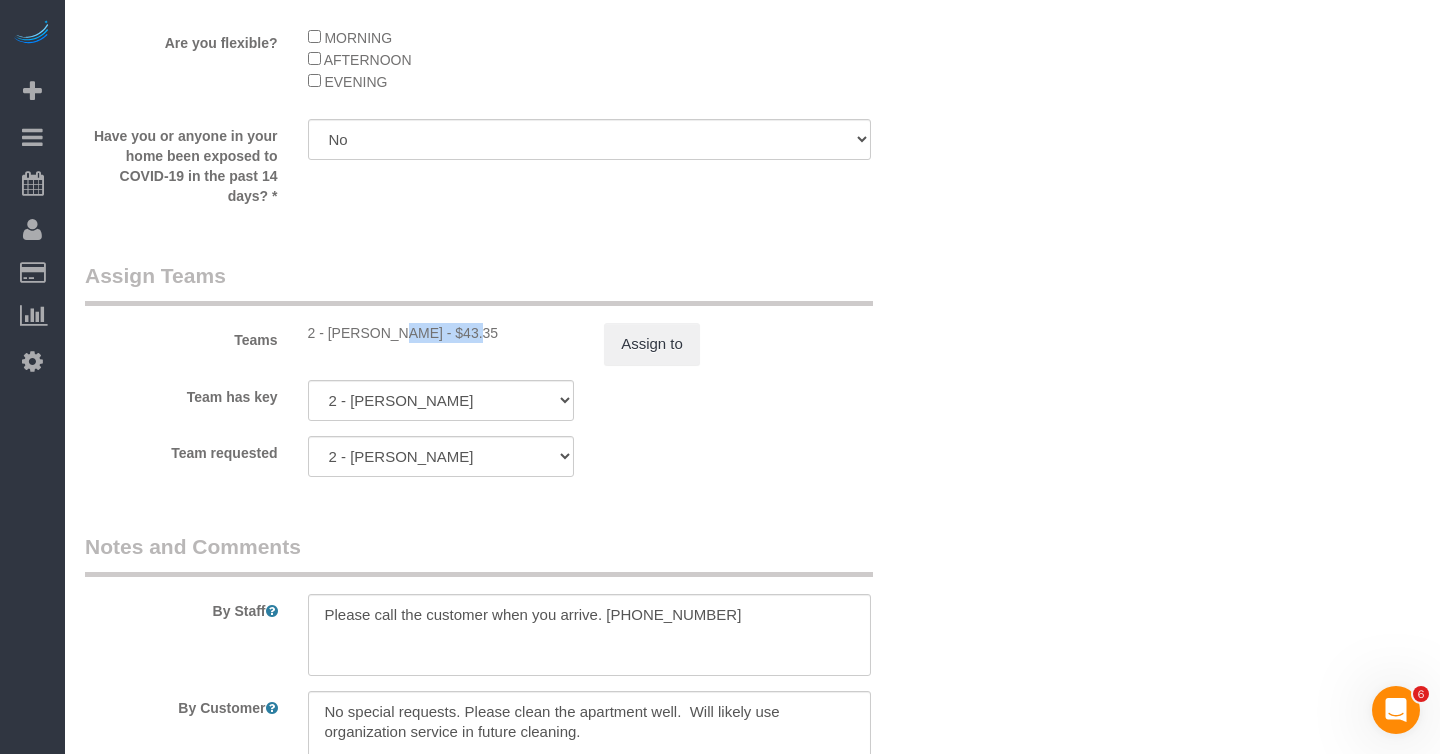 drag, startPoint x: 407, startPoint y: 334, endPoint x: 328, endPoint y: 331, distance: 79.05694 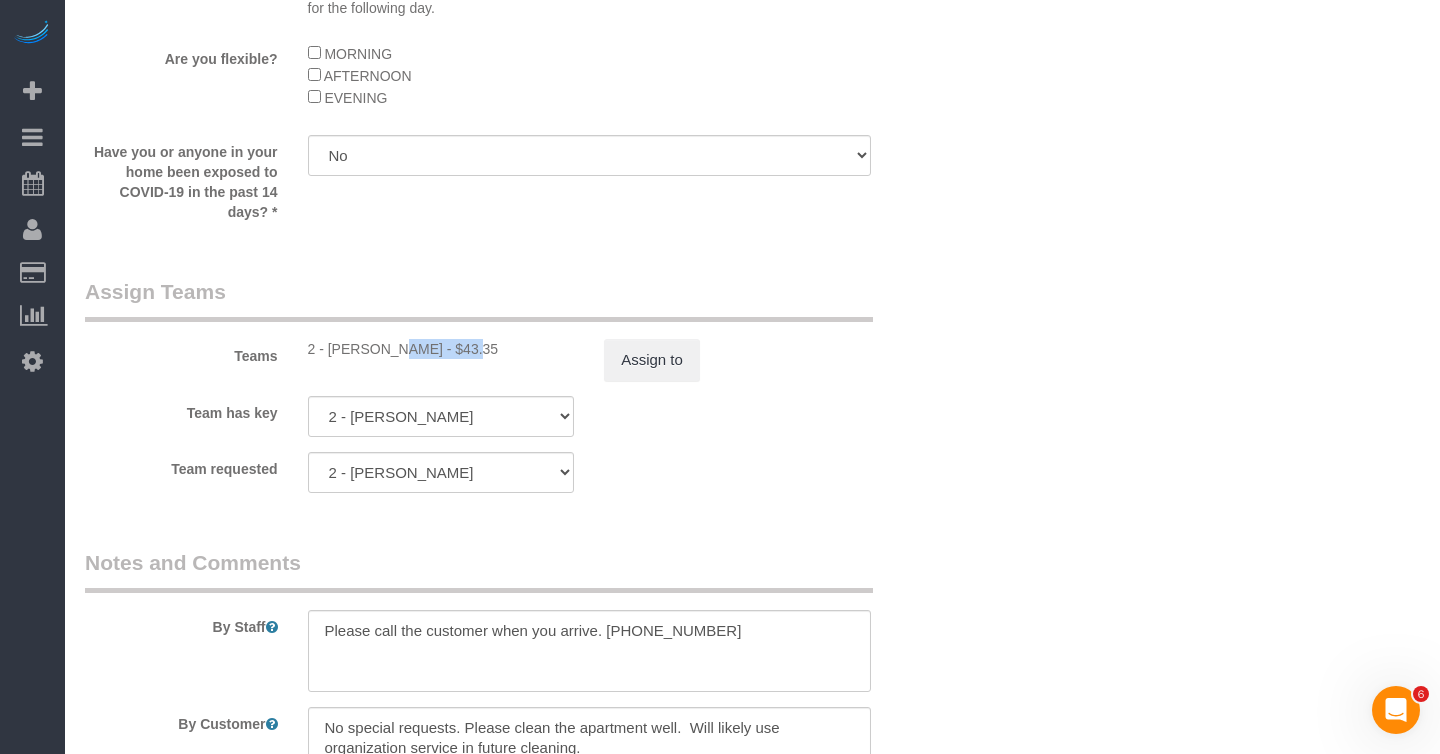 scroll, scrollTop: 2619, scrollLeft: 0, axis: vertical 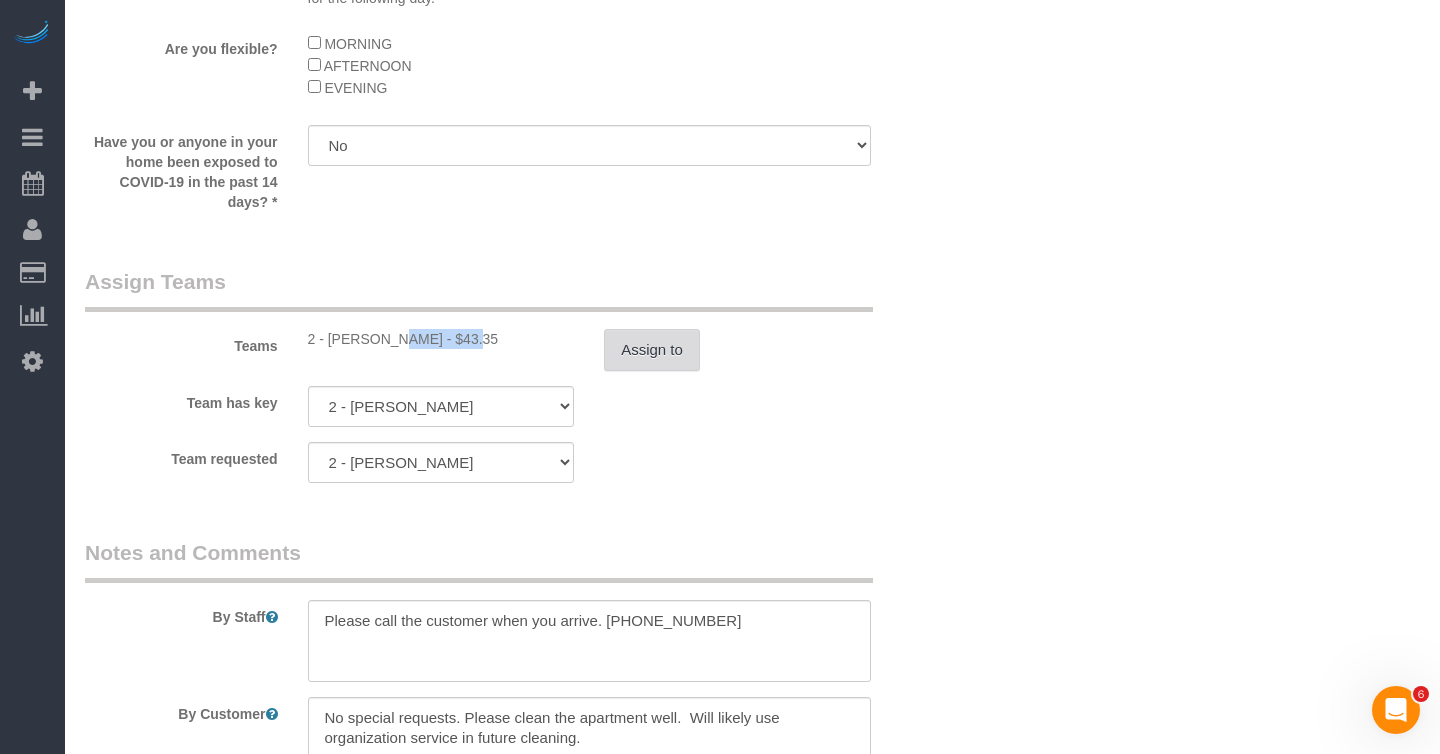 click on "Assign to" at bounding box center (652, 350) 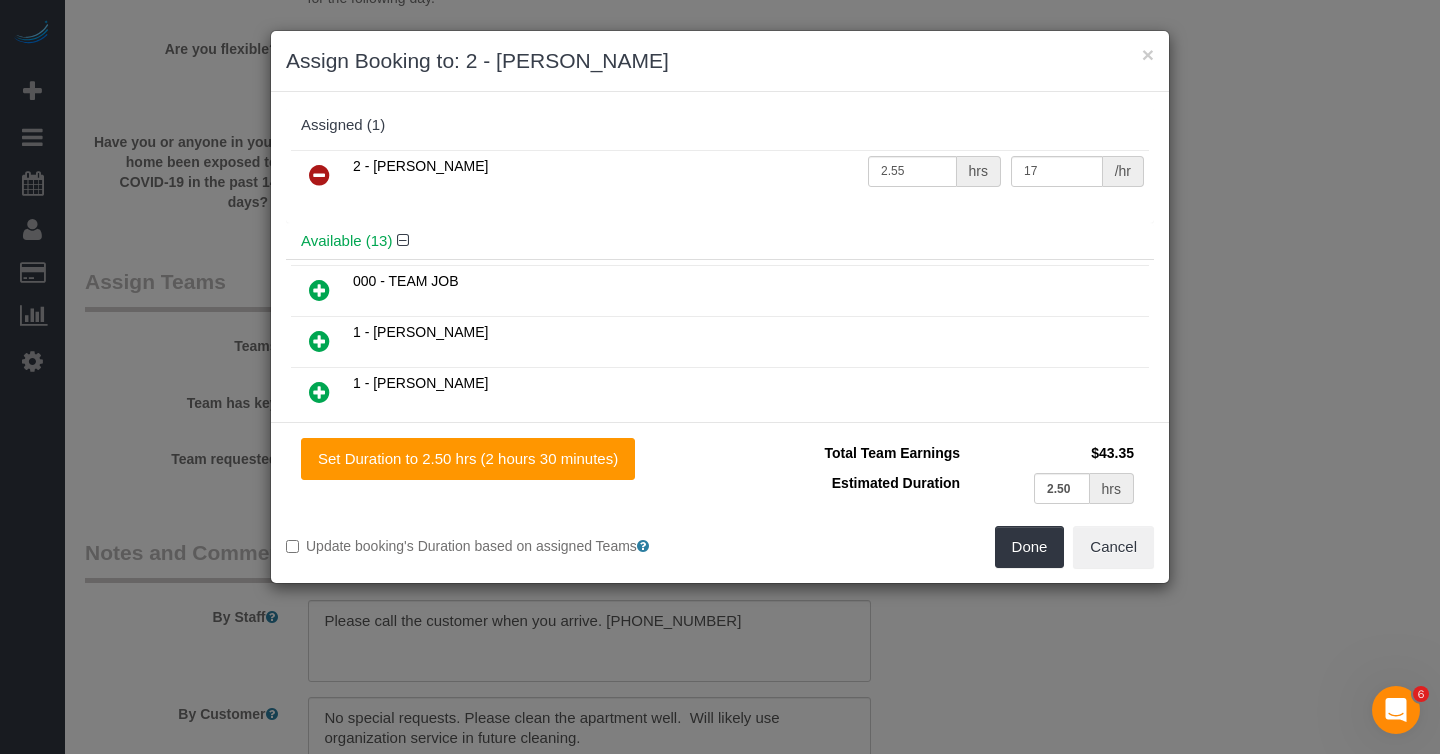 click at bounding box center [319, 175] 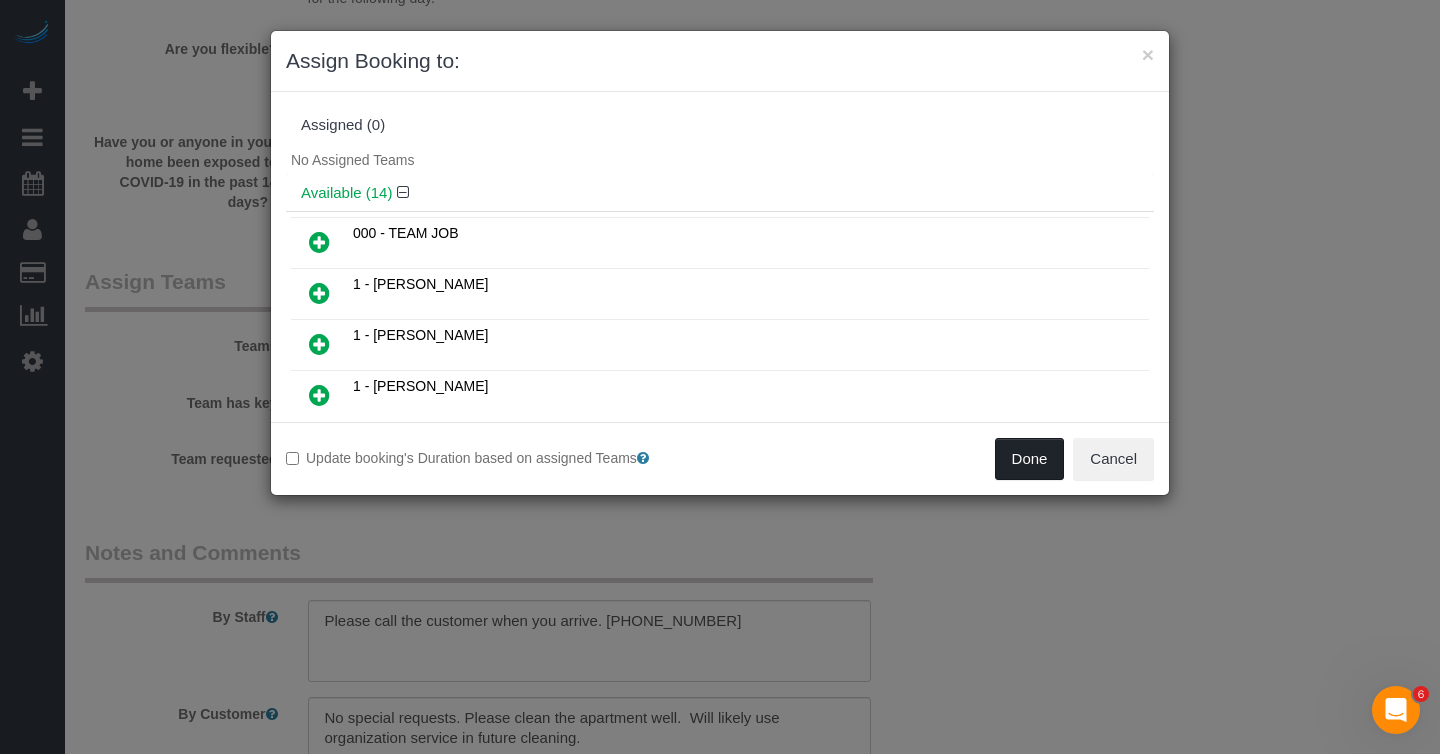 click on "Done" at bounding box center [1030, 459] 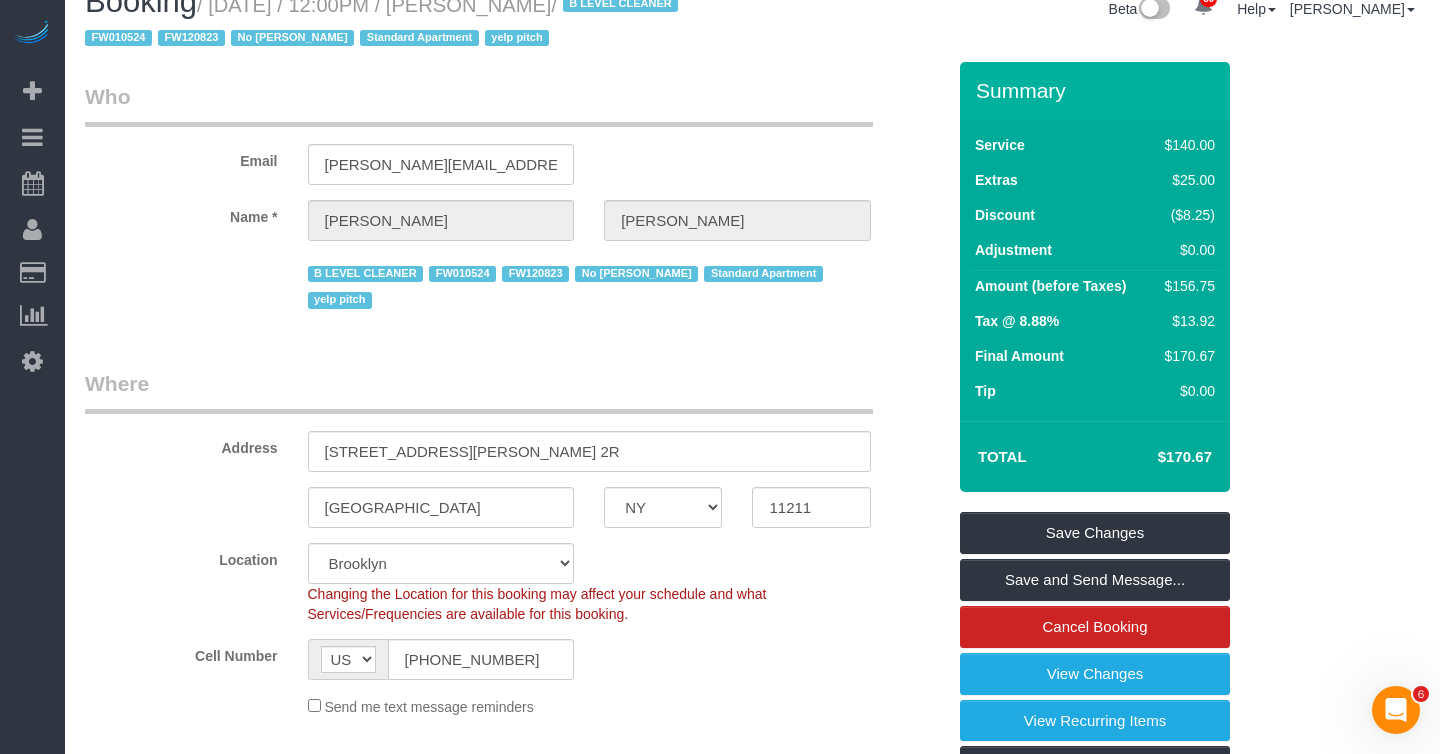 scroll, scrollTop: 0, scrollLeft: 0, axis: both 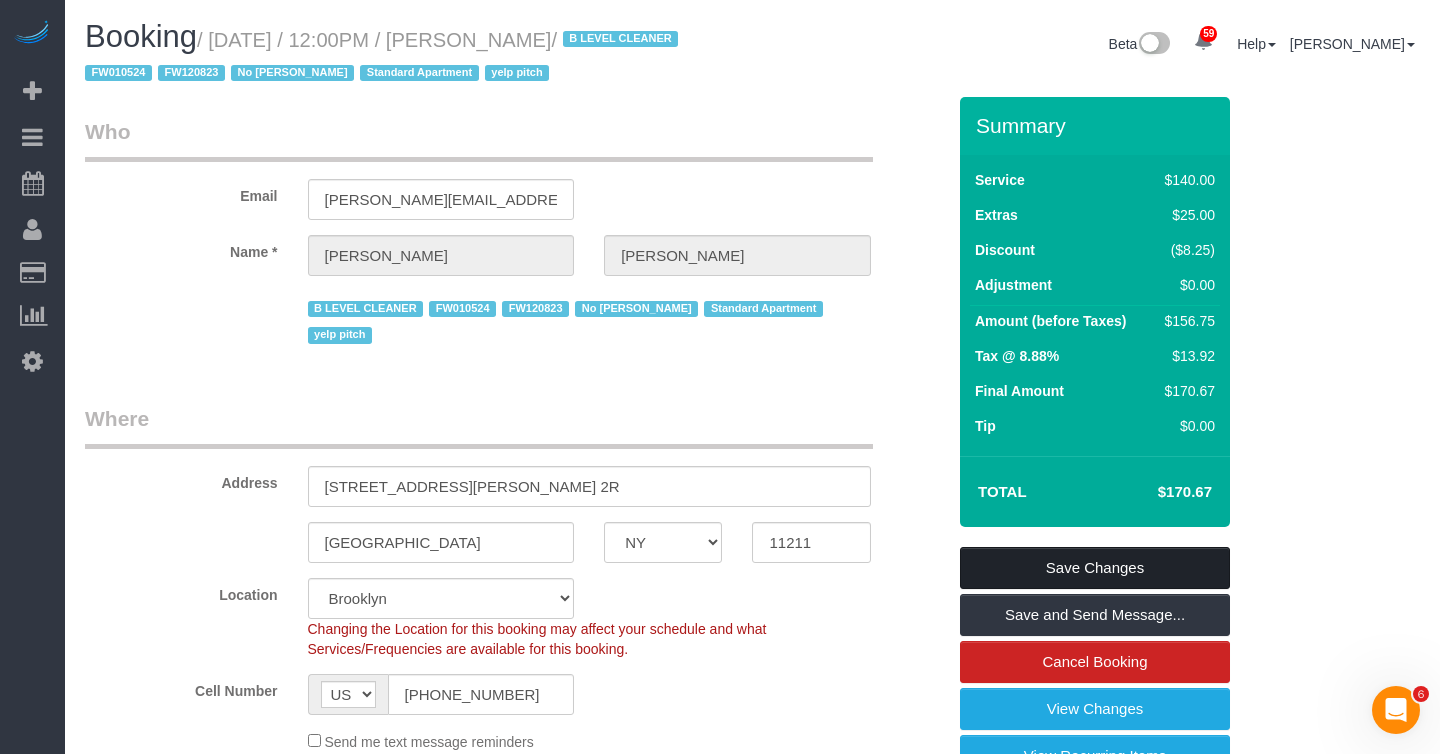 click on "Save Changes" at bounding box center [1095, 568] 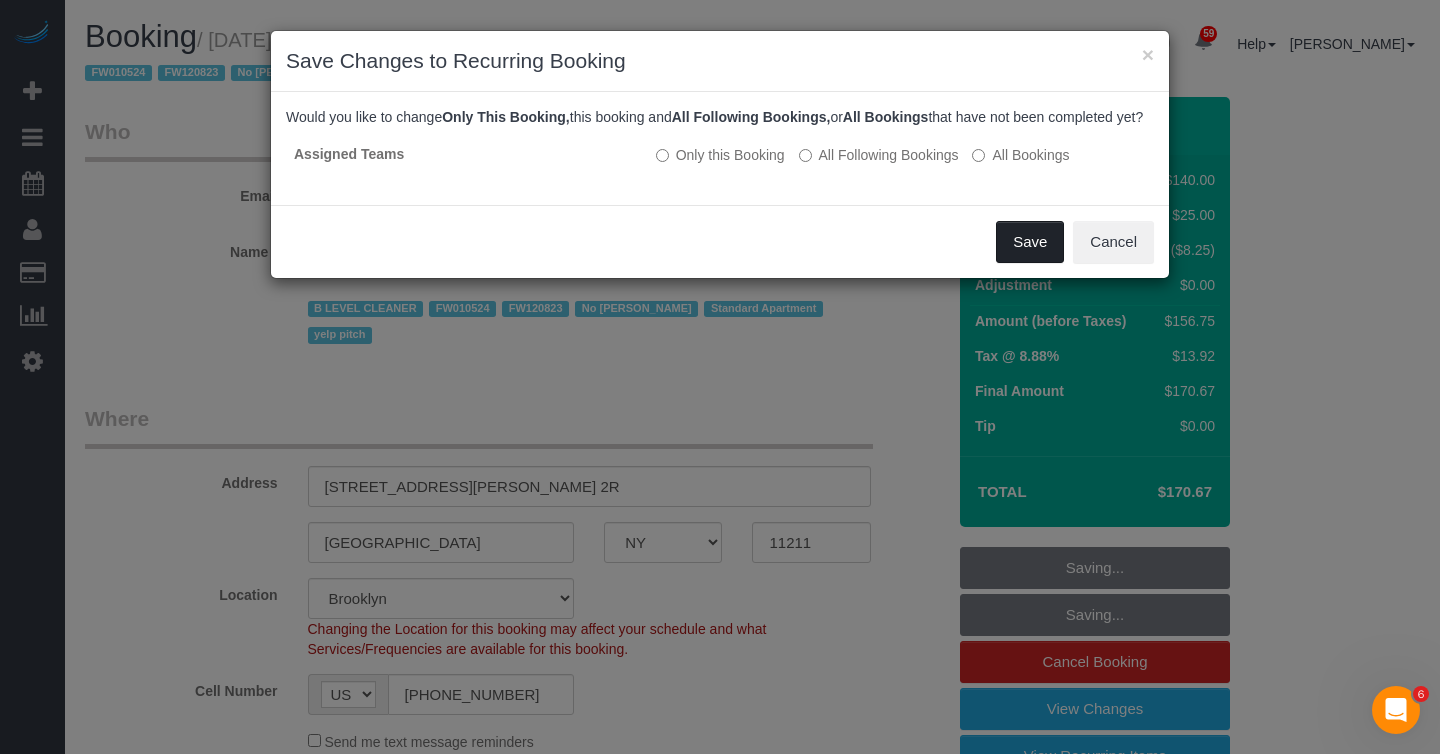 click on "Save" at bounding box center (1030, 242) 